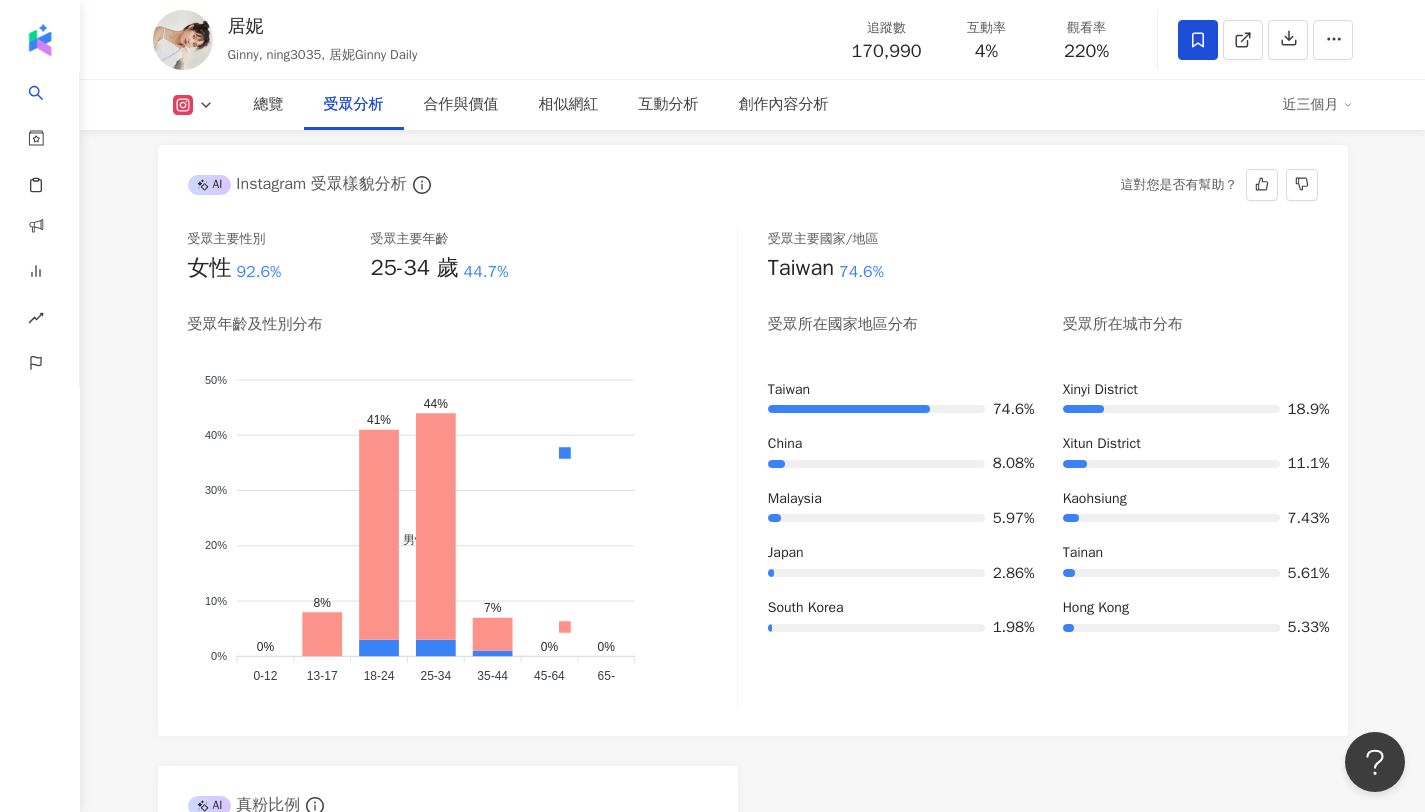 scroll, scrollTop: 0, scrollLeft: 0, axis: both 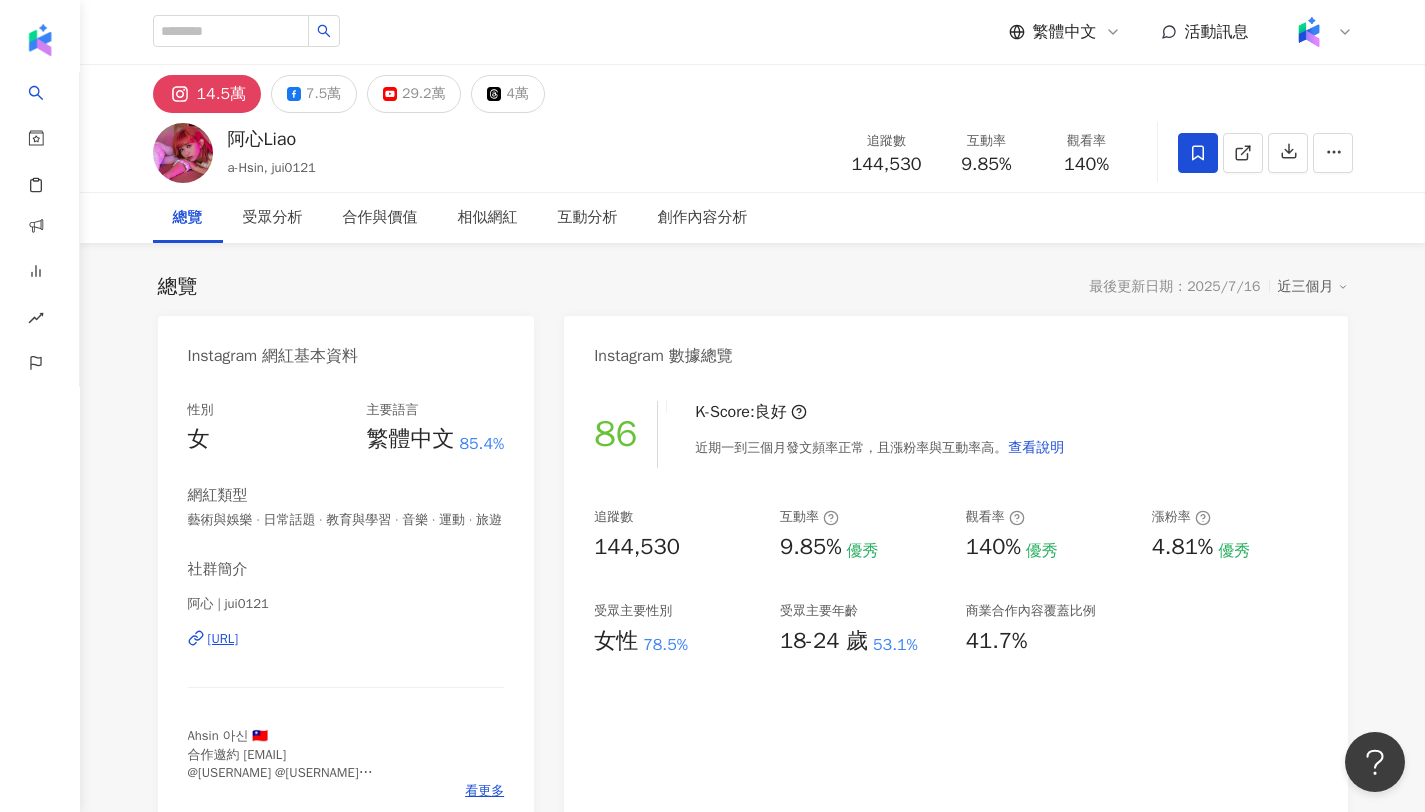 click on "https://www.instagram.com/jui0121/" at bounding box center [223, 639] 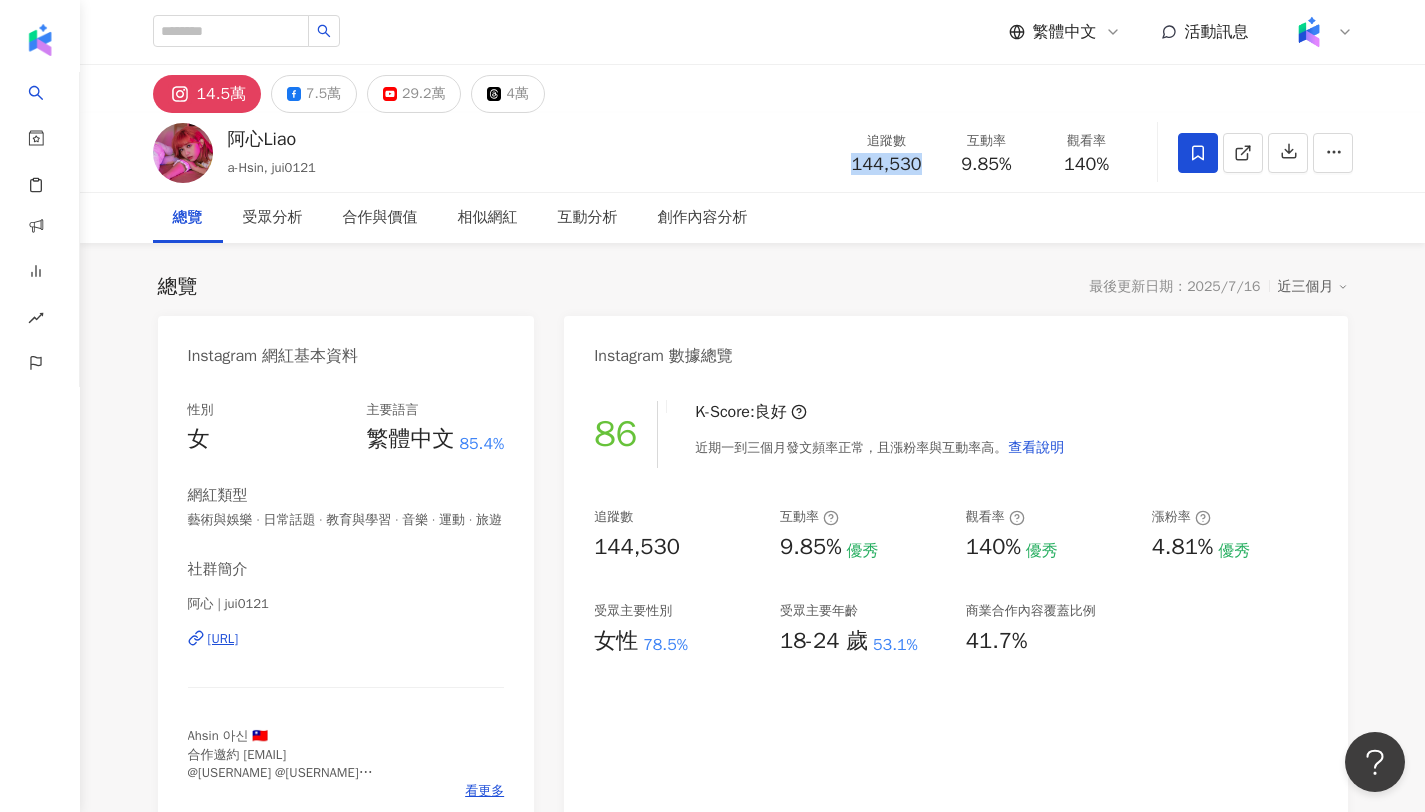 drag, startPoint x: 930, startPoint y: 161, endPoint x: 839, endPoint y: 165, distance: 91.08787 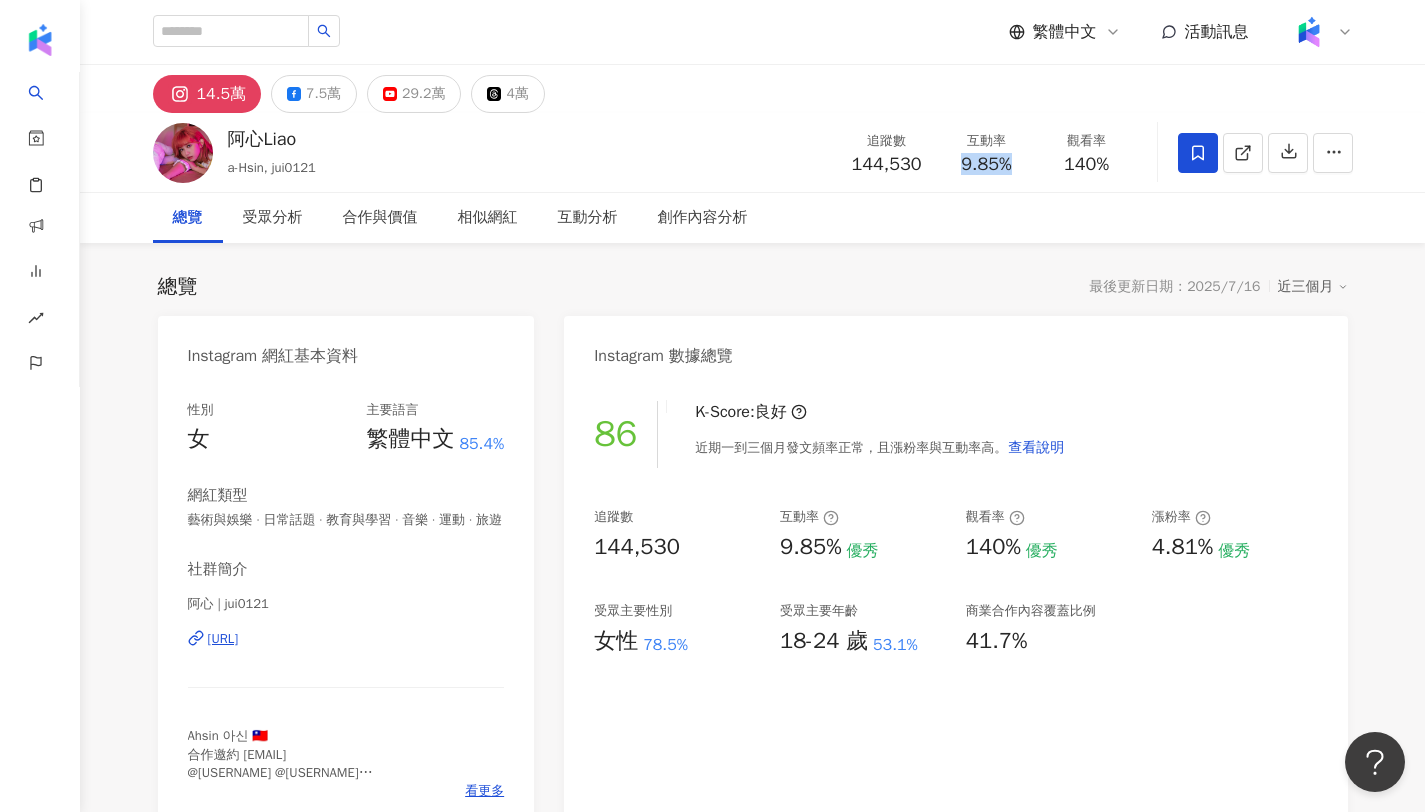 drag, startPoint x: 1026, startPoint y: 157, endPoint x: 961, endPoint y: 166, distance: 65.62012 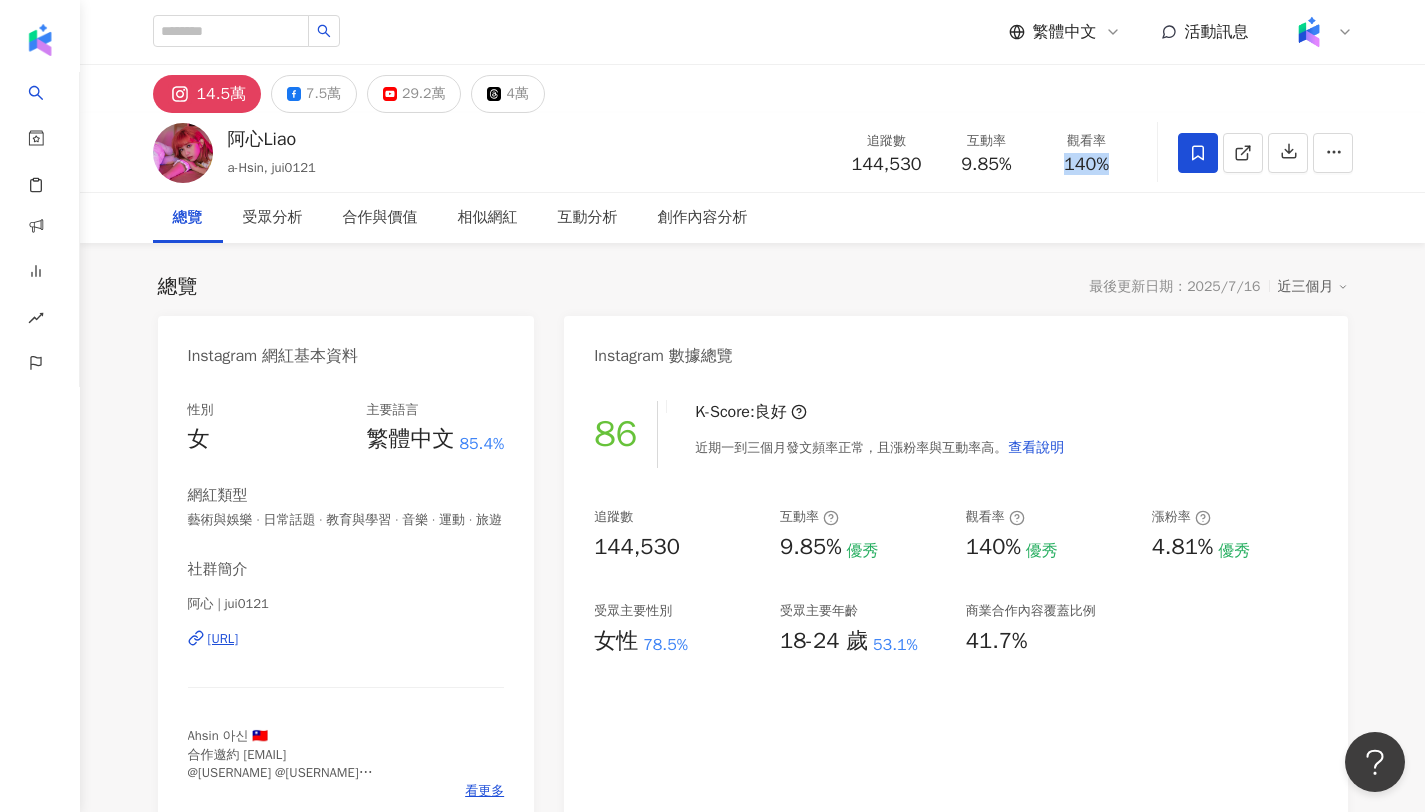 drag, startPoint x: 1130, startPoint y: 163, endPoint x: 1048, endPoint y: 163, distance: 82 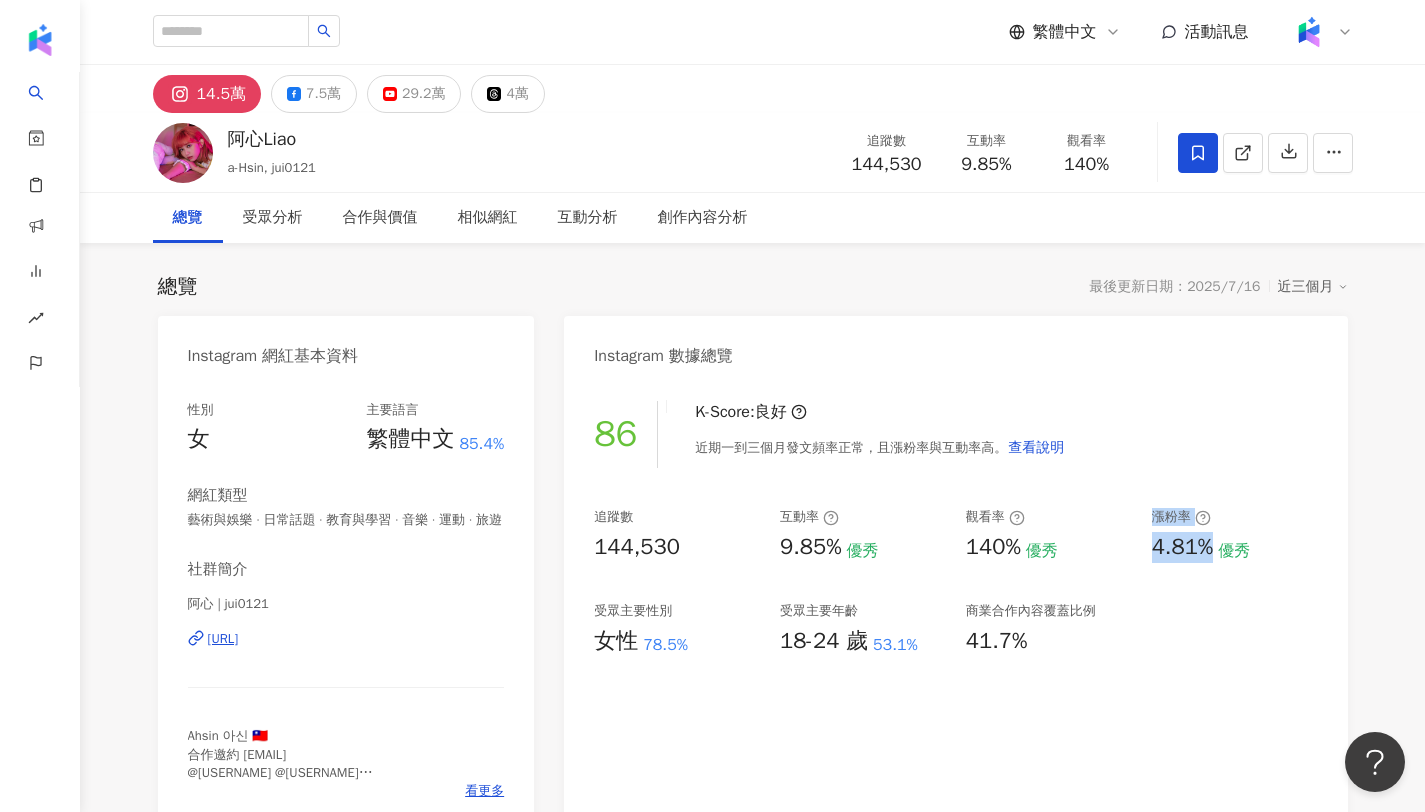 drag, startPoint x: 1211, startPoint y: 543, endPoint x: 1135, endPoint y: 549, distance: 76.23647 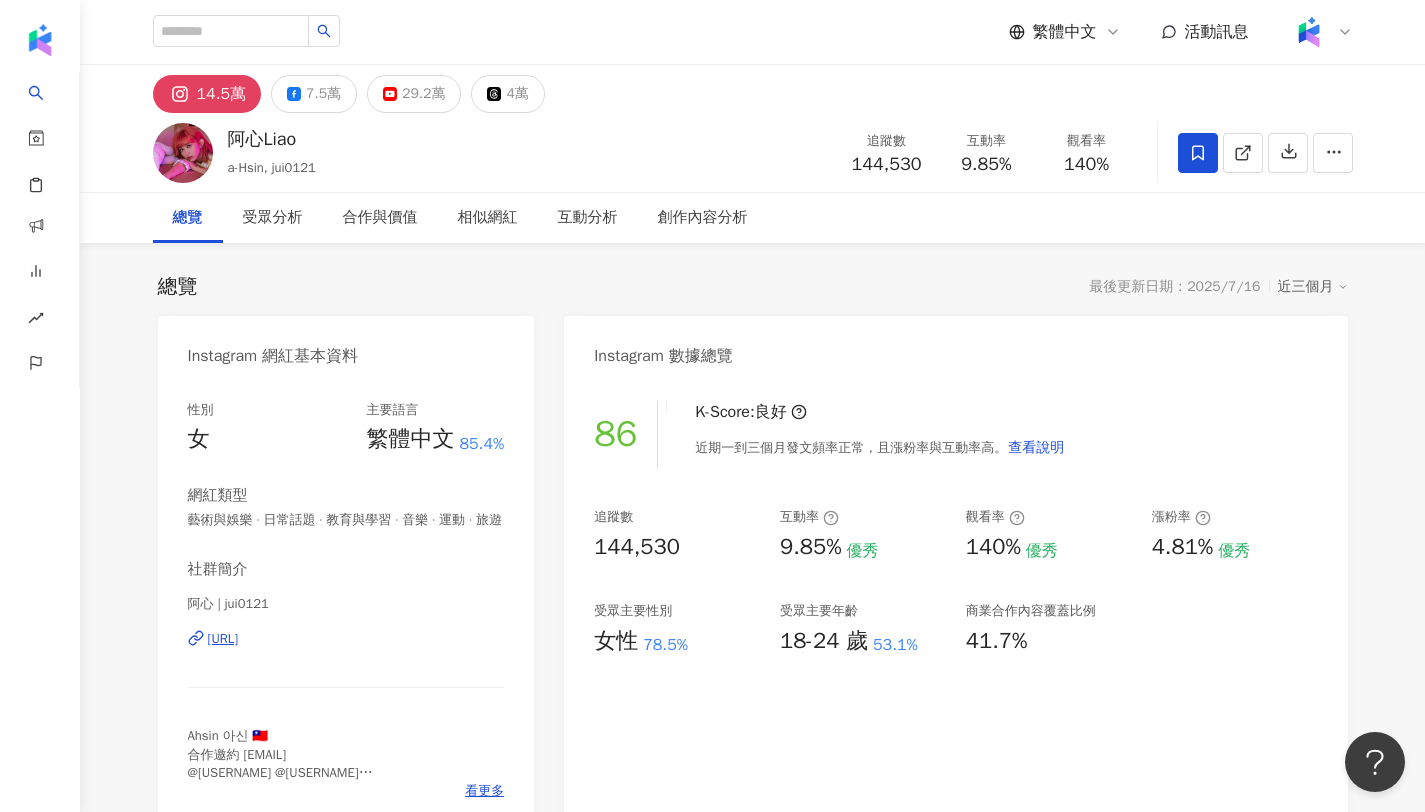 click on "4.81%" at bounding box center [1183, 547] 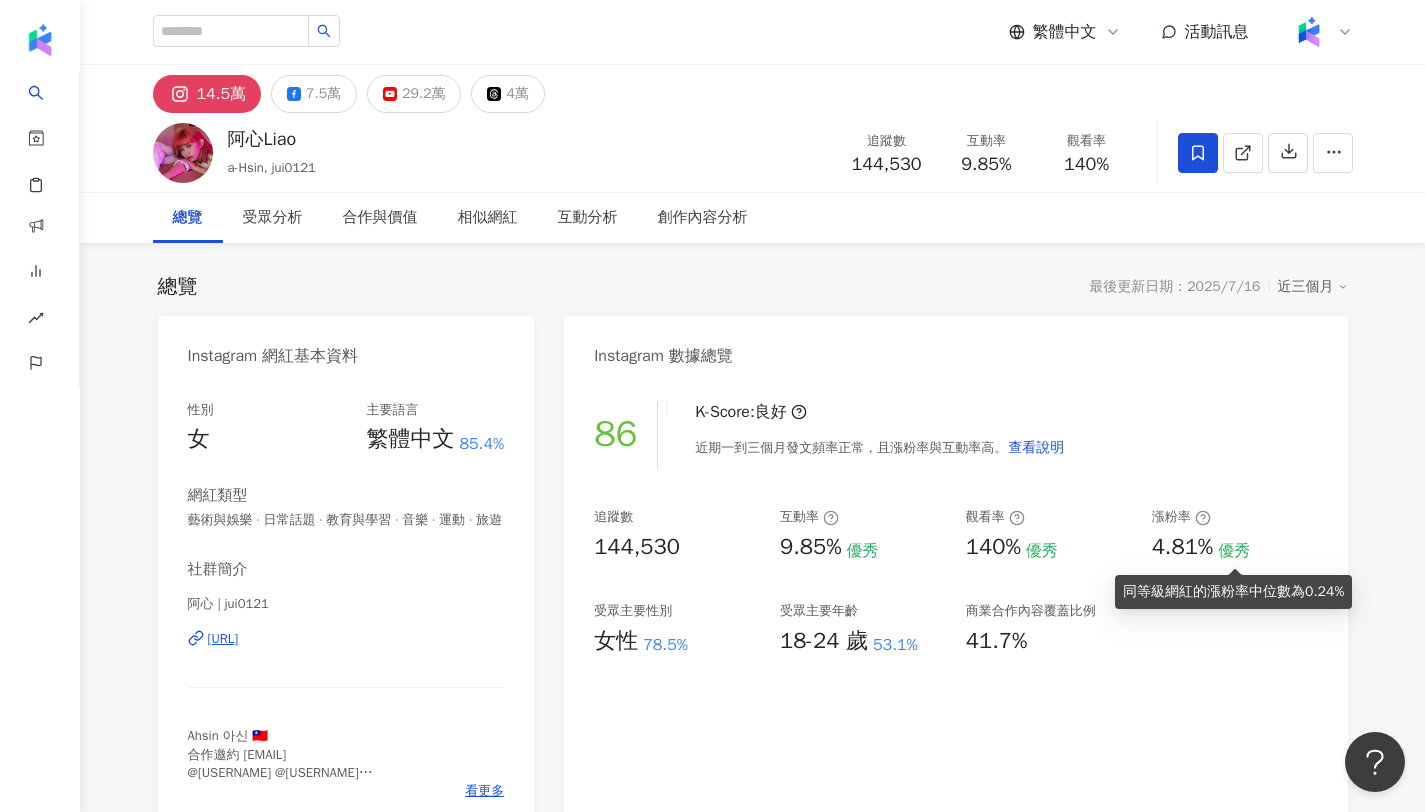 click on "優秀" at bounding box center [1234, 551] 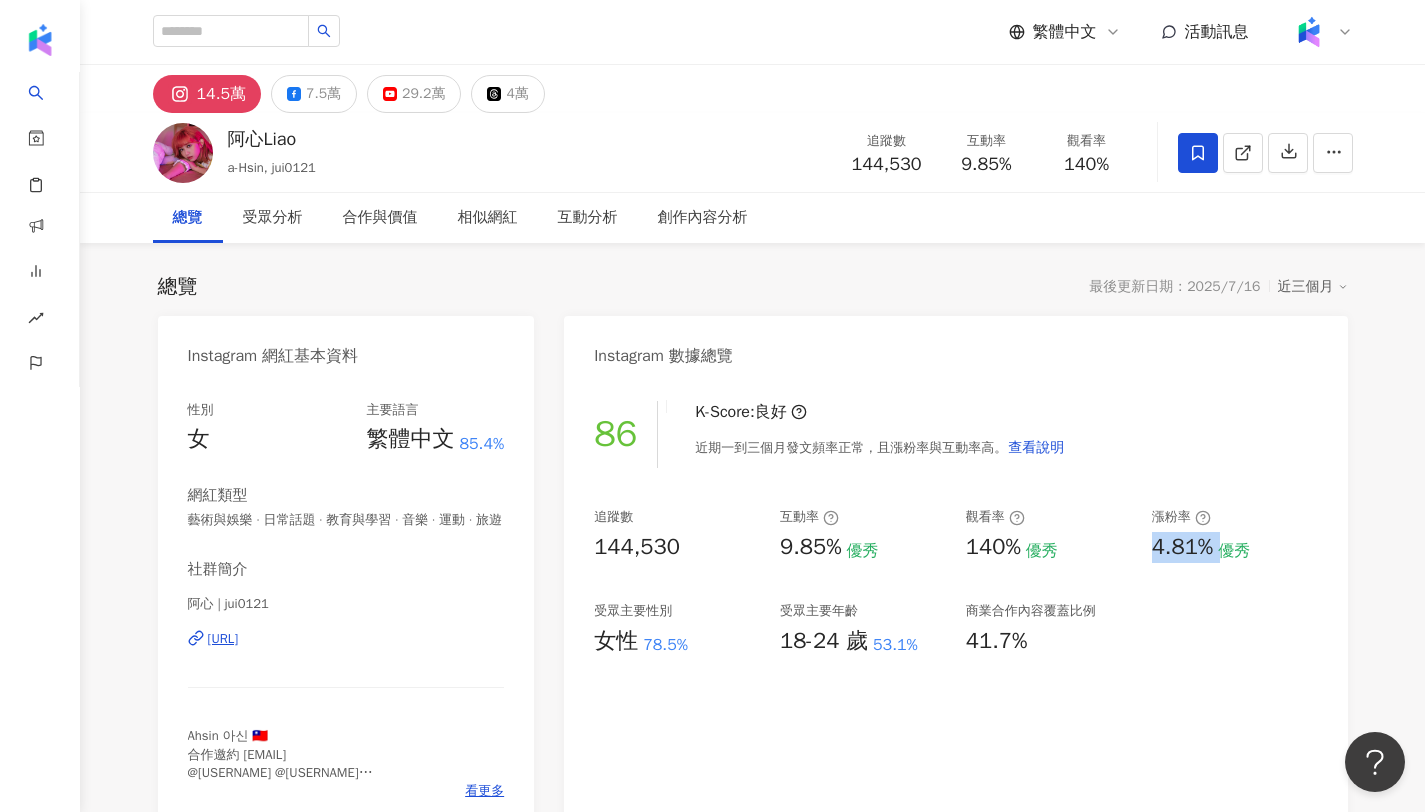 drag, startPoint x: 1222, startPoint y: 542, endPoint x: 1156, endPoint y: 543, distance: 66.007576 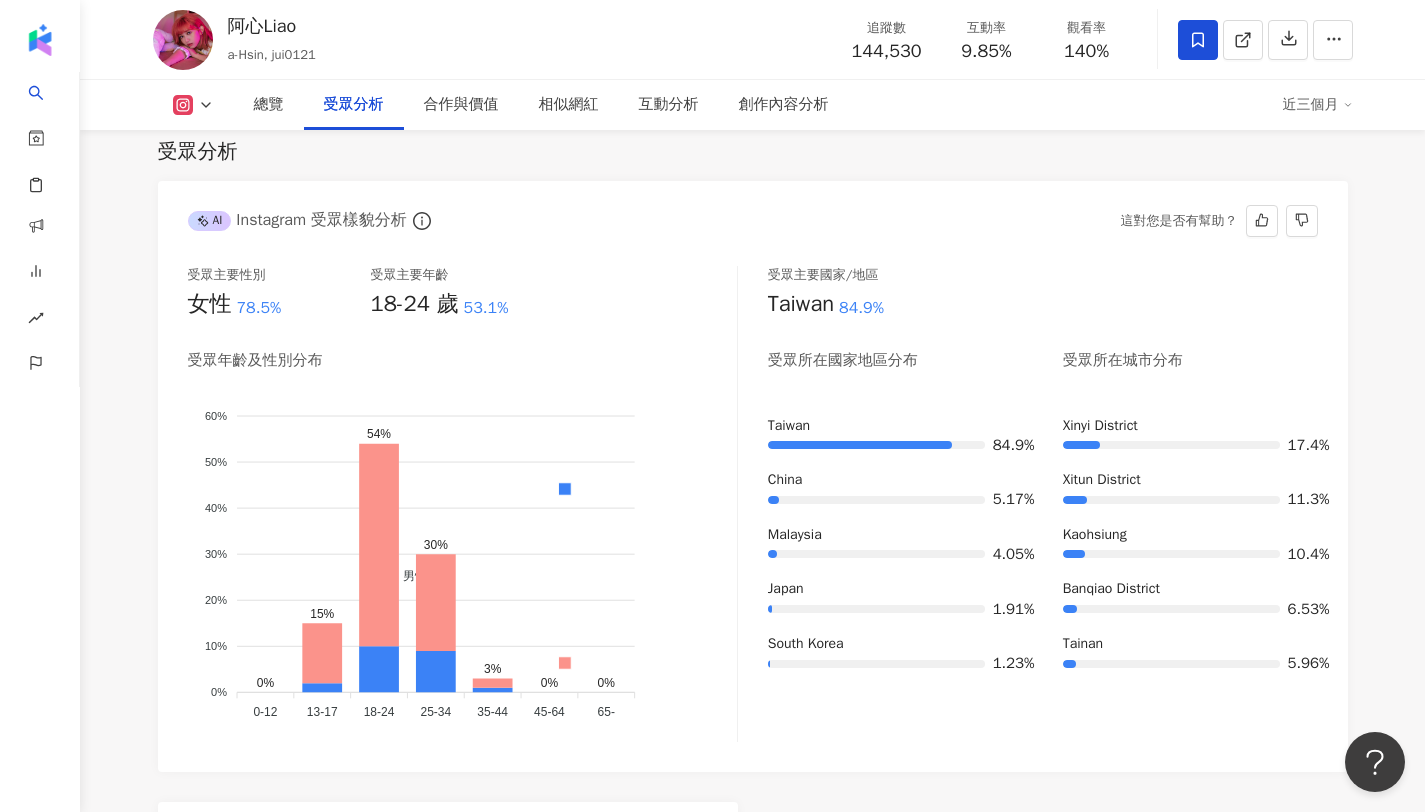 scroll, scrollTop: 1748, scrollLeft: 0, axis: vertical 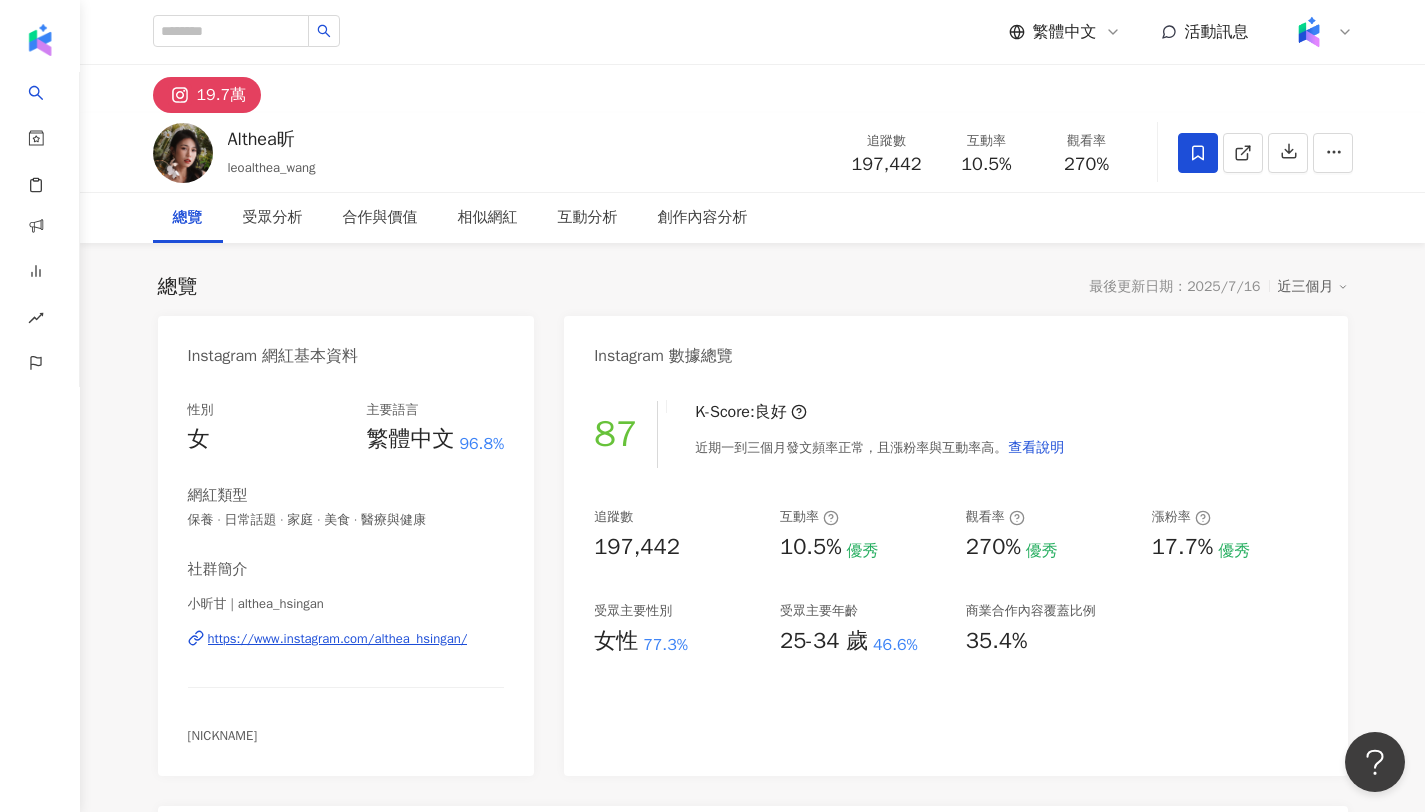 click on "https://www.instagram.com/althea_hsingan/" at bounding box center [338, 639] 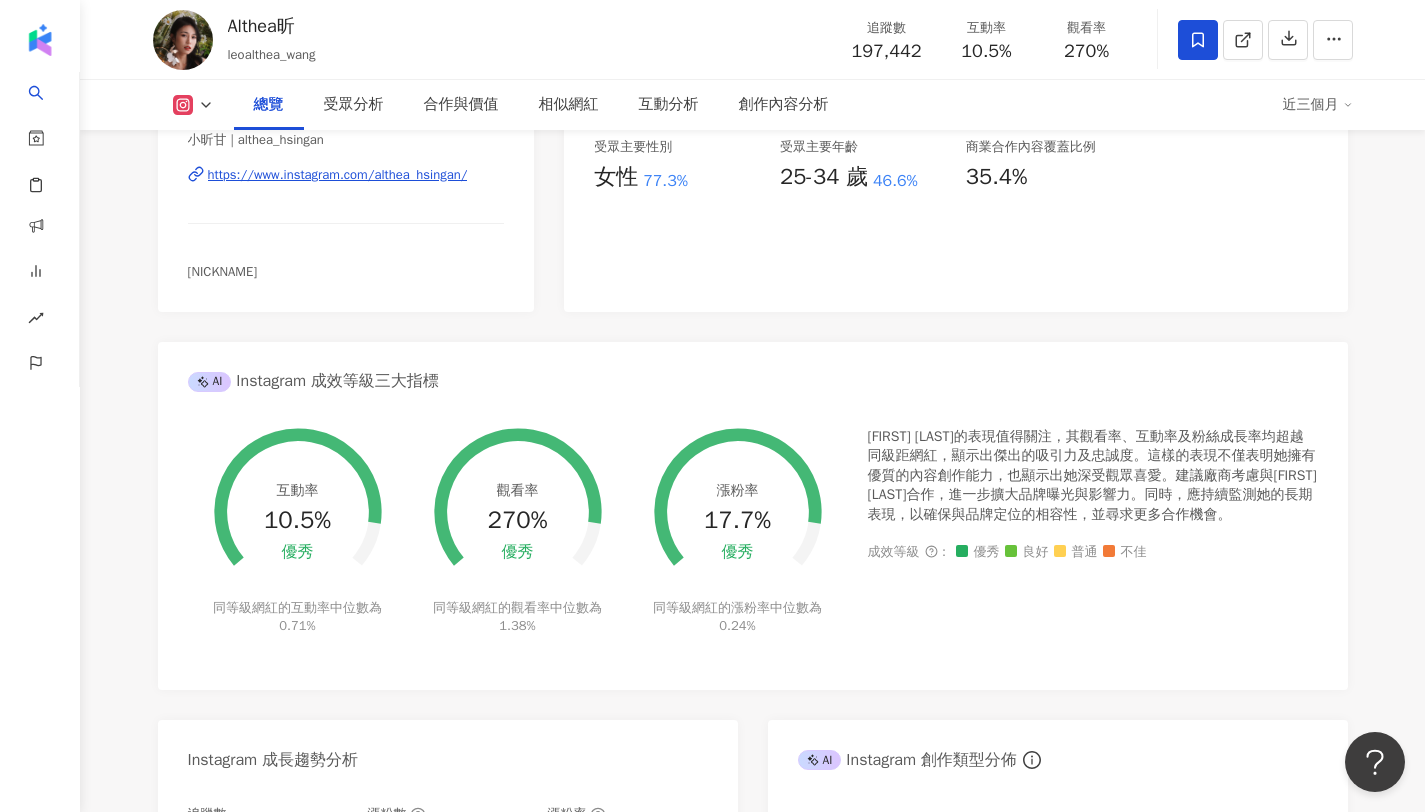scroll, scrollTop: 0, scrollLeft: 0, axis: both 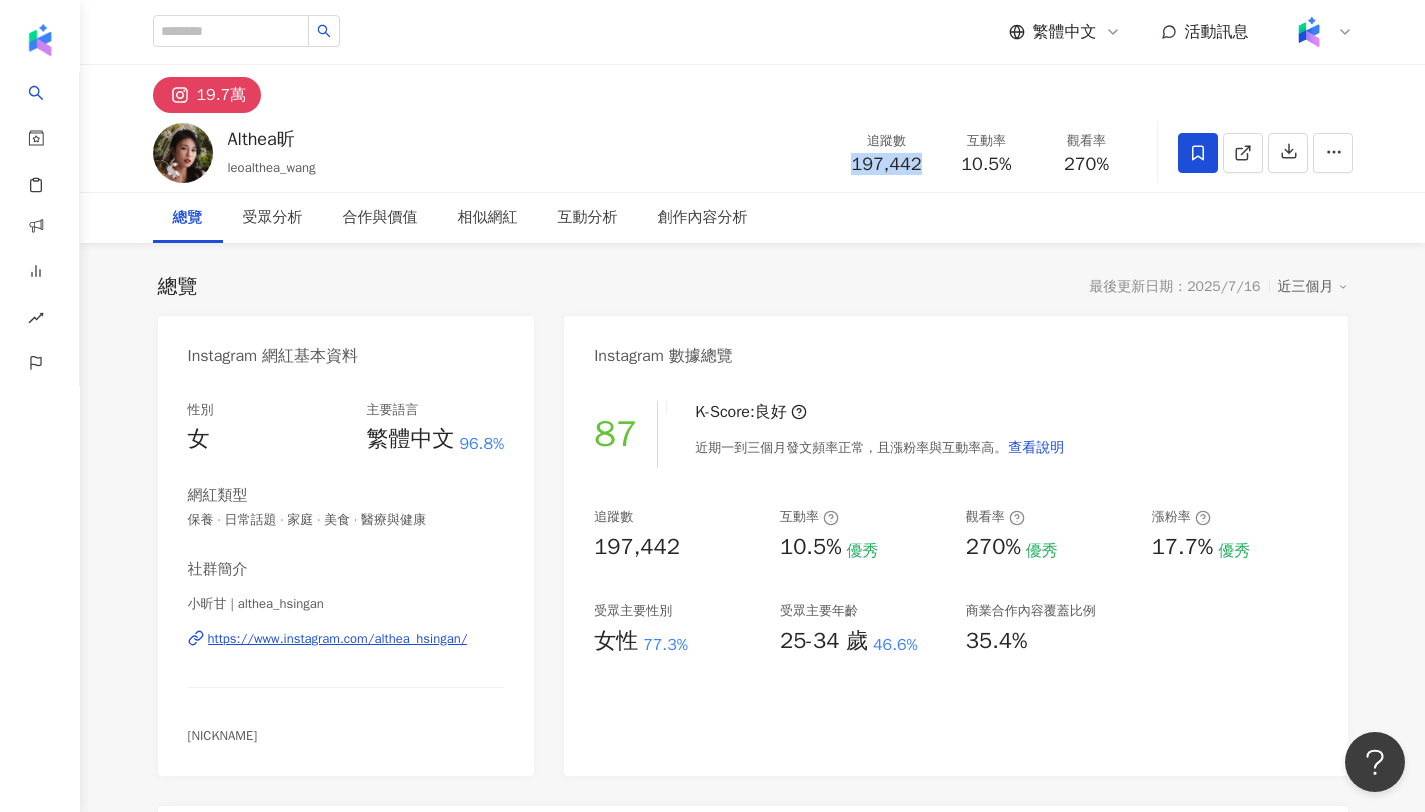 drag, startPoint x: 931, startPoint y: 164, endPoint x: 853, endPoint y: 166, distance: 78.025635 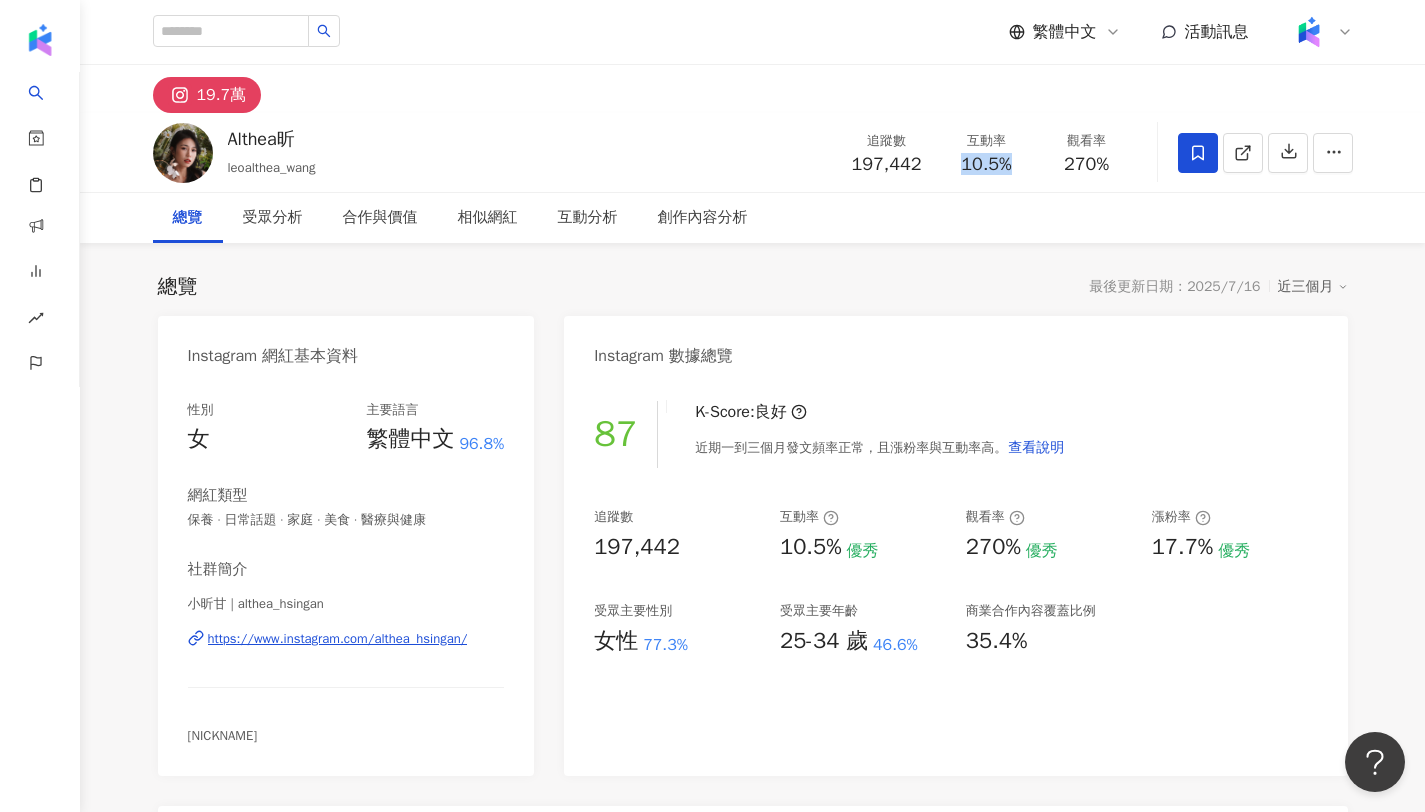 drag, startPoint x: 1027, startPoint y: 164, endPoint x: 961, endPoint y: 167, distance: 66.068146 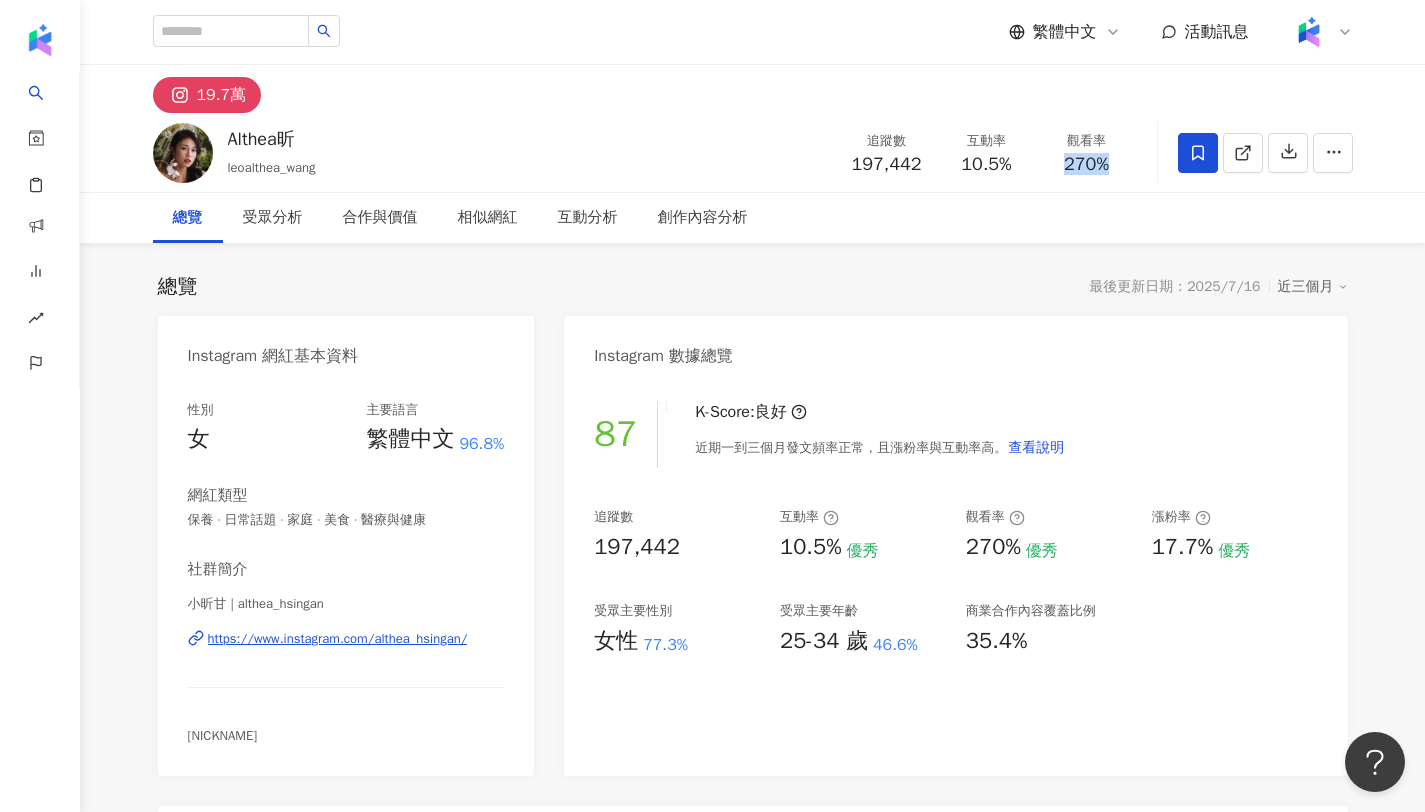 drag, startPoint x: 1118, startPoint y: 172, endPoint x: 1056, endPoint y: 166, distance: 62.289646 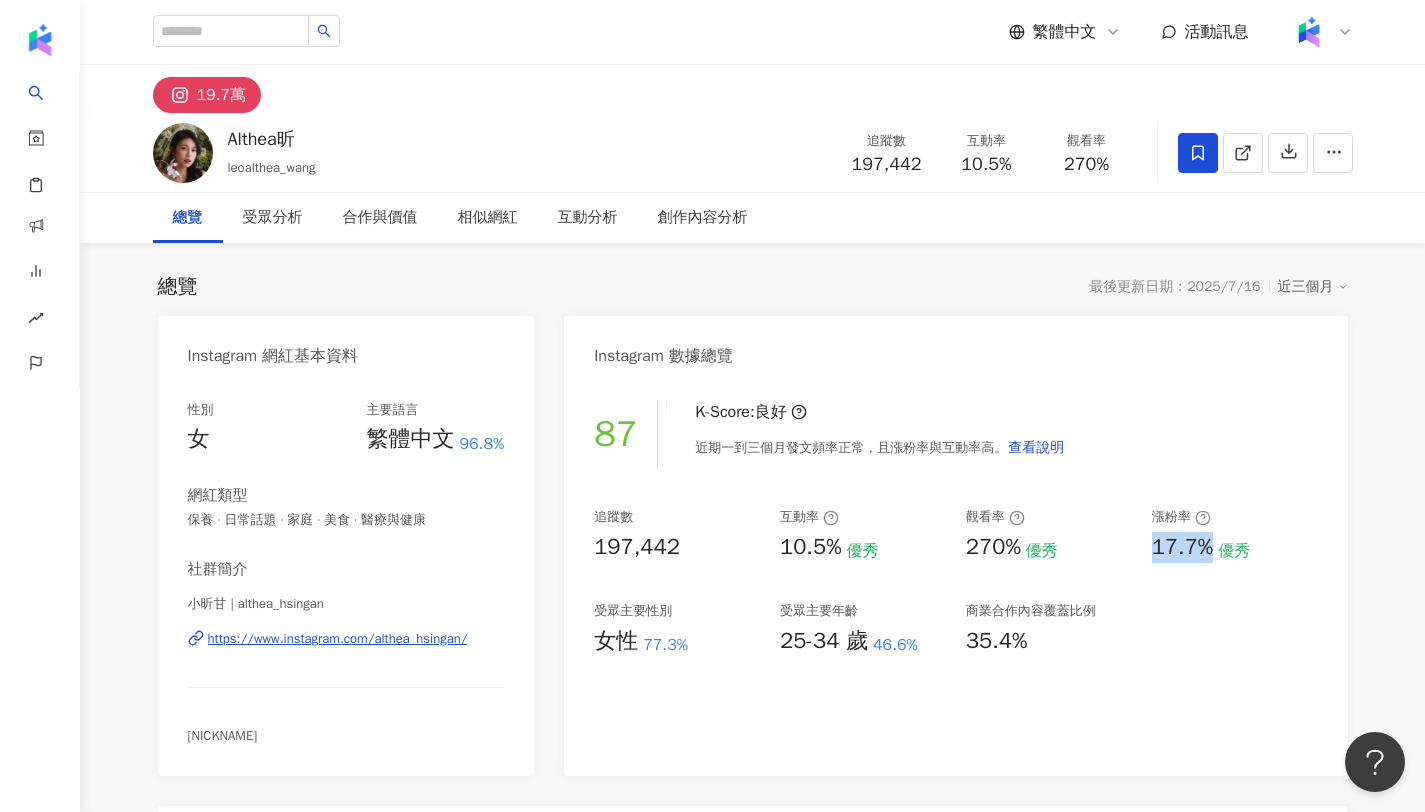 drag, startPoint x: 1214, startPoint y: 550, endPoint x: 1153, endPoint y: 550, distance: 61 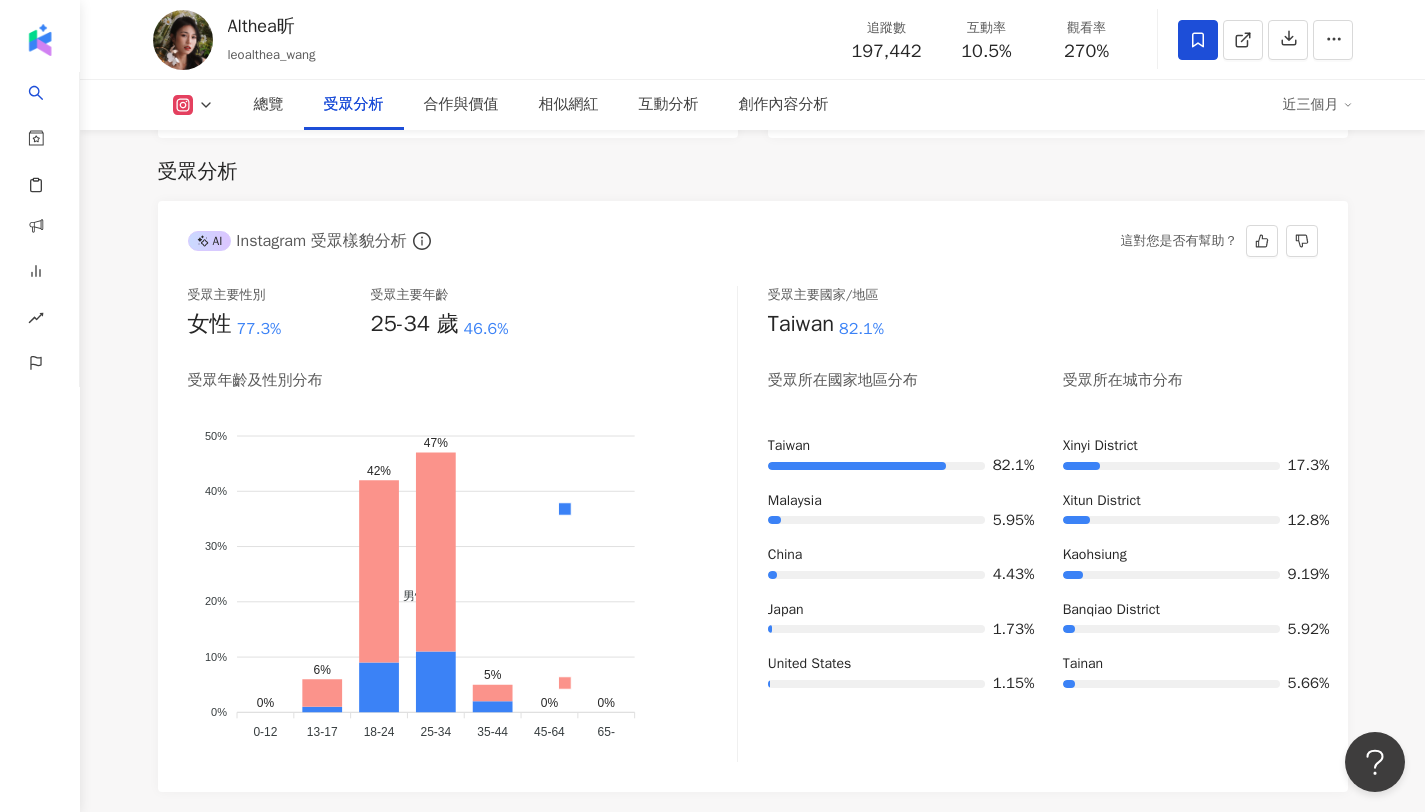 scroll, scrollTop: 1649, scrollLeft: 0, axis: vertical 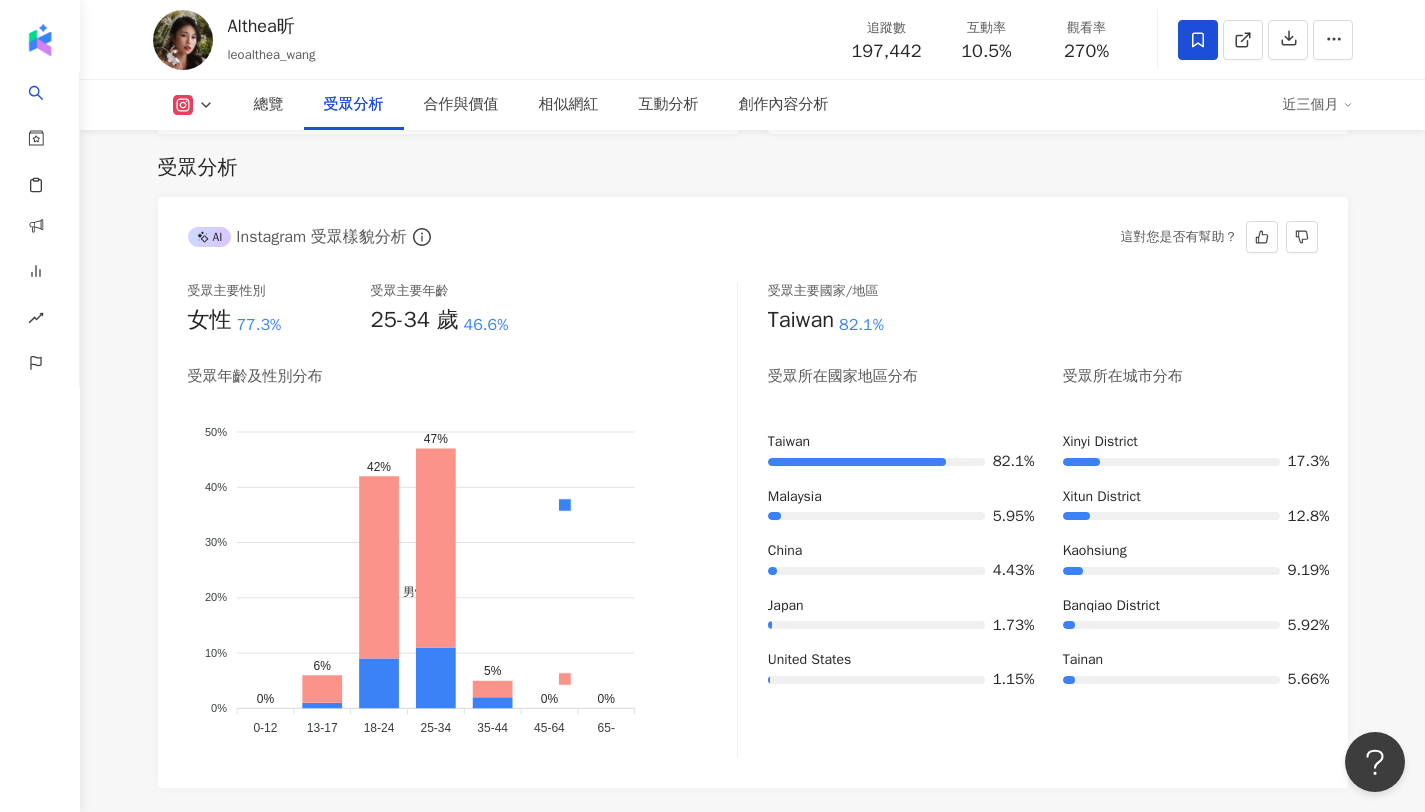 click on "受眾主要性別   女性 77.3% 受眾主要年齡   25-34 歲 46.6% 受眾年齡及性別分布 男性 女性 50% 50% 40% 40% 30% 30% 20% 20% 10% 10% 0% 0% 0% 6% 42% 47% 5% 0% 0% 0-12 0-12 13-17 13-17 18-24 18-24 25-34 25-34 35-44 35-44 45-64 45-64 65- 65- 受眾主要國家/地區   Taiwan 82.1% 受眾所在國家地區分布 受眾所在城市分布 Taiwan 82.1% Malaysia 5.95% China 4.43% Japan 1.73% United States 1.15% Xinyi District 17.3% Xitun District 12.8% Kaohsiung 9.19% Banqiao District 5.92% Tainan 5.66%" at bounding box center [753, 525] 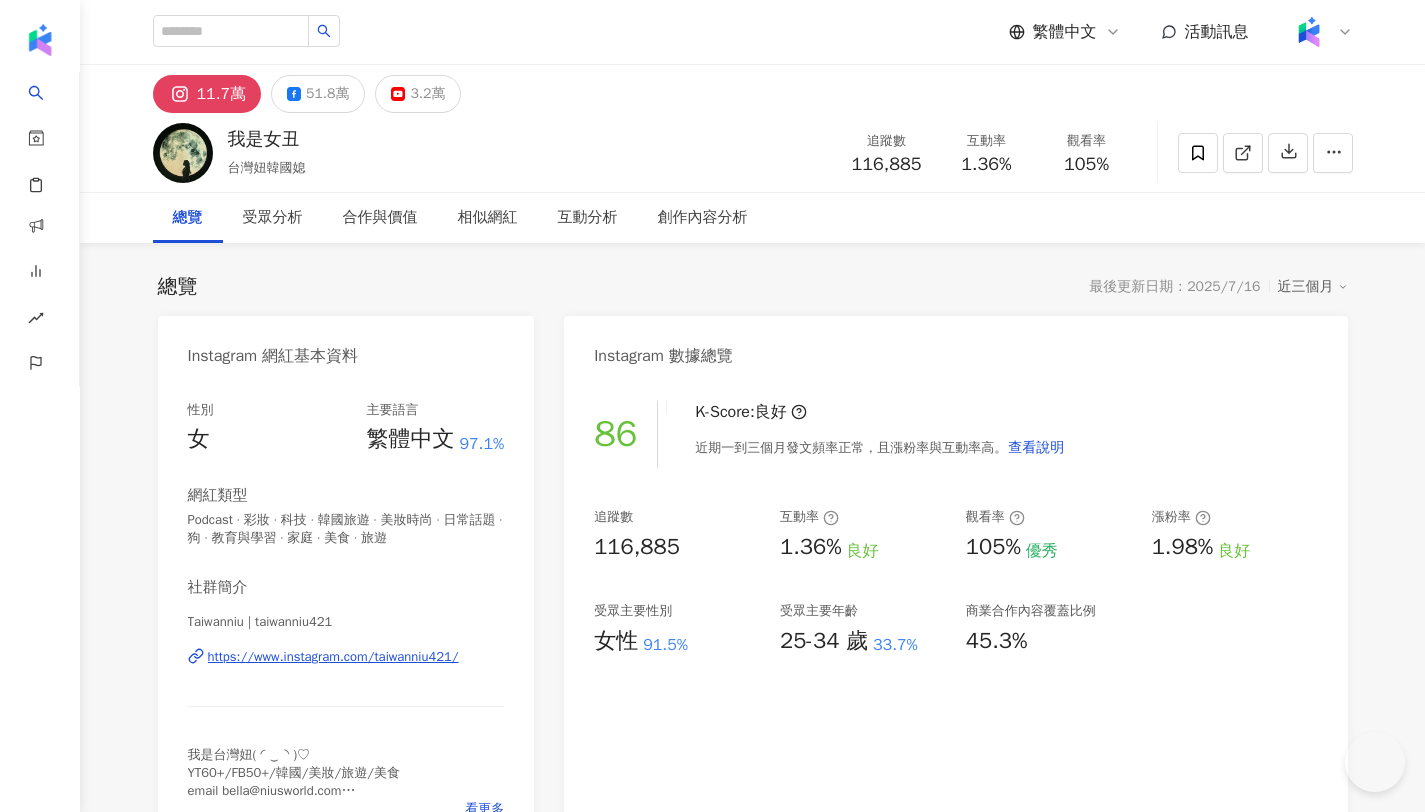 scroll, scrollTop: 0, scrollLeft: 0, axis: both 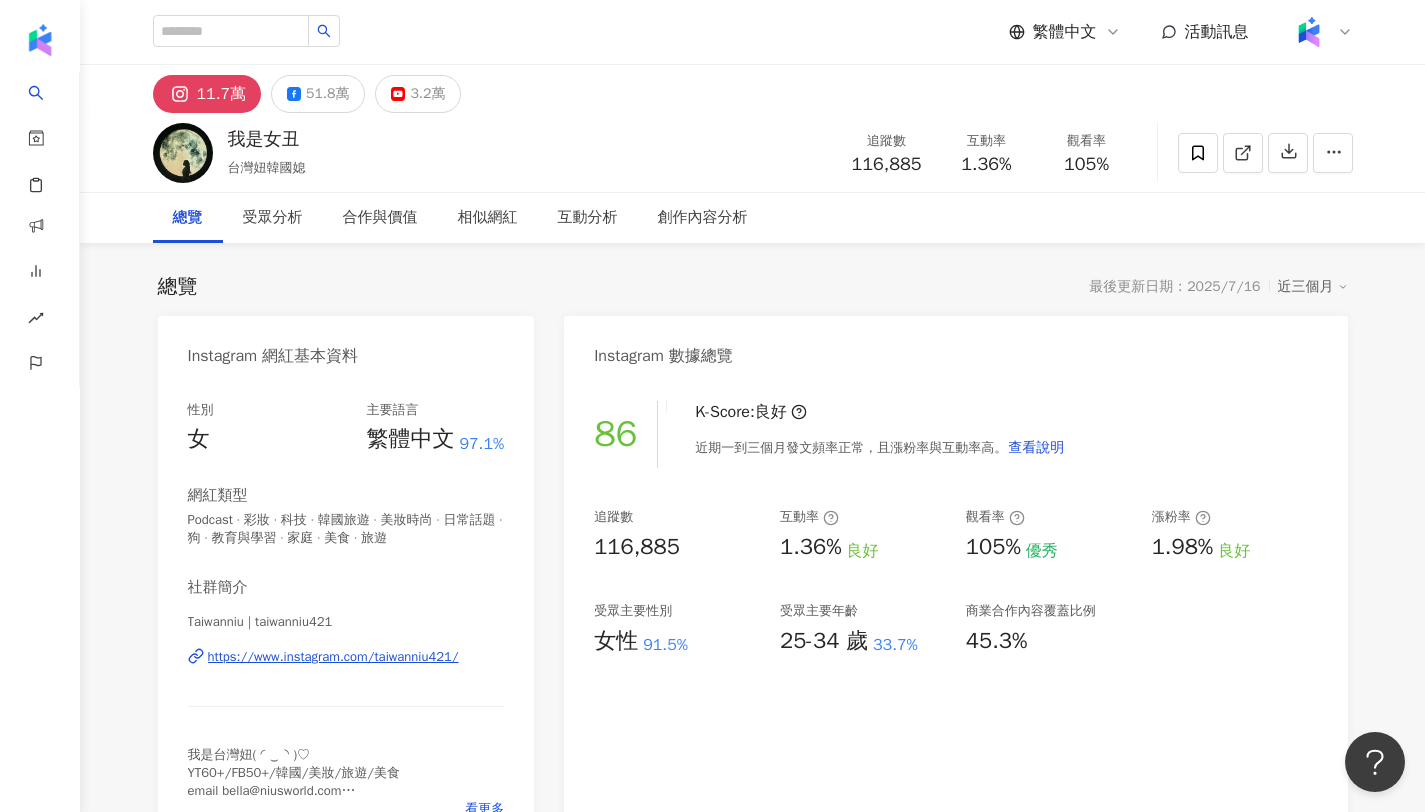 click on "https://www.instagram.com/taiwanniu421/" at bounding box center [333, 657] 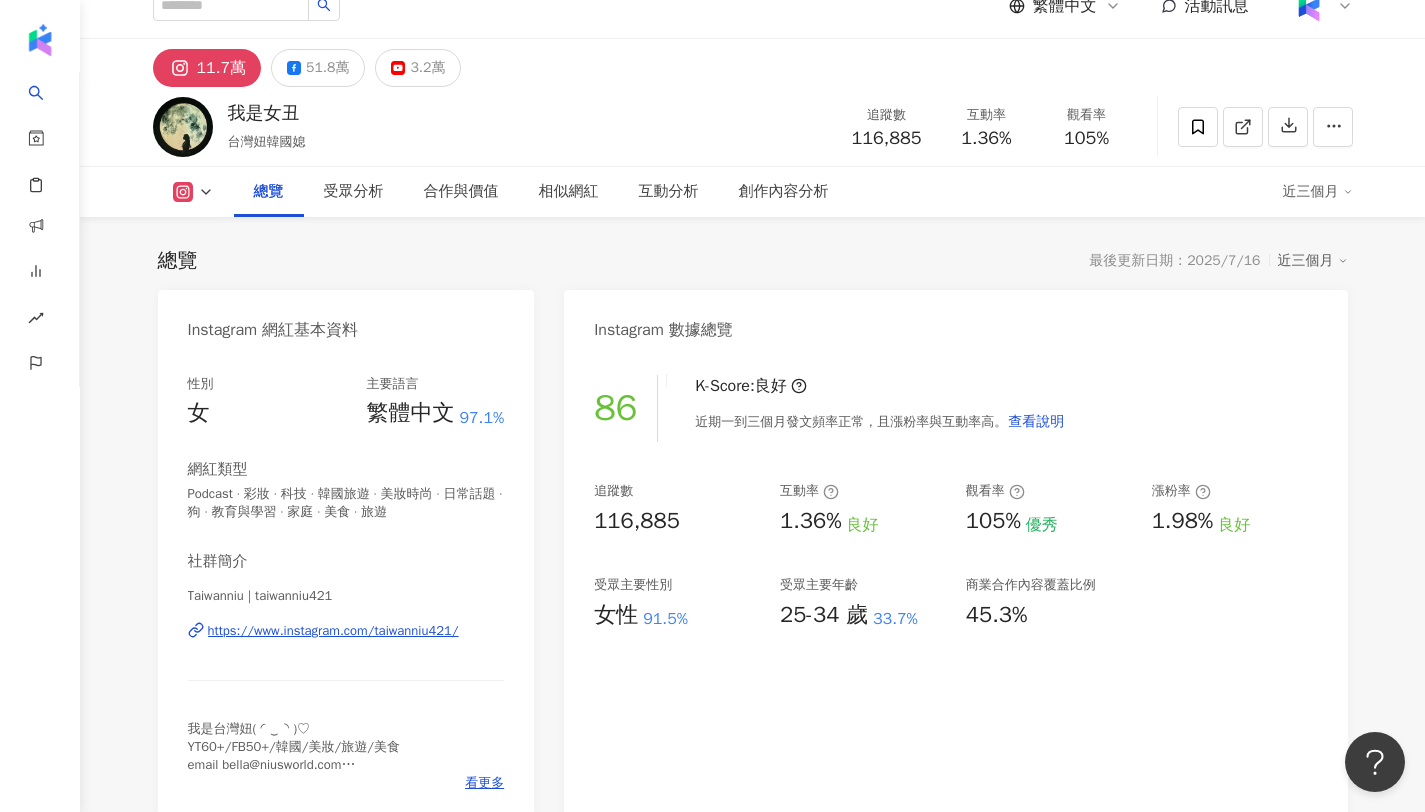 scroll, scrollTop: 0, scrollLeft: 0, axis: both 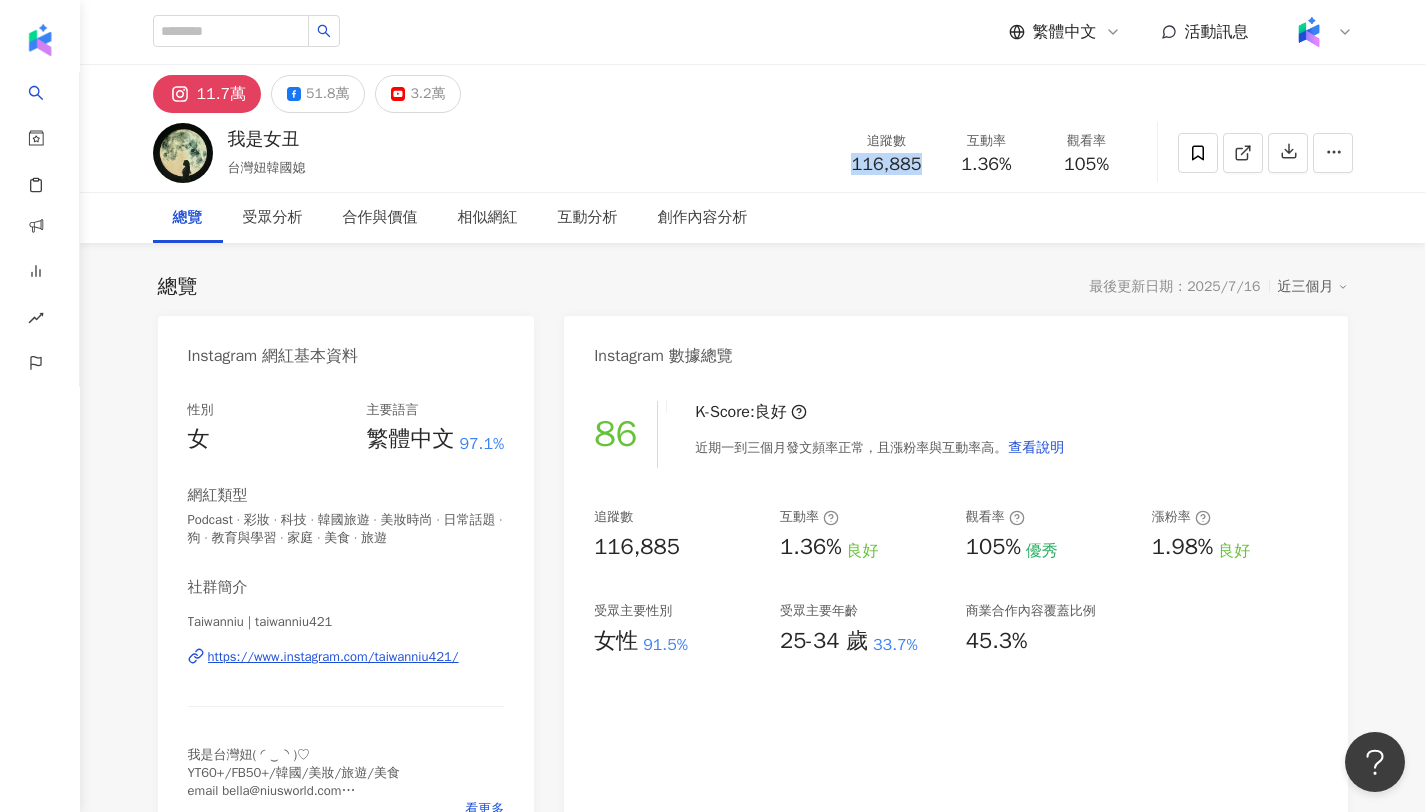 drag, startPoint x: 927, startPoint y: 164, endPoint x: 851, endPoint y: 168, distance: 76.105194 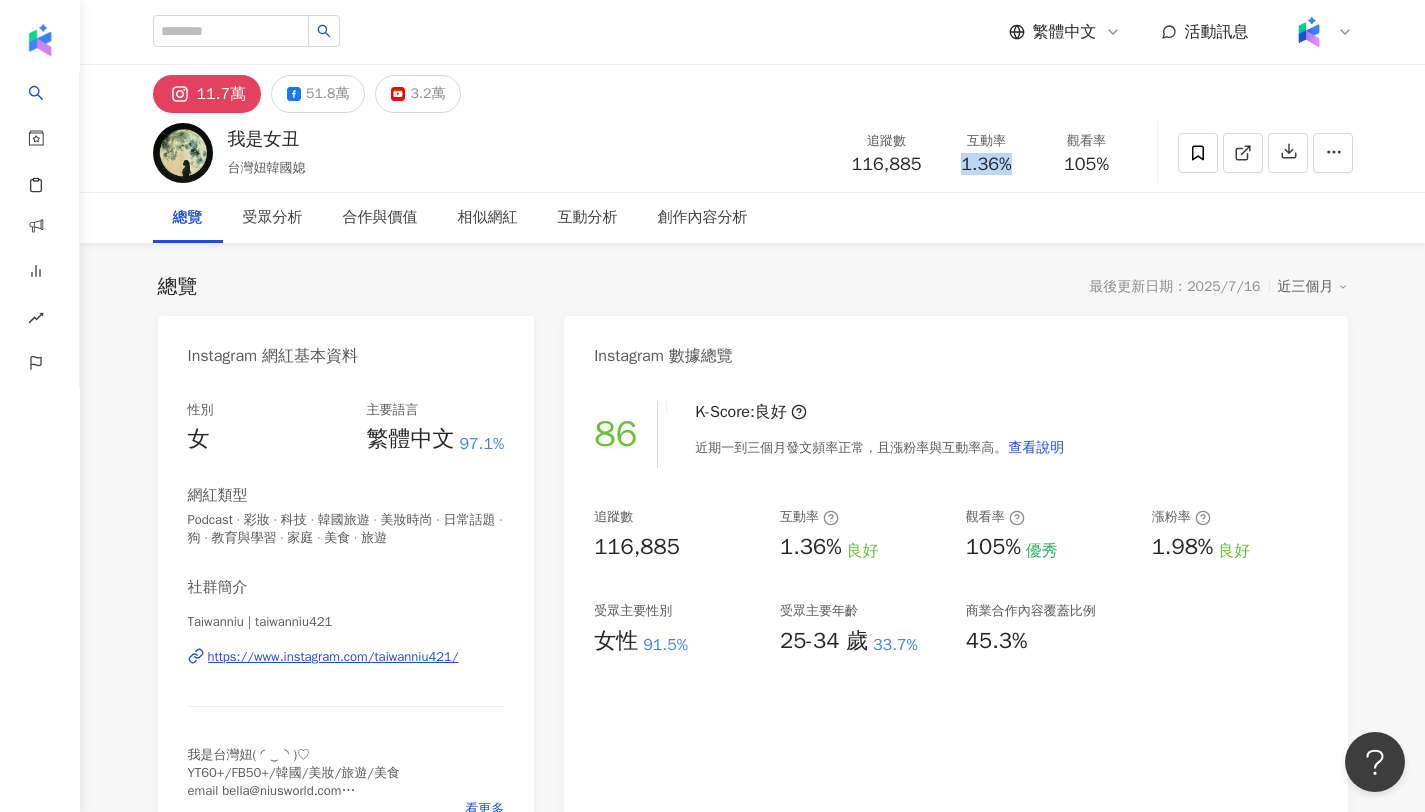 drag, startPoint x: 1036, startPoint y: 166, endPoint x: 958, endPoint y: 168, distance: 78.025635 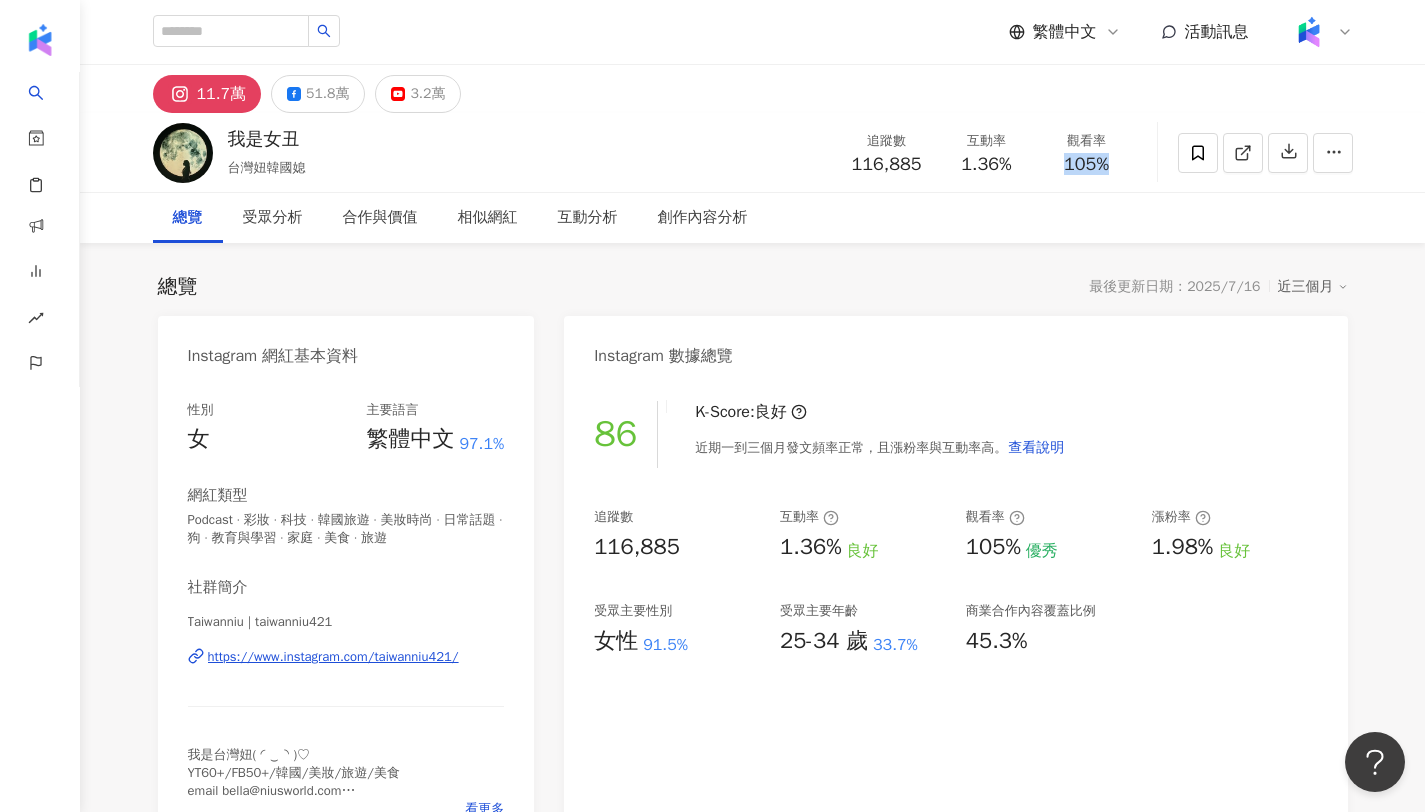drag, startPoint x: 1081, startPoint y: 168, endPoint x: 1062, endPoint y: 157, distance: 21.954498 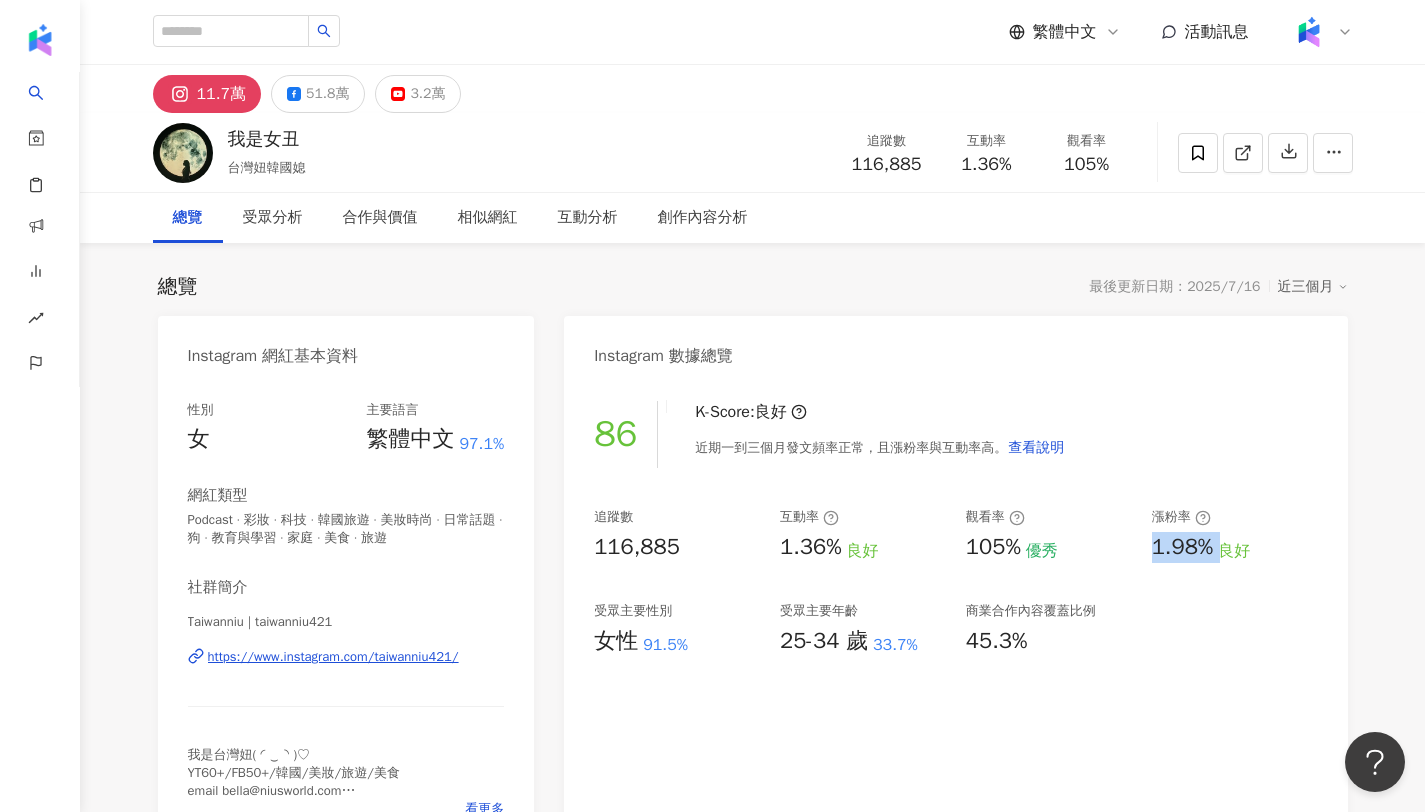 drag, startPoint x: 1217, startPoint y: 554, endPoint x: 1150, endPoint y: 547, distance: 67.36468 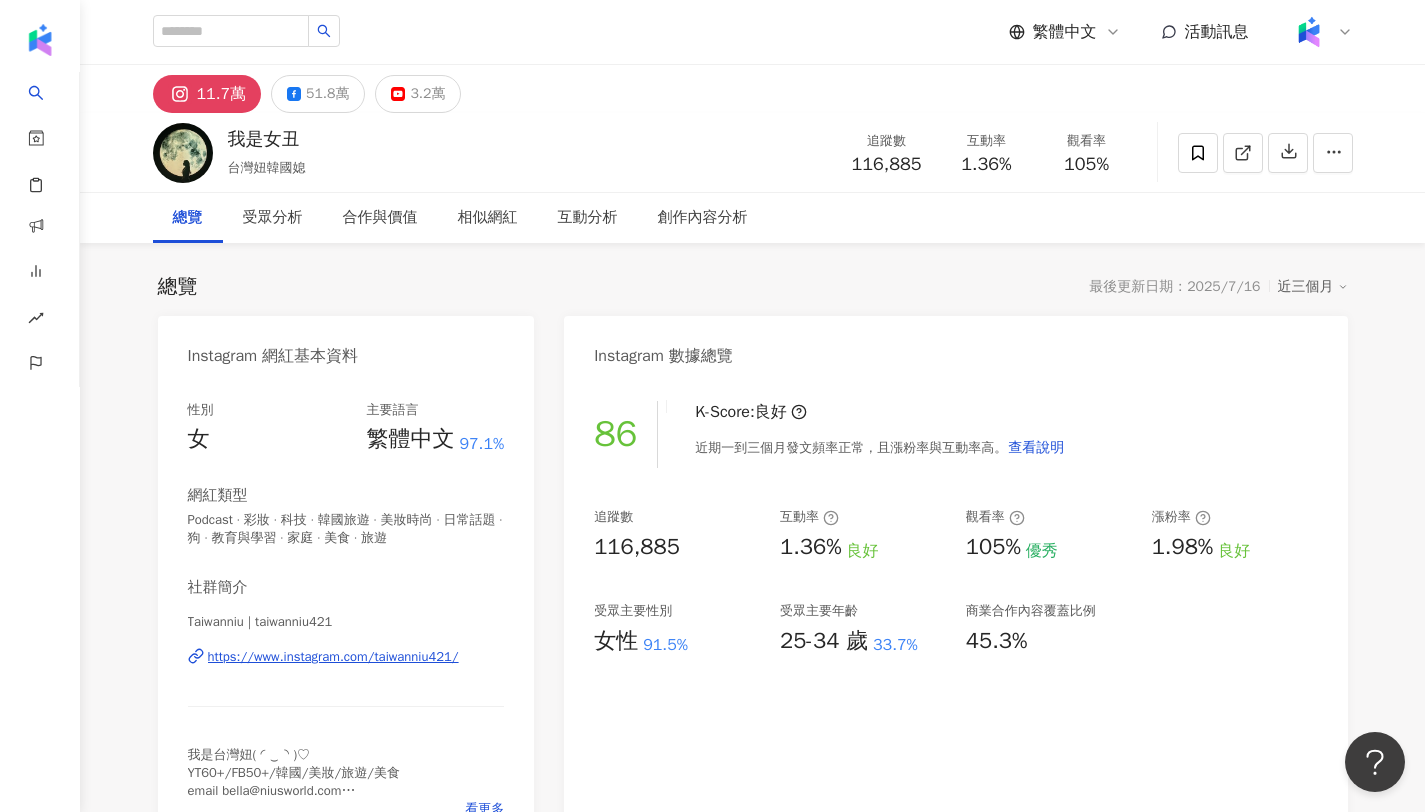 click on "總覽 最後更新日期：2025/7/16 近三個月 Instagram 網紅基本資料 性別   女 主要語言   繁體中文 97.1% 網紅類型 Podcast · 彩妝 · 科技 · 韓國旅遊 · 美妝時尚 · 日常話題 · 狗 · 教育與學習 · 家庭 · 美食 · 旅遊 社群簡介 Taiwanniu | taiwanniu421 https://www.instagram.com/taiwanniu421/ 我是台灣妞(⁠ ⁠◜⁠‿⁠◝⁠ ⁠)⁠♡
YT60+/FB50+/韓國/美妝/旅遊/美食
email bella@niusworld.com
@cozywhite.tw
@cozywhite.official 看更多 Instagram 數據總覽 86 K-Score :   良好 近期一到三個月發文頻率正常，且漲粉率與互動率高。 查看說明 追蹤數   116,885 互動率   1.36% 良好 觀看率   105% 優秀 漲粉率   1.98% 良好 受眾主要性別   女性 91.5% 受眾主要年齡   25-34 歲 33.7% 商業合作內容覆蓋比例   45.3% AI Instagram 成效等級三大指標 互動率 1.36% 良好 同等級網紅的互動率中位數為  0.71% 觀看率 105% 優秀 同等級網紅的觀看率中位數為" at bounding box center (753, 1054) 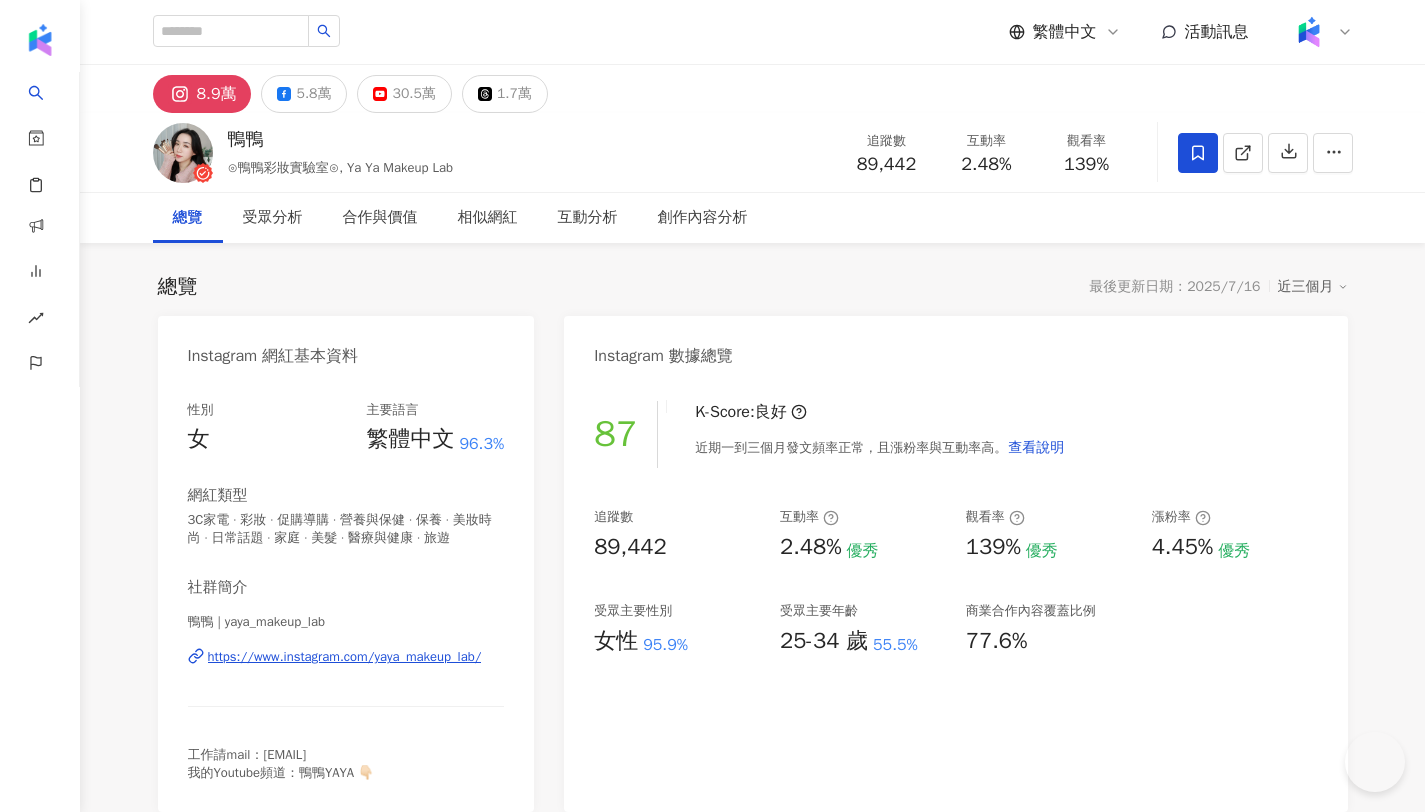 scroll, scrollTop: 0, scrollLeft: 0, axis: both 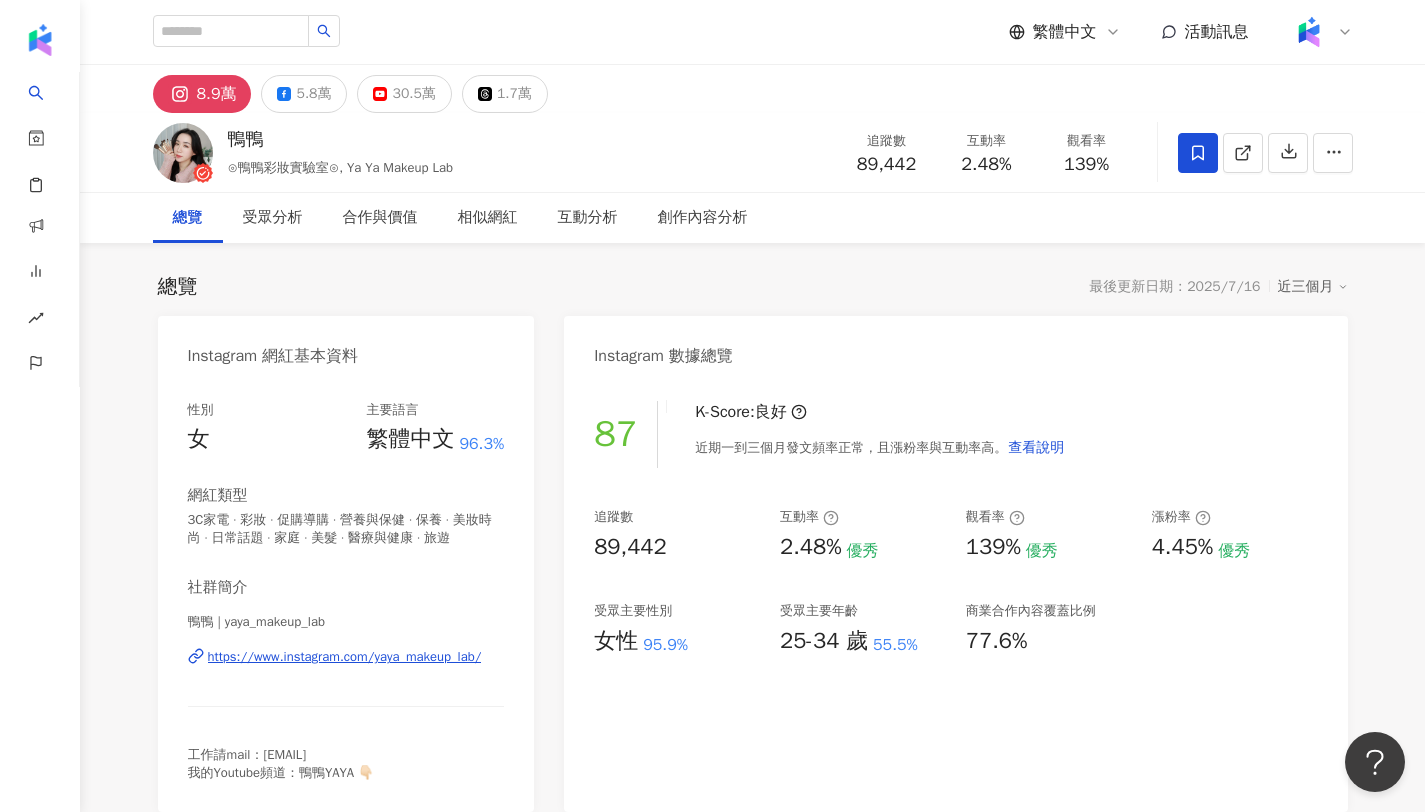 click on "https://www.instagram.com/yaya_makeup_lab/" at bounding box center [345, 657] 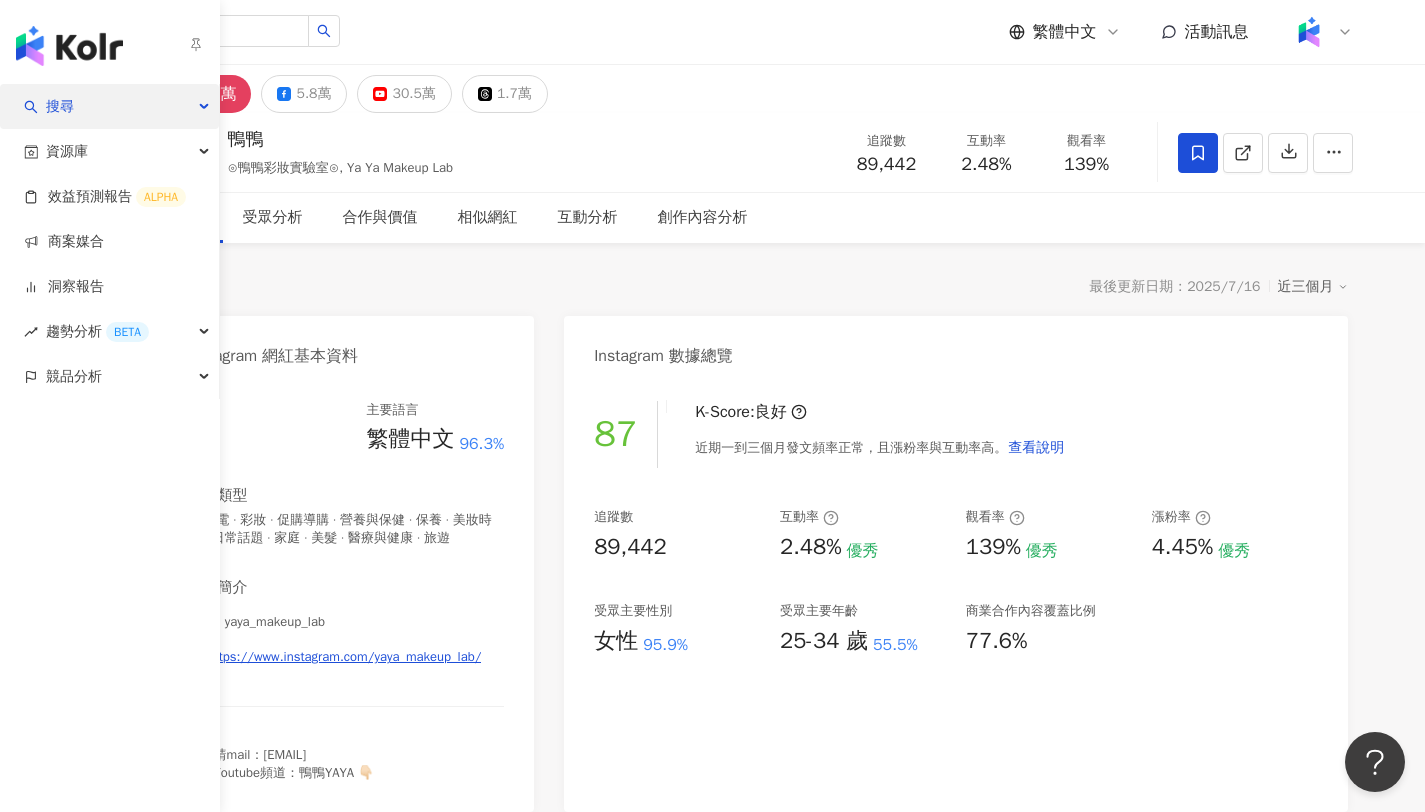 click on "搜尋" at bounding box center (60, 106) 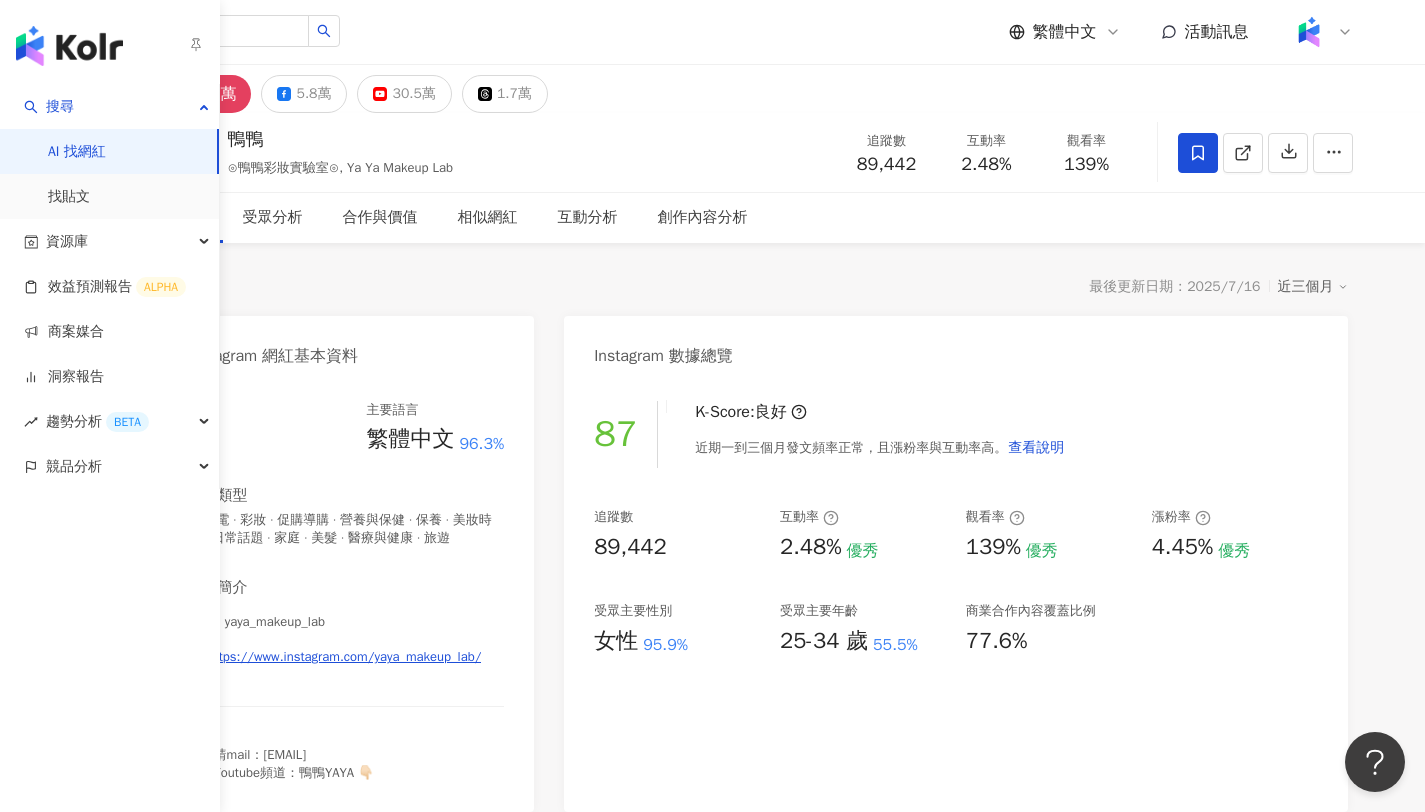 click on "AI 找網紅" at bounding box center [77, 152] 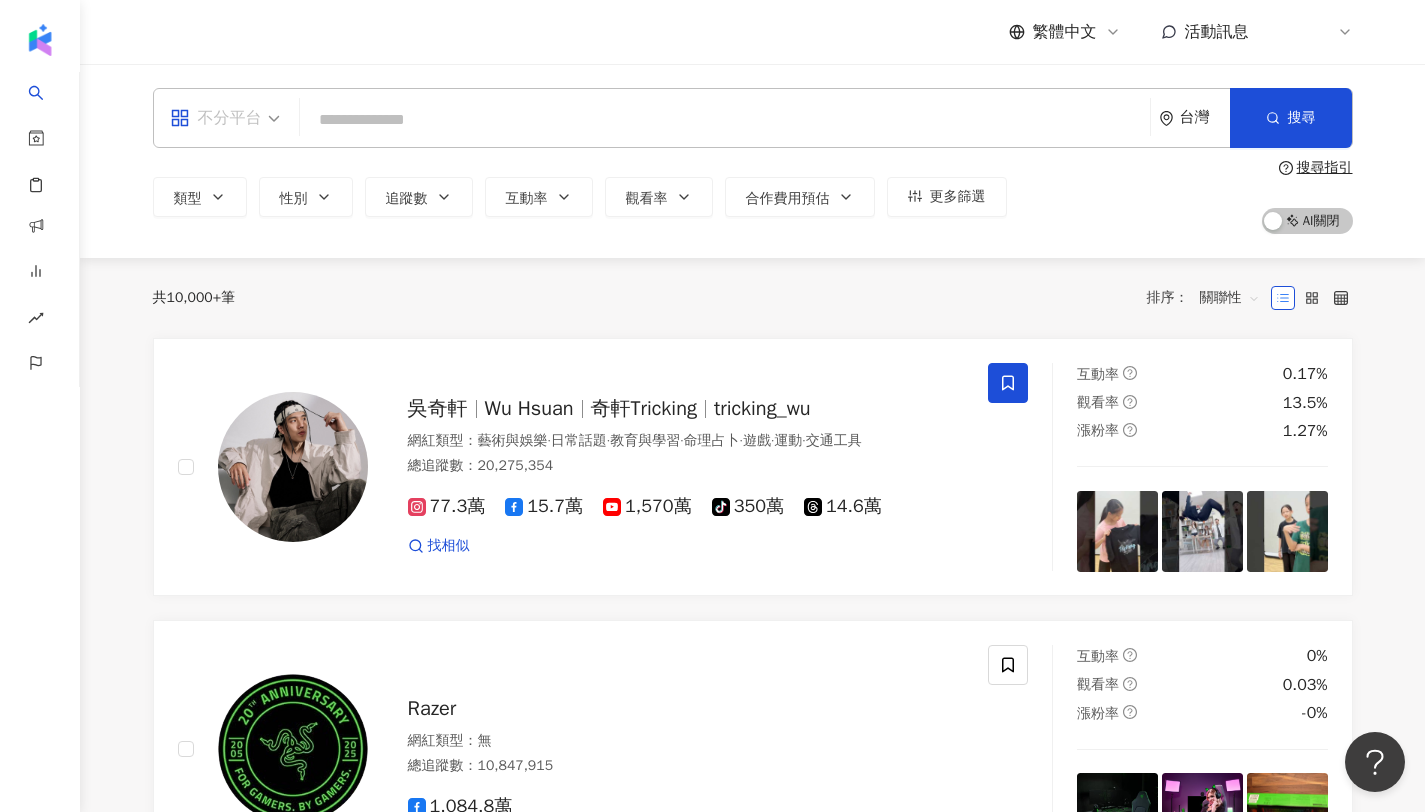 click on "不分平台" at bounding box center [216, 118] 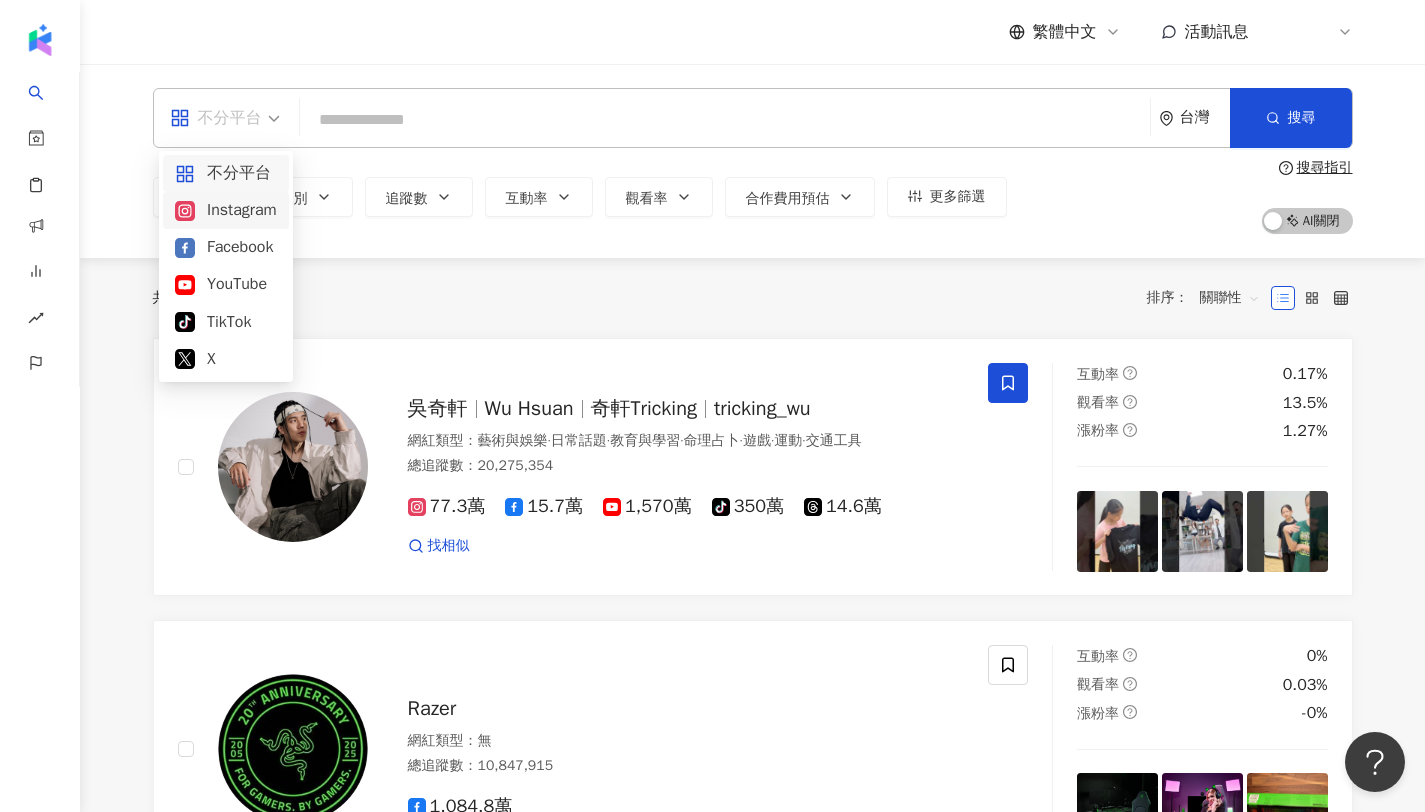 click on "Instagram" at bounding box center (226, 210) 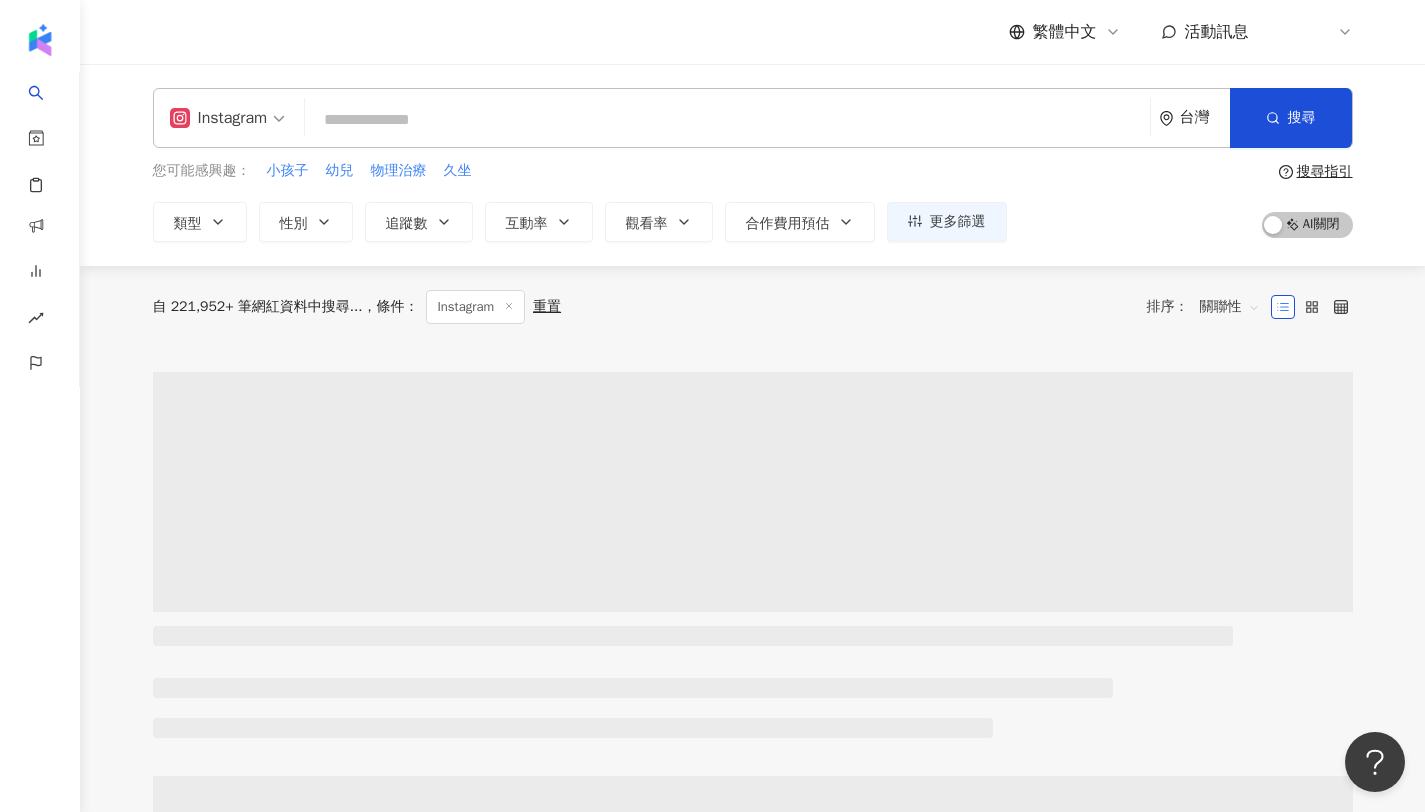 click at bounding box center (727, 120) 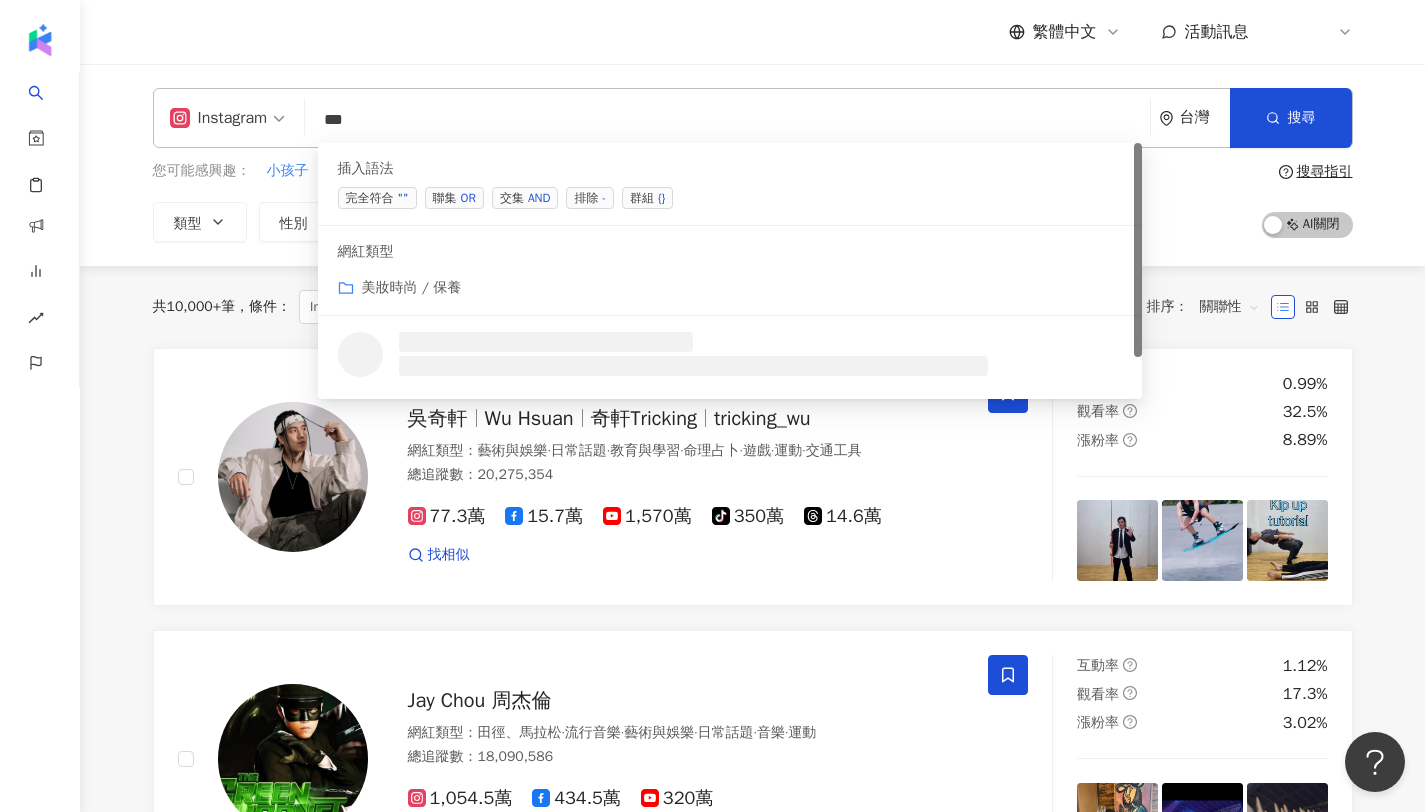 drag, startPoint x: 461, startPoint y: 199, endPoint x: 494, endPoint y: 175, distance: 40.804413 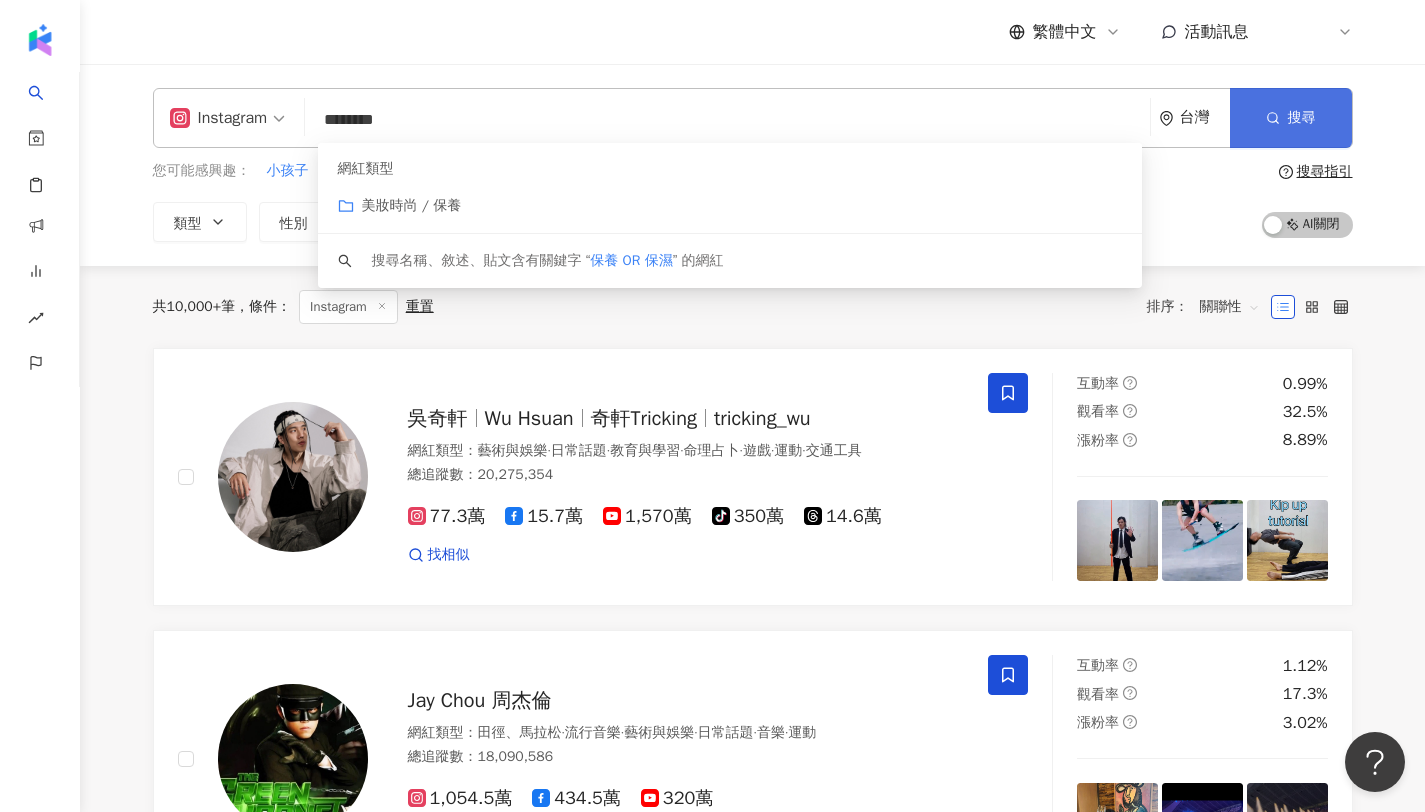 type on "********" 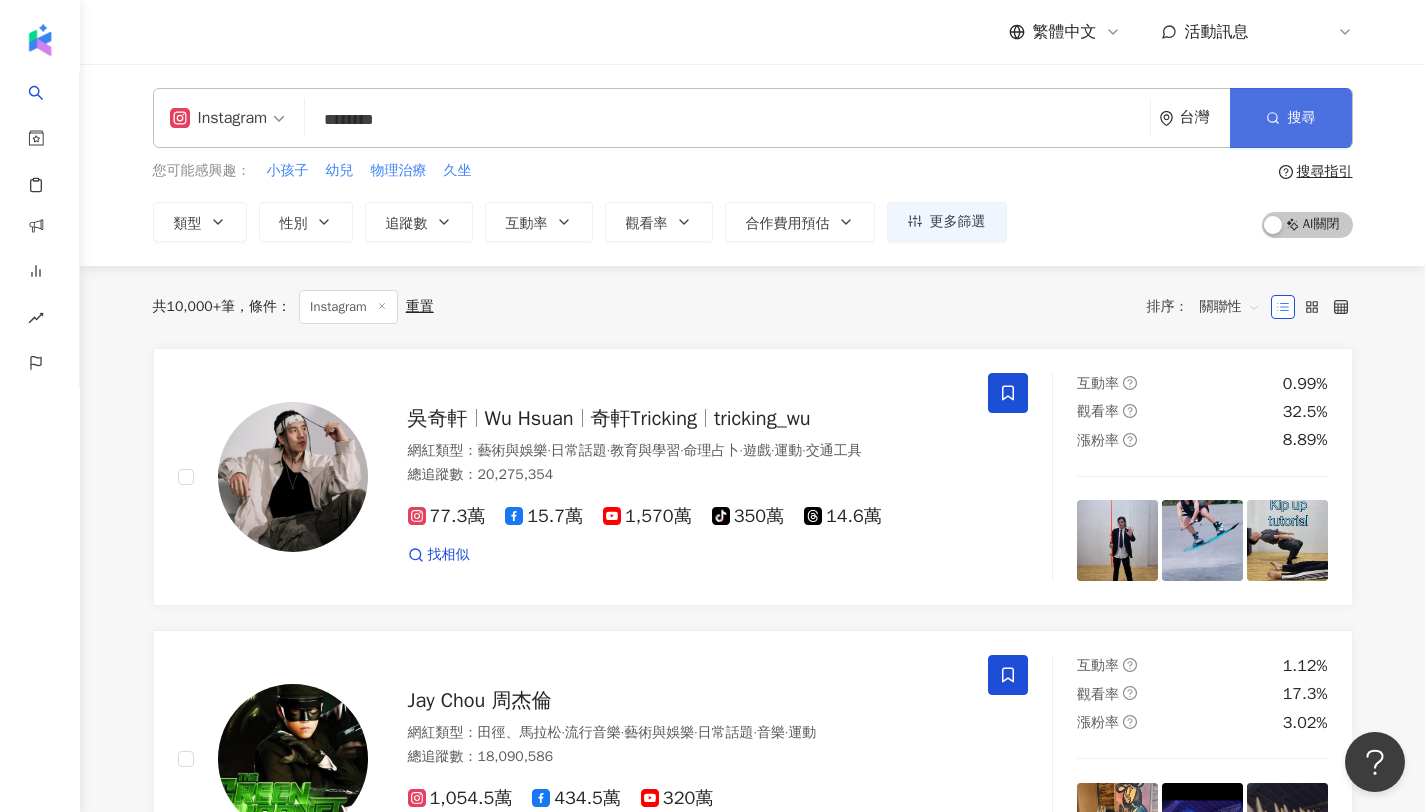 click 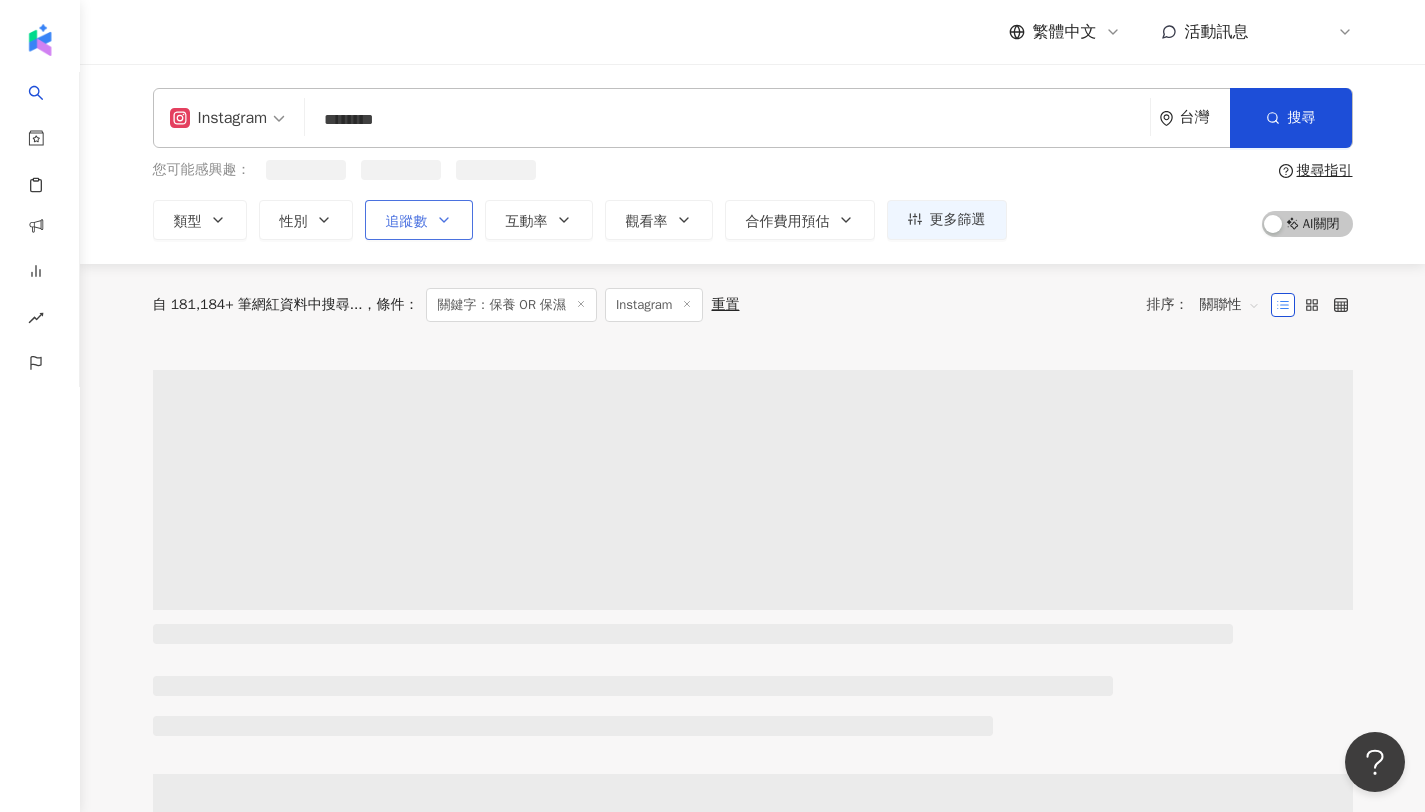 click on "追蹤數" at bounding box center [407, 222] 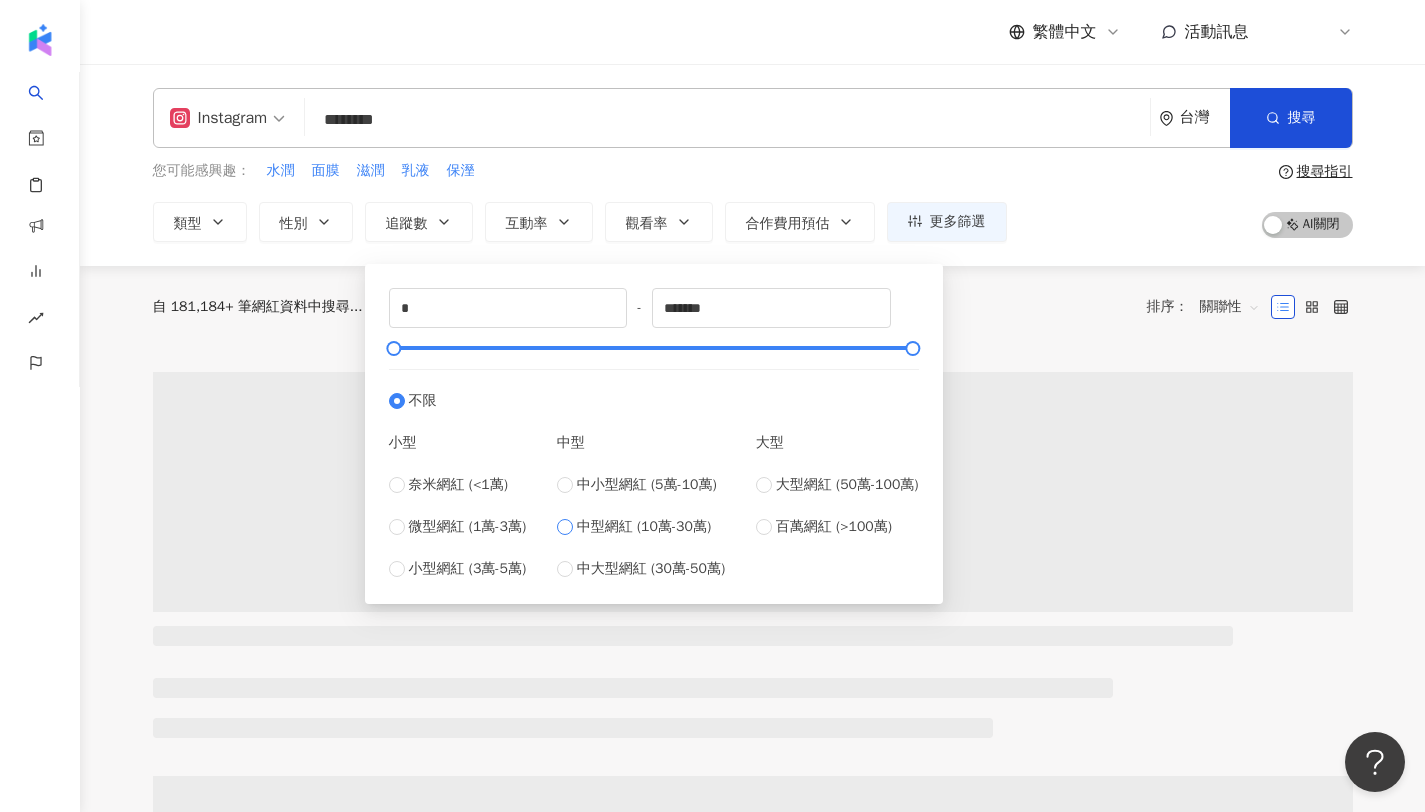 click on "中型網紅 (10萬-30萬)" at bounding box center [644, 527] 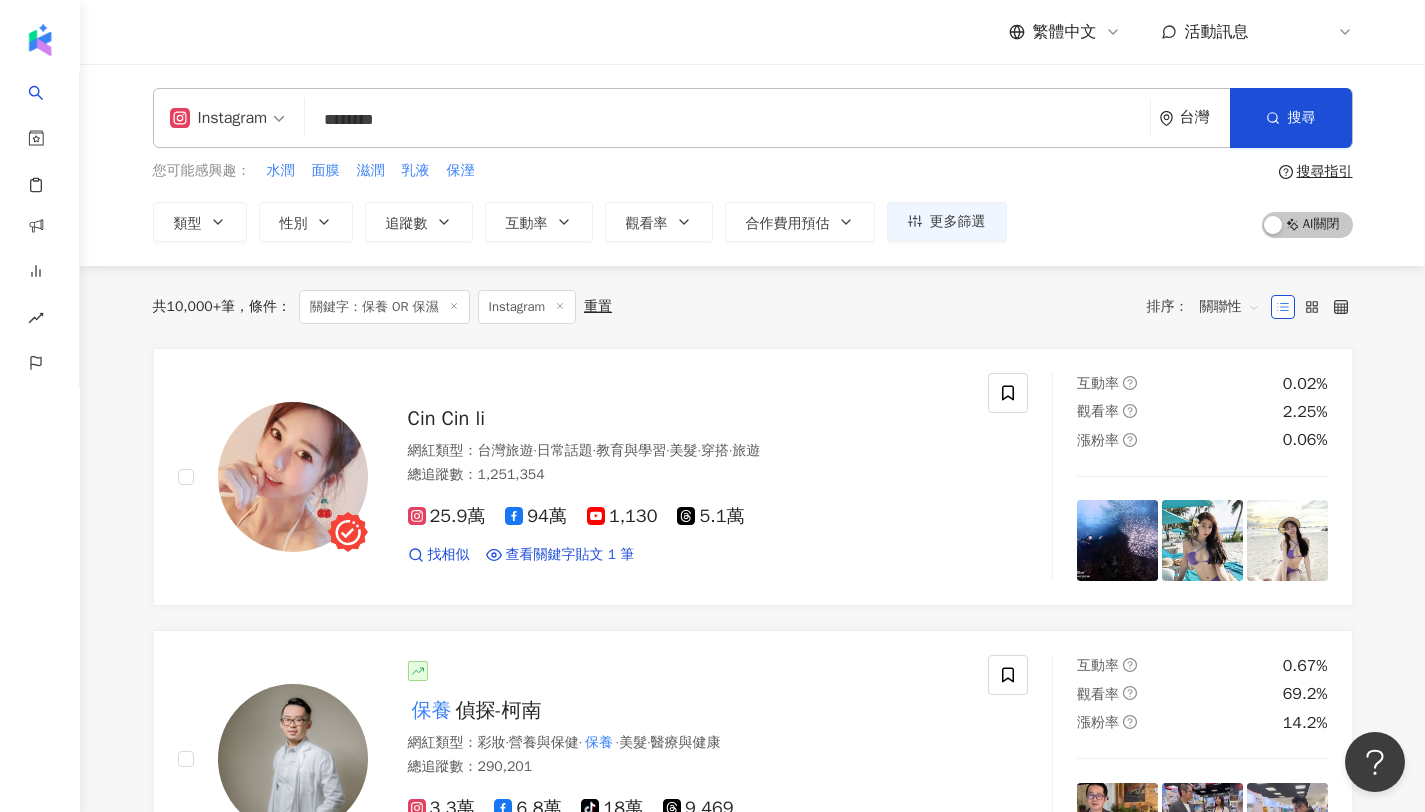 drag, startPoint x: 1051, startPoint y: 280, endPoint x: 719, endPoint y: 270, distance: 332.15057 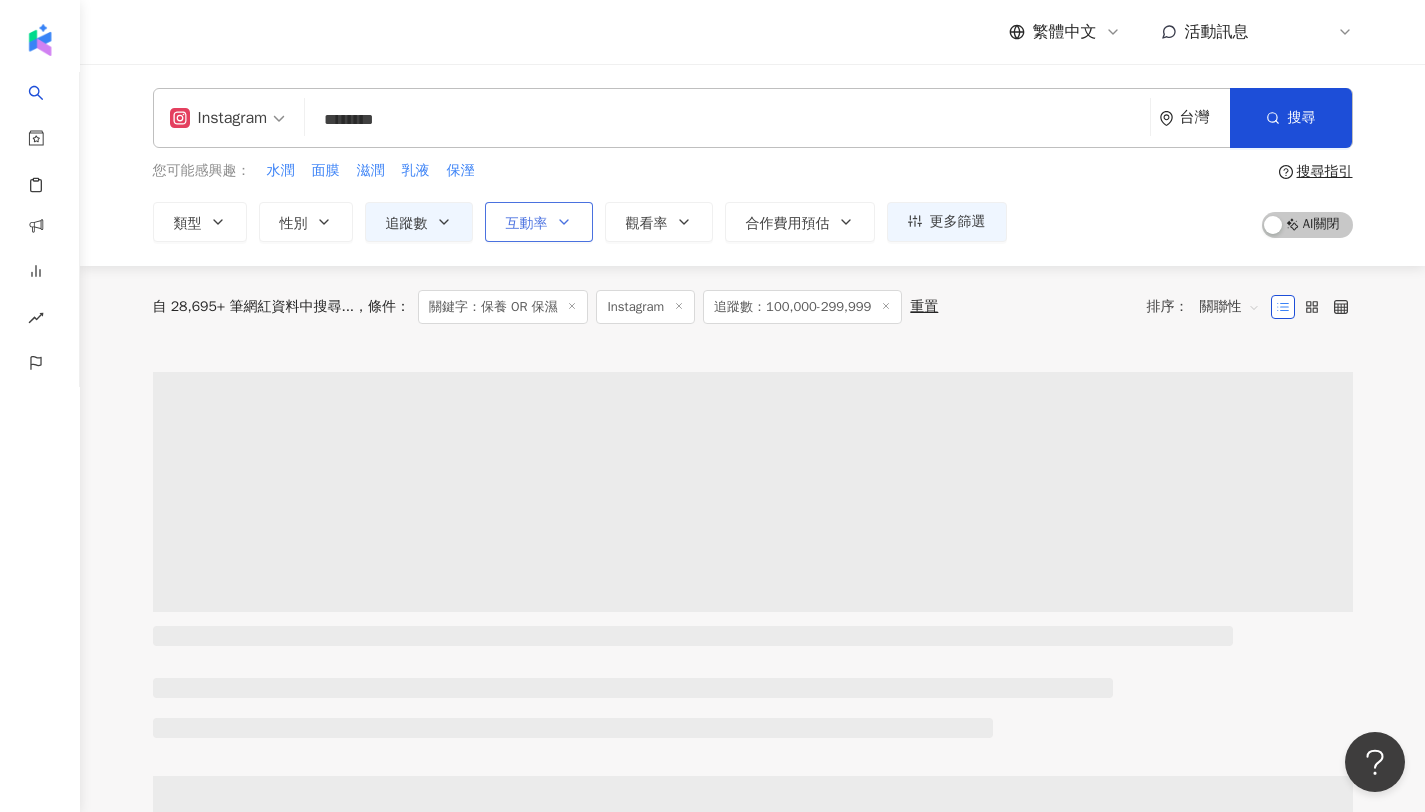 click on "互動率" at bounding box center [527, 224] 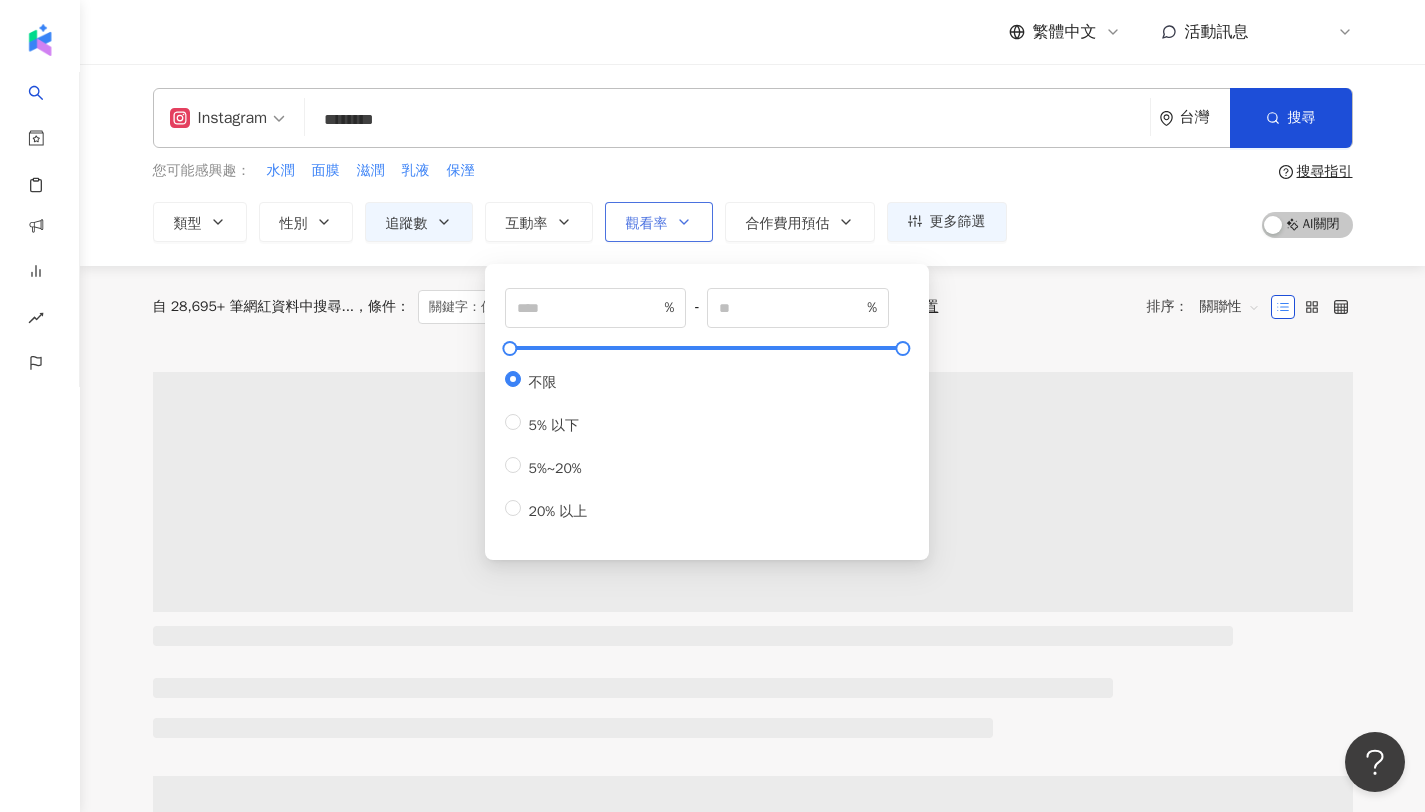 click on "觀看率" at bounding box center (647, 224) 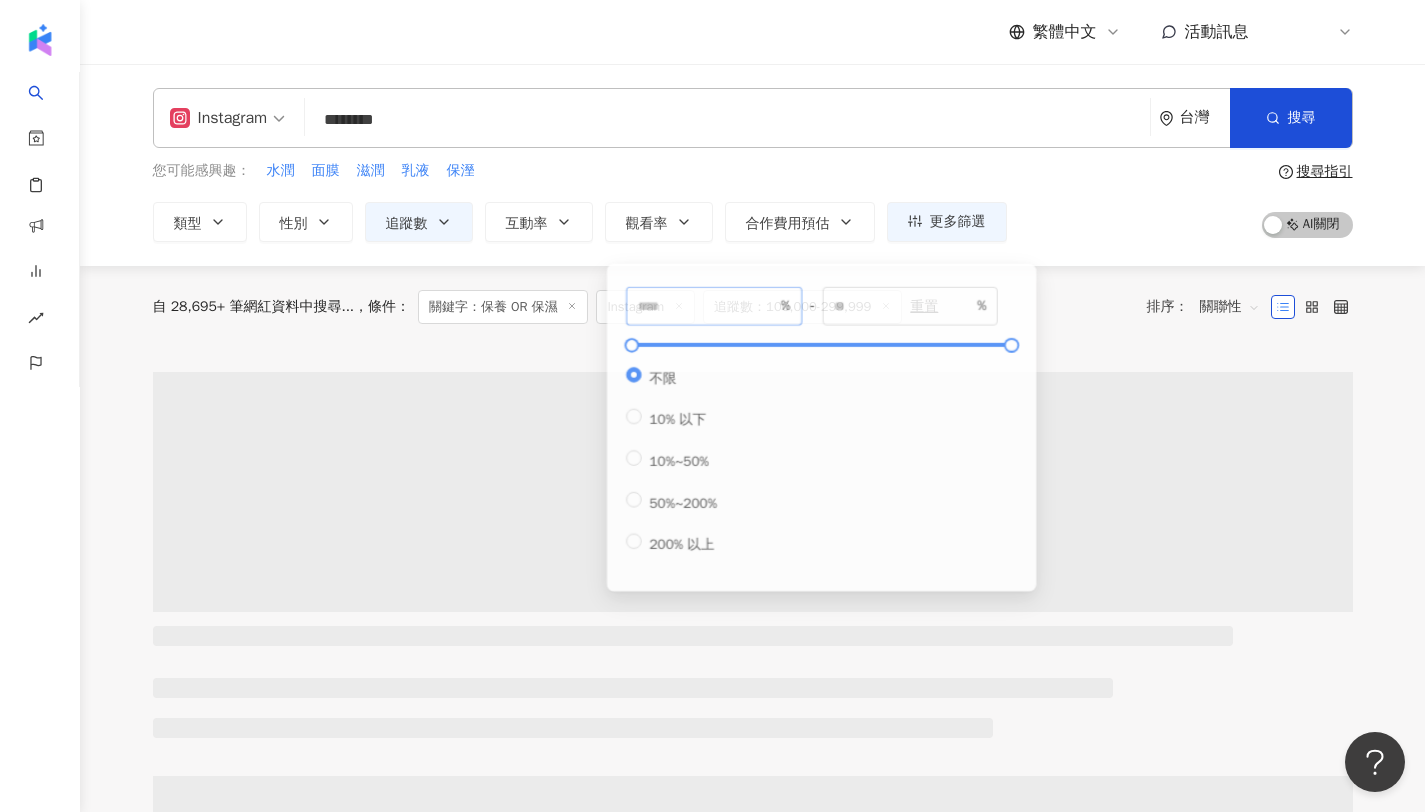 click on "%" at bounding box center (716, 308) 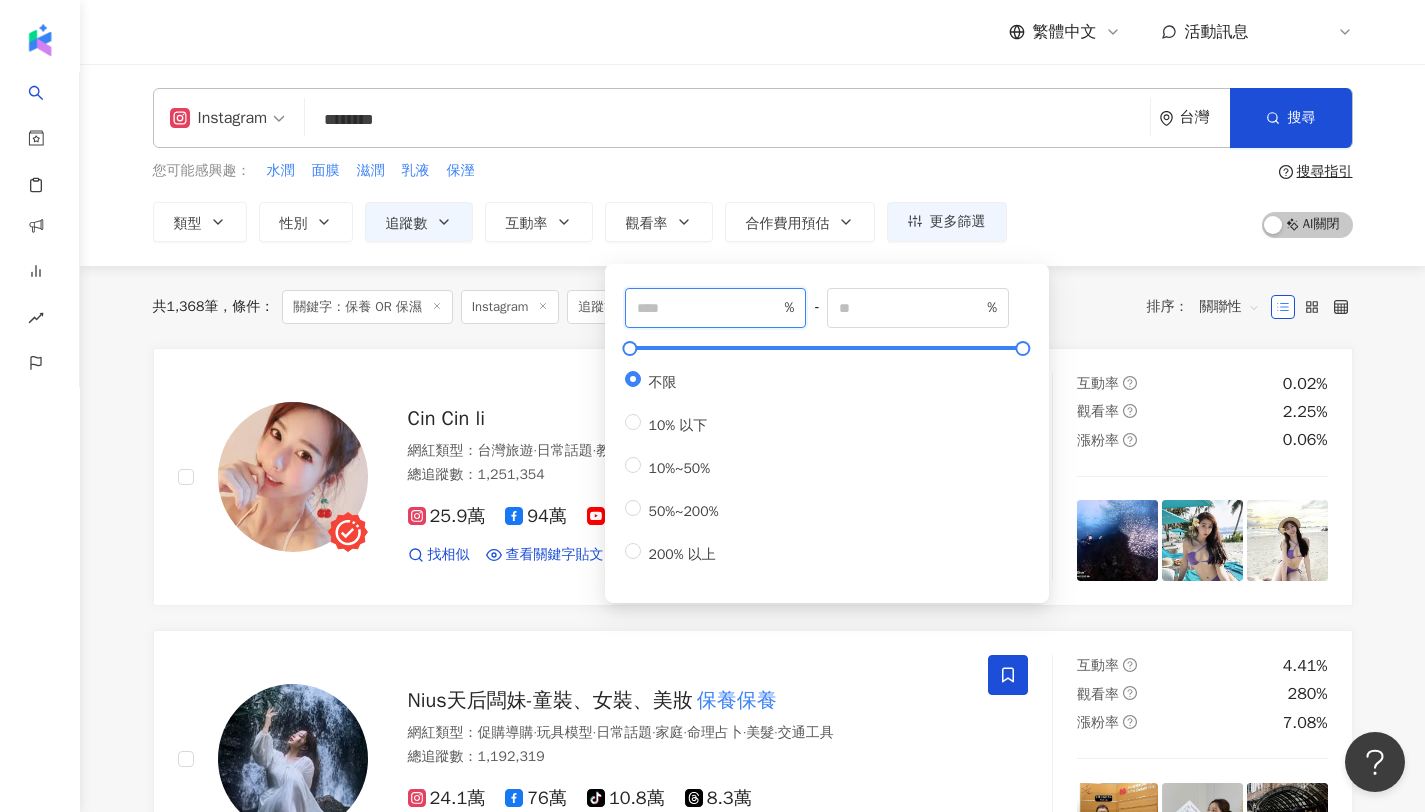 click at bounding box center (709, 308) 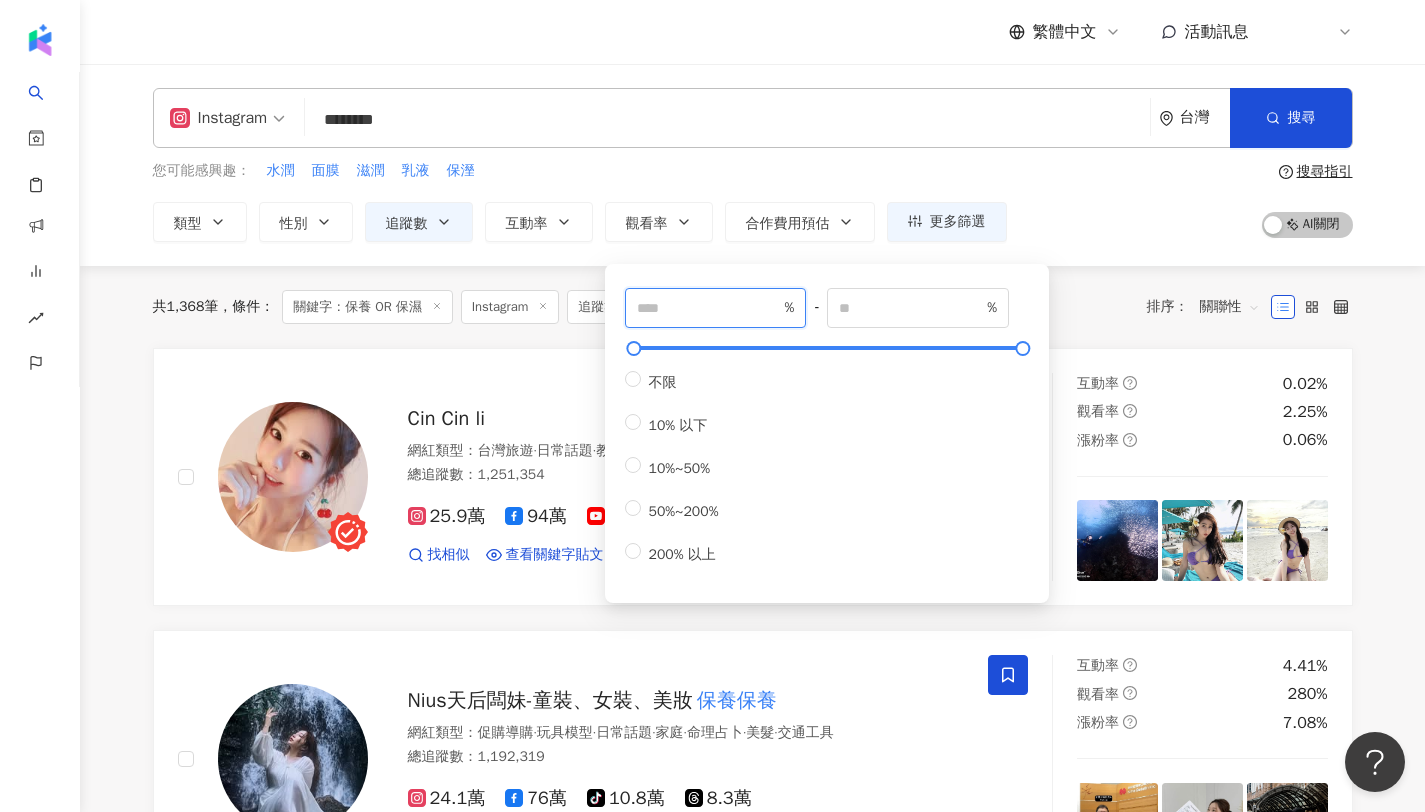 type on "***" 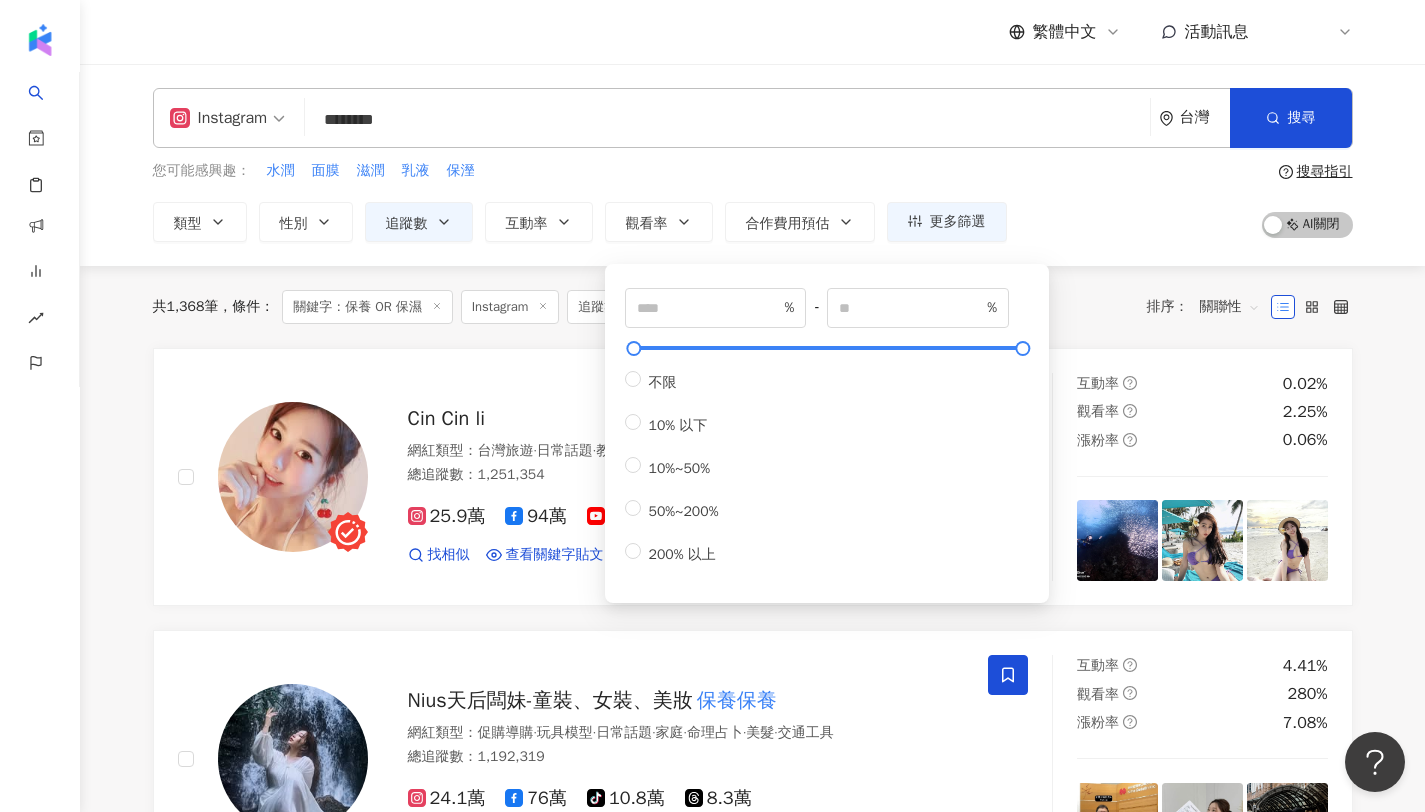 click on "*** %  -  % 不限 10% 以下 10%~50% 50%~200% 200% 以上" at bounding box center (827, 433) 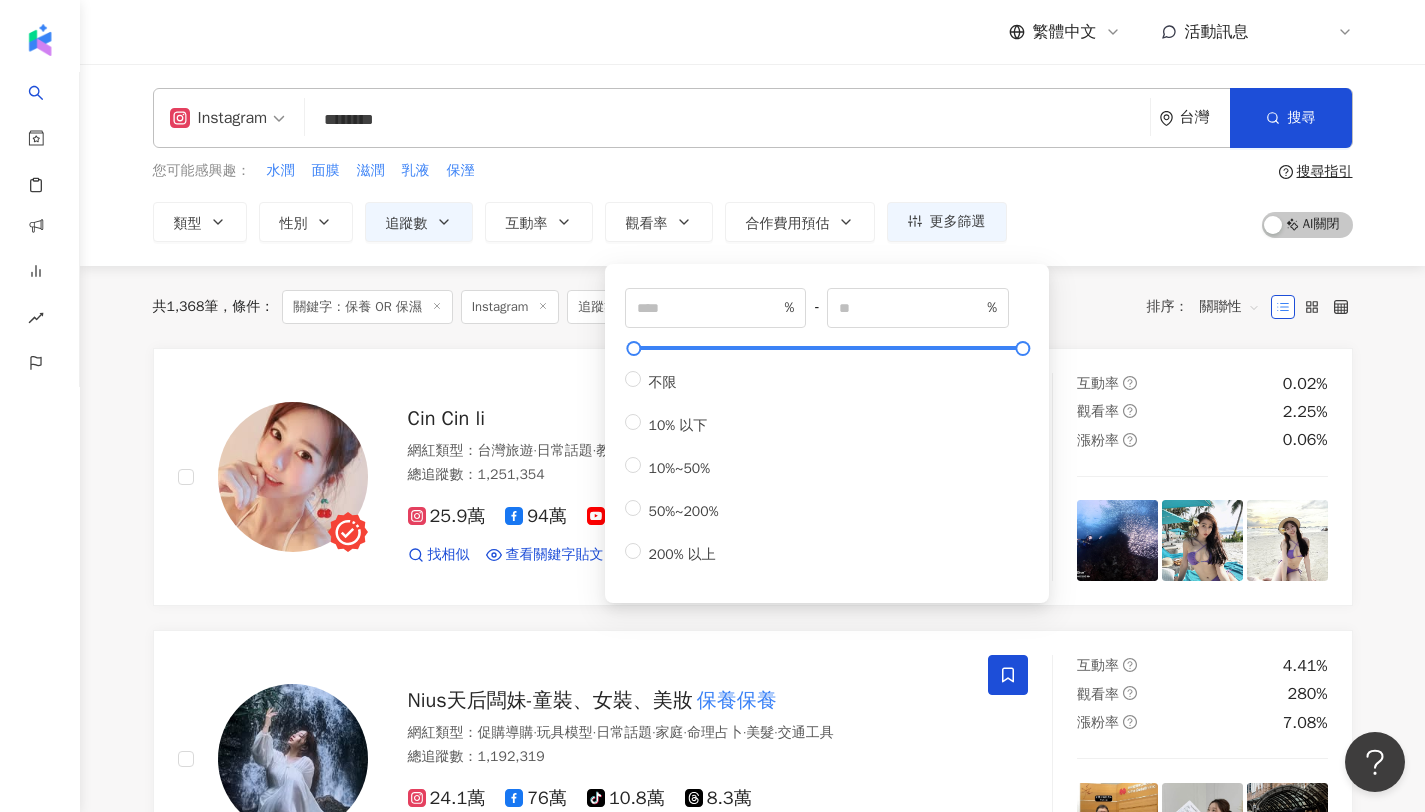 click on "Instagram ******** 台灣 搜尋 customizedTag 網紅類型 美妝時尚 / 保養 搜尋名稱、敘述、貼文含有關鍵字 “ 保養 OR 保濕 ” 的網紅 您可能感興趣： 水潤  面膜  滋潤  乳液  保溼  類型 性別 追蹤數 互動率 觀看率 合作費用預估  更多篩選 ******  -  ****** 不限 小型 奈米網紅 (<1萬) 微型網紅 (1萬-3萬) 小型網紅 (3萬-5萬) 中型 中小型網紅 (5萬-10萬) 中型網紅 (10萬-30萬) 中大型網紅 (30萬-50萬) 大型 大型網紅 (50萬-100萬) 百萬網紅 (>100萬) %  -  % 不限 5% 以下 5%~20% 20% 以上 *** %  -  % 不限 10% 以下 10%~50% 50%~200% 200% 以上 搜尋指引 AI  開啟 AI  關閉" at bounding box center [752, 165] 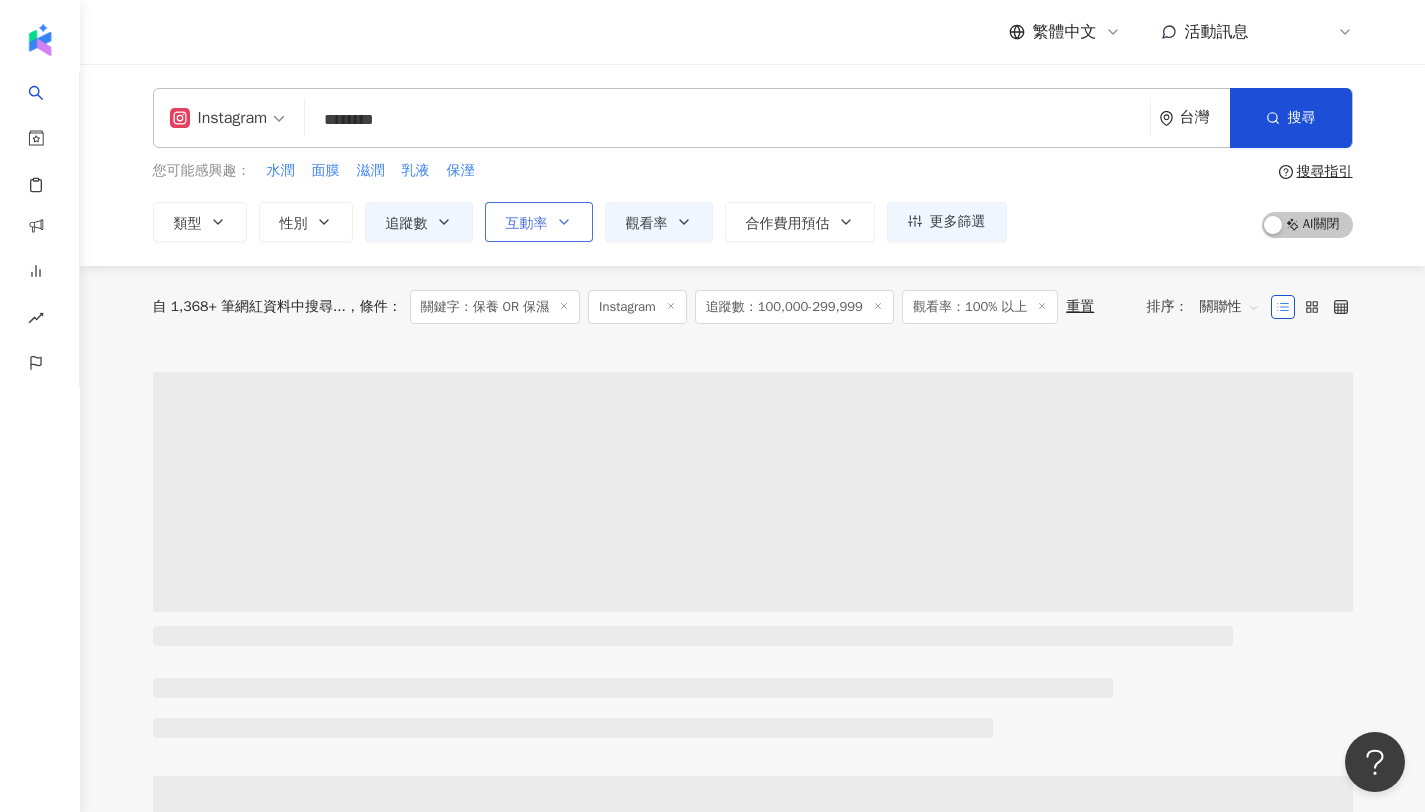 drag, startPoint x: 504, startPoint y: 227, endPoint x: 516, endPoint y: 228, distance: 12.0415945 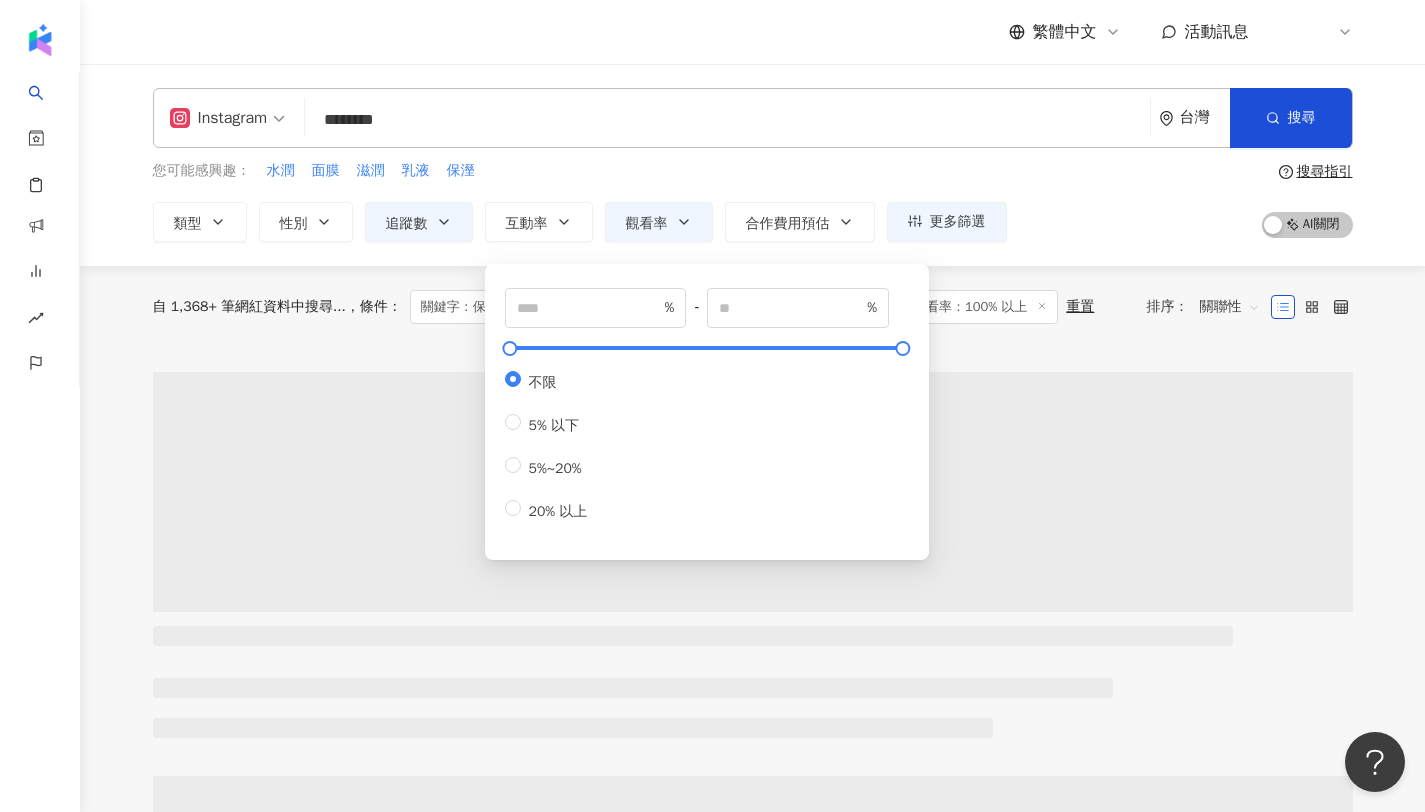 click on "%  -  % 不限 5% 以下 5%~20% 20% 以上" at bounding box center (707, 412) 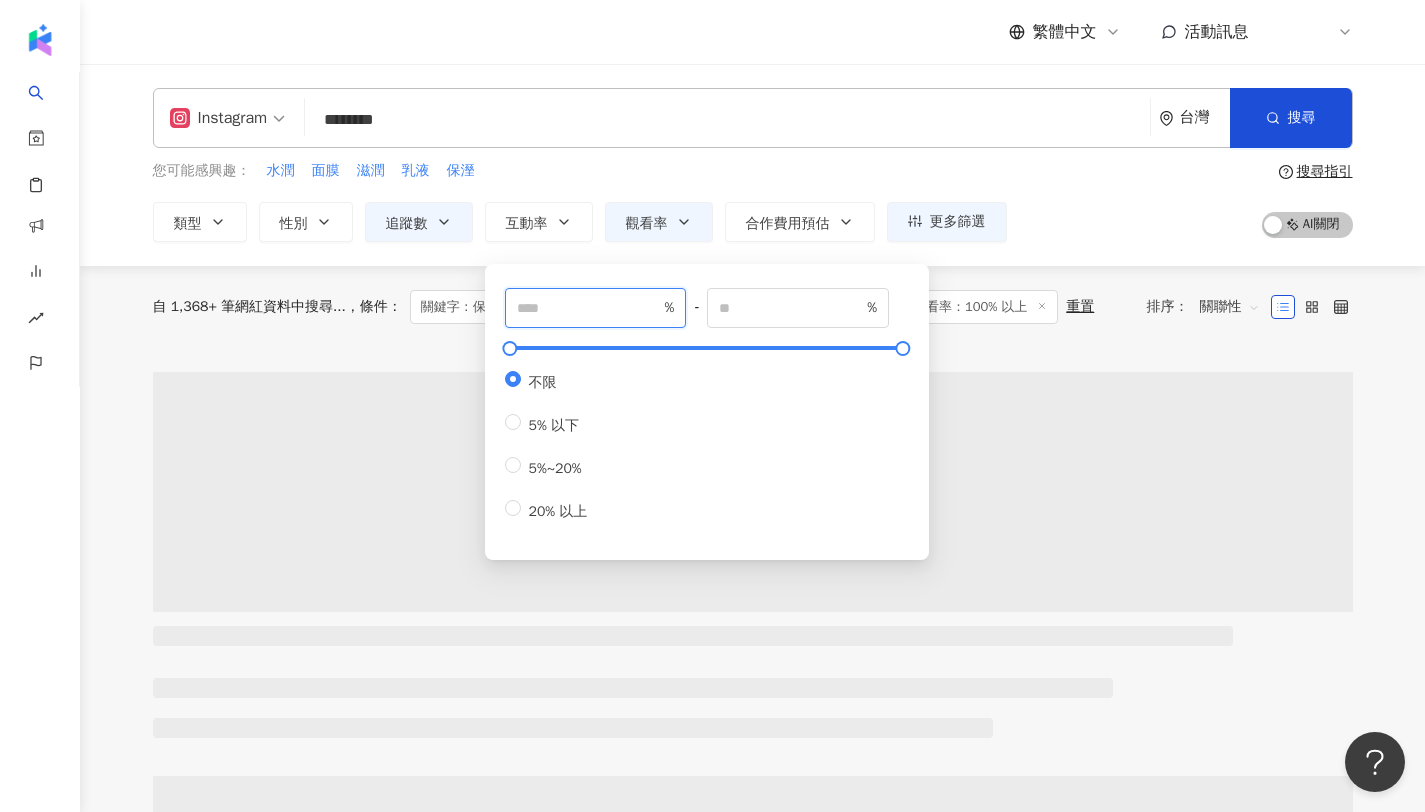 click at bounding box center [589, 308] 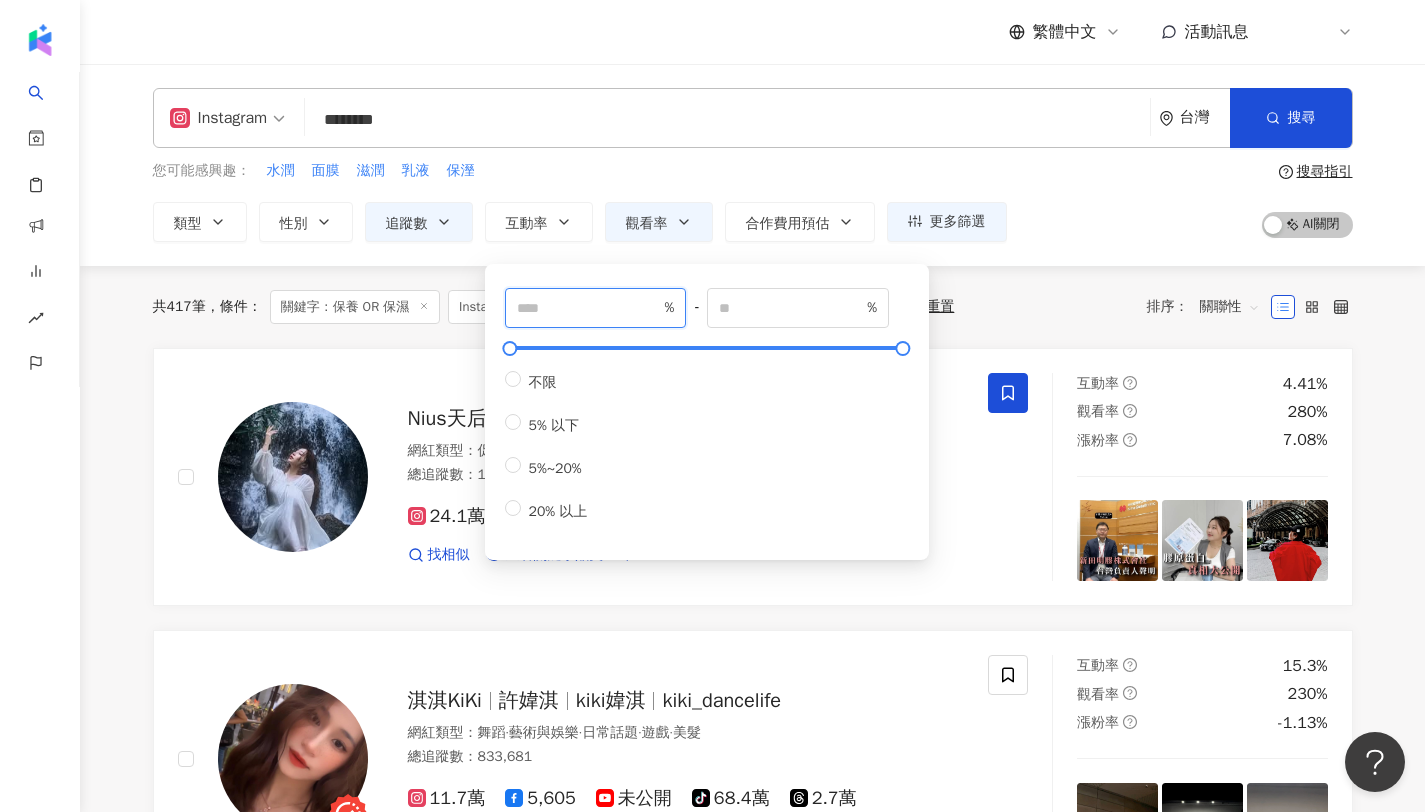 type on "*" 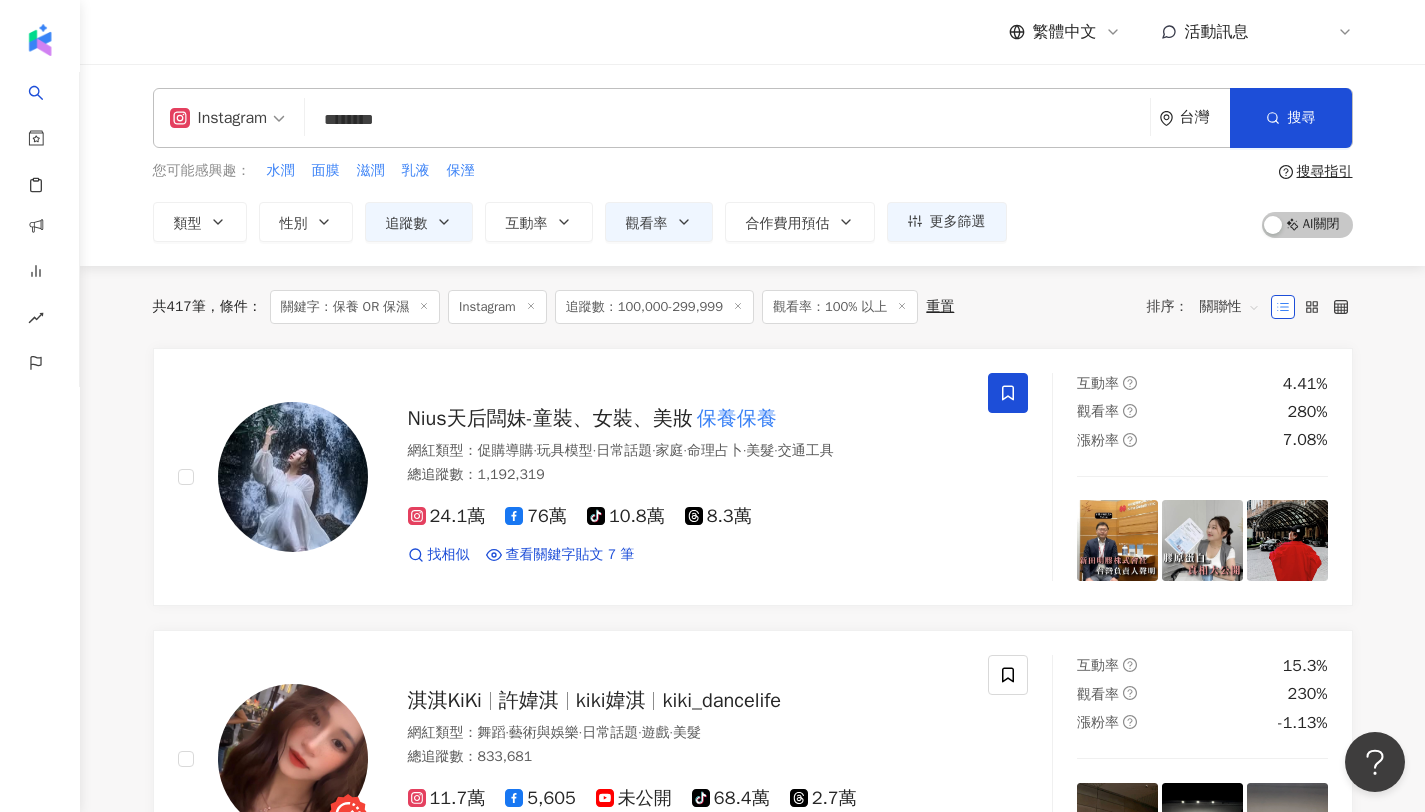 click on "您可能感興趣： 水潤  面膜  滋潤  乳液  保溼  類型 性別 追蹤數 互動率 觀看率 合作費用預估  更多篩選 ******  -  ****** 不限 小型 奈米網紅 (<1萬) 微型網紅 (1萬-3萬) 小型網紅 (3萬-5萬) 中型 中小型網紅 (5萬-10萬) 中型網紅 (10萬-30萬) 中大型網紅 (30萬-50萬) 大型 大型網紅 (50萬-100萬) 百萬網紅 (>100萬) * %  -  % 不限 5% 以下 5%~20% 20% 以上 *** %  -  % 不限 10% 以下 10%~50% 50%~200% 200% 以上 搜尋指引 AI  開啟 AI  關閉" at bounding box center [753, 201] 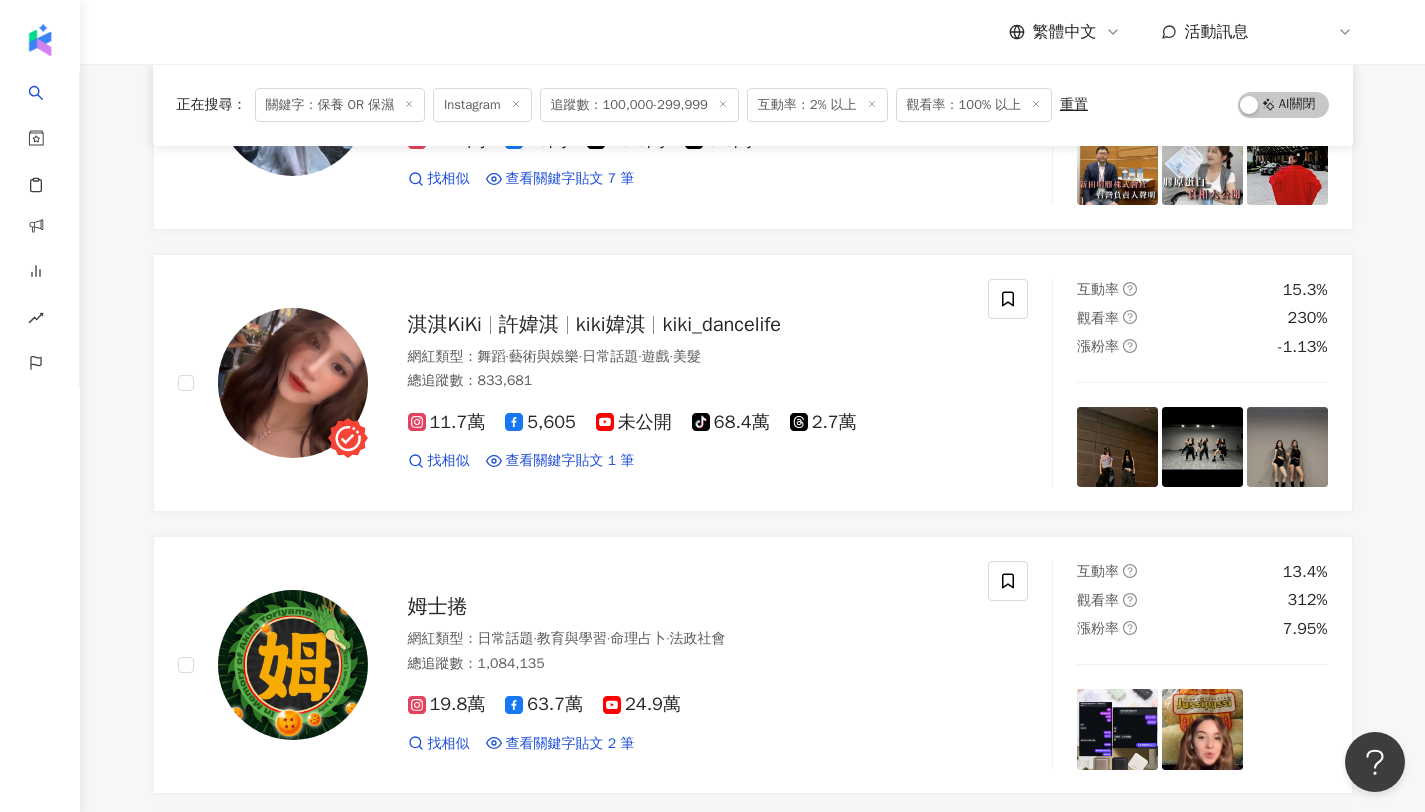 scroll, scrollTop: 0, scrollLeft: 0, axis: both 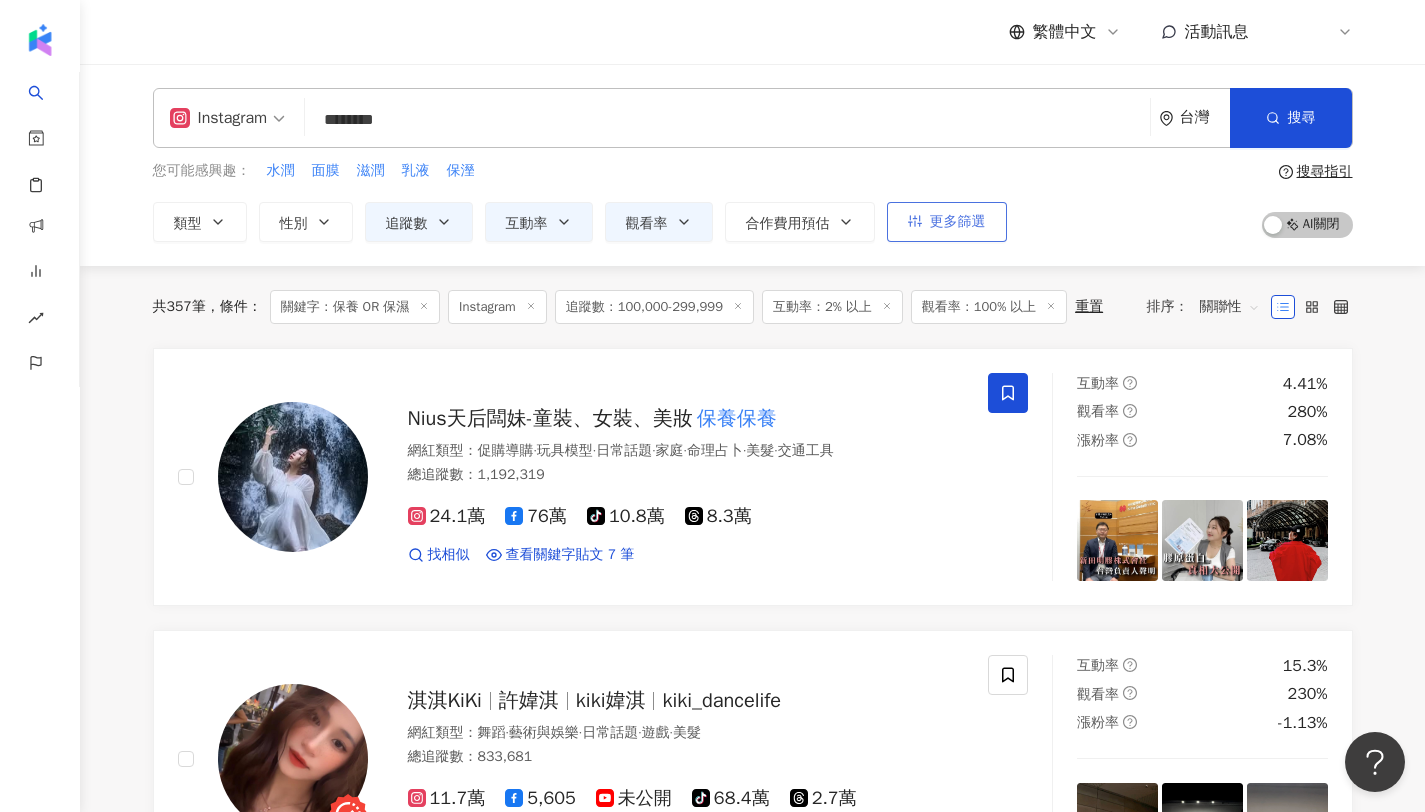 click on "更多篩選" at bounding box center [947, 222] 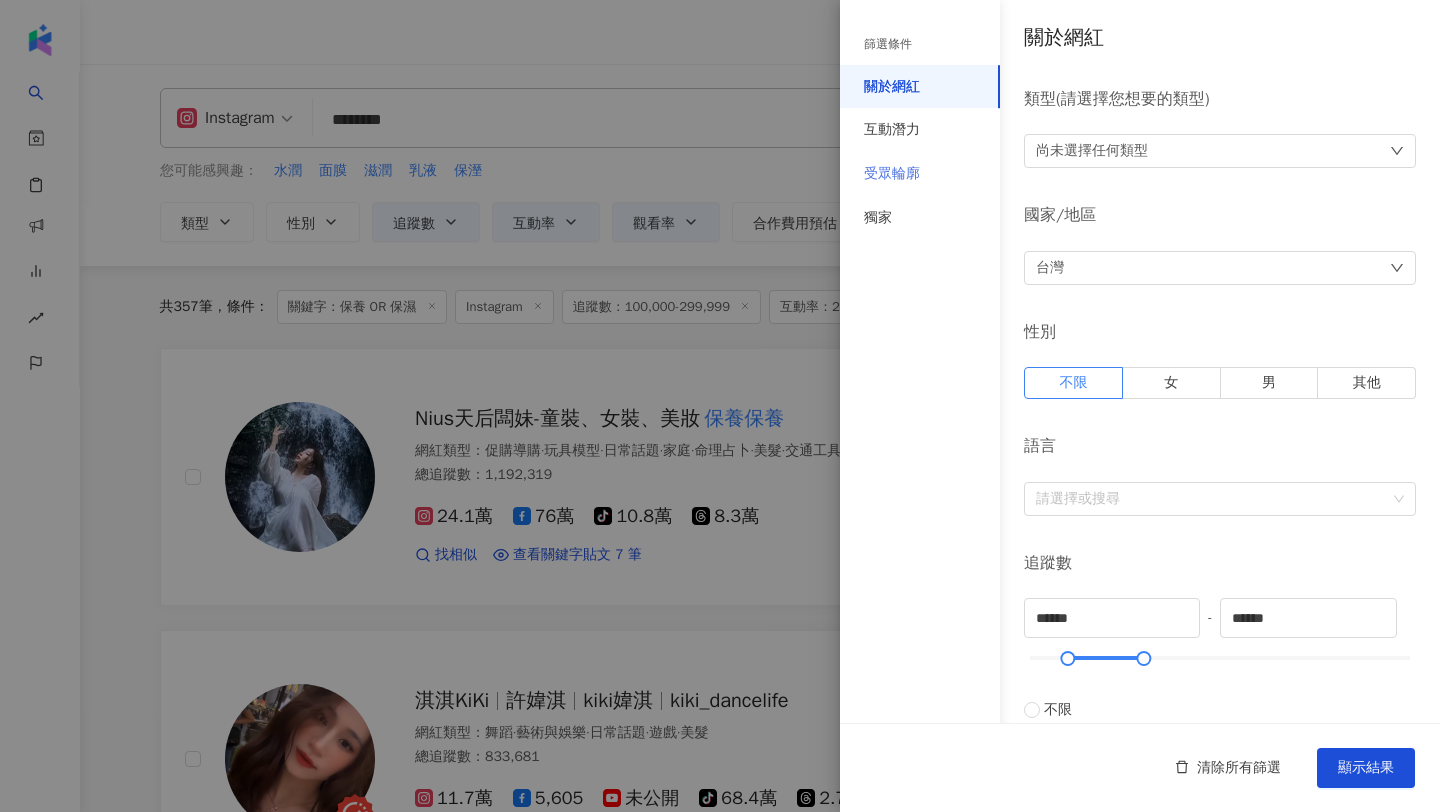 click on "受眾輪廓" at bounding box center [920, 174] 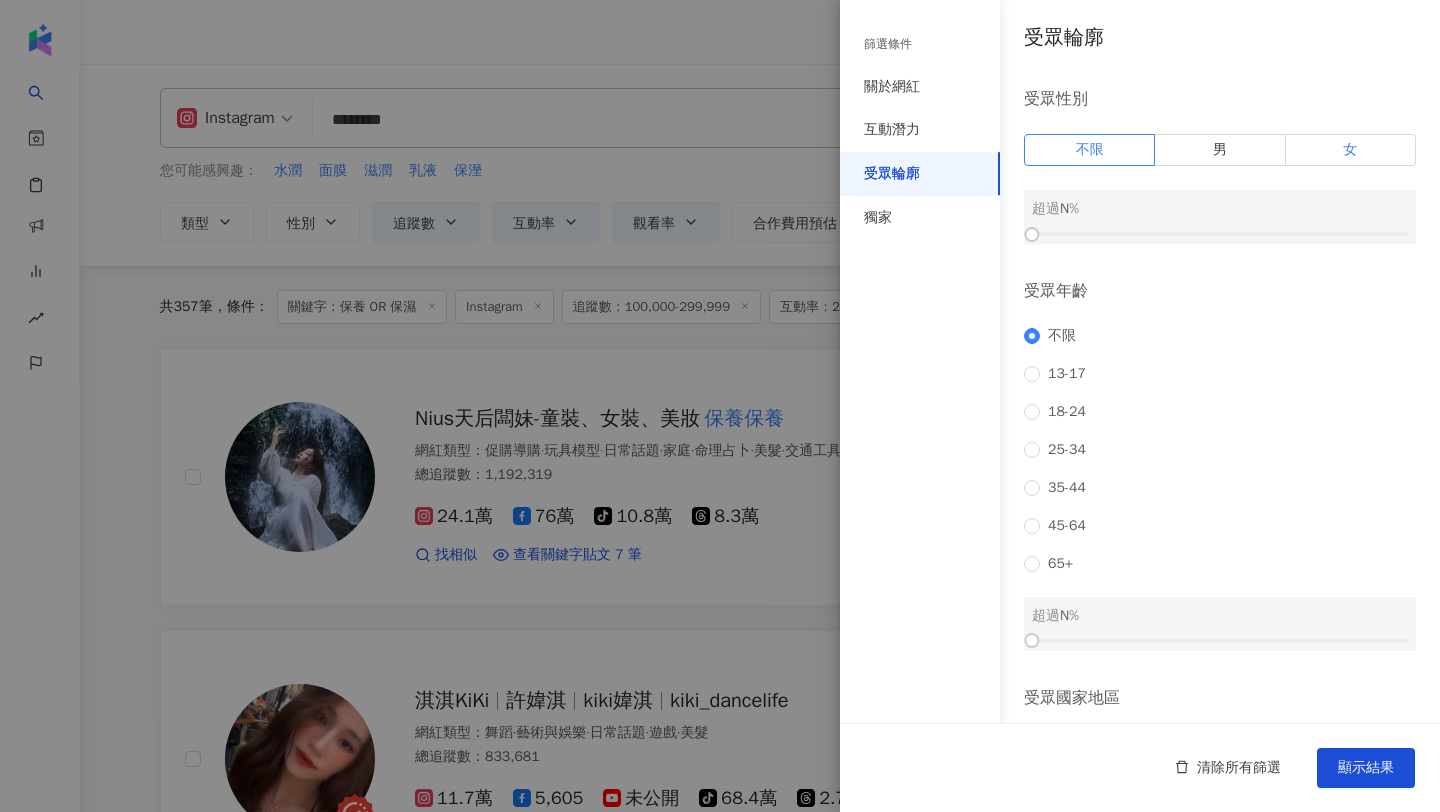 click on "女" at bounding box center [1351, 150] 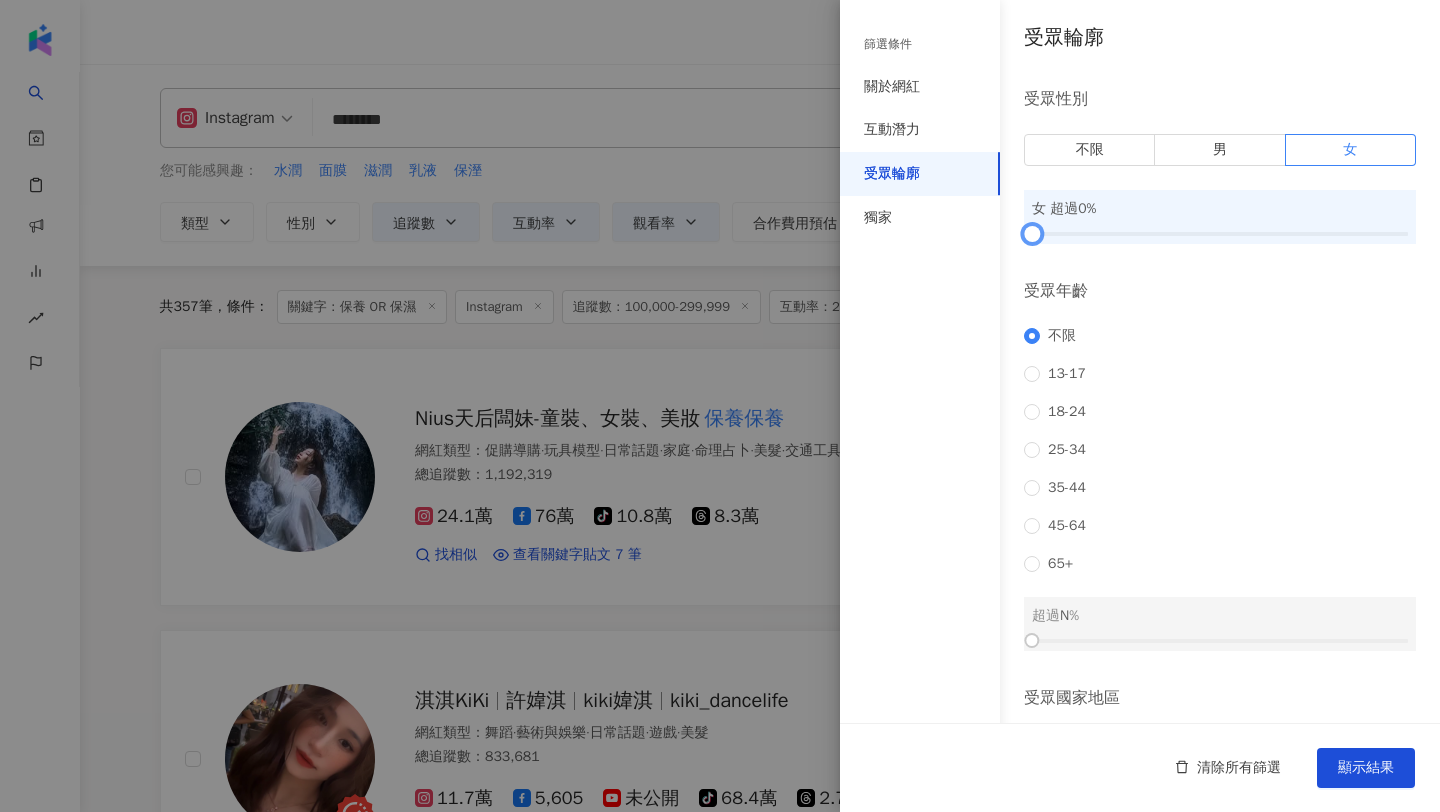 click at bounding box center (1220, 234) 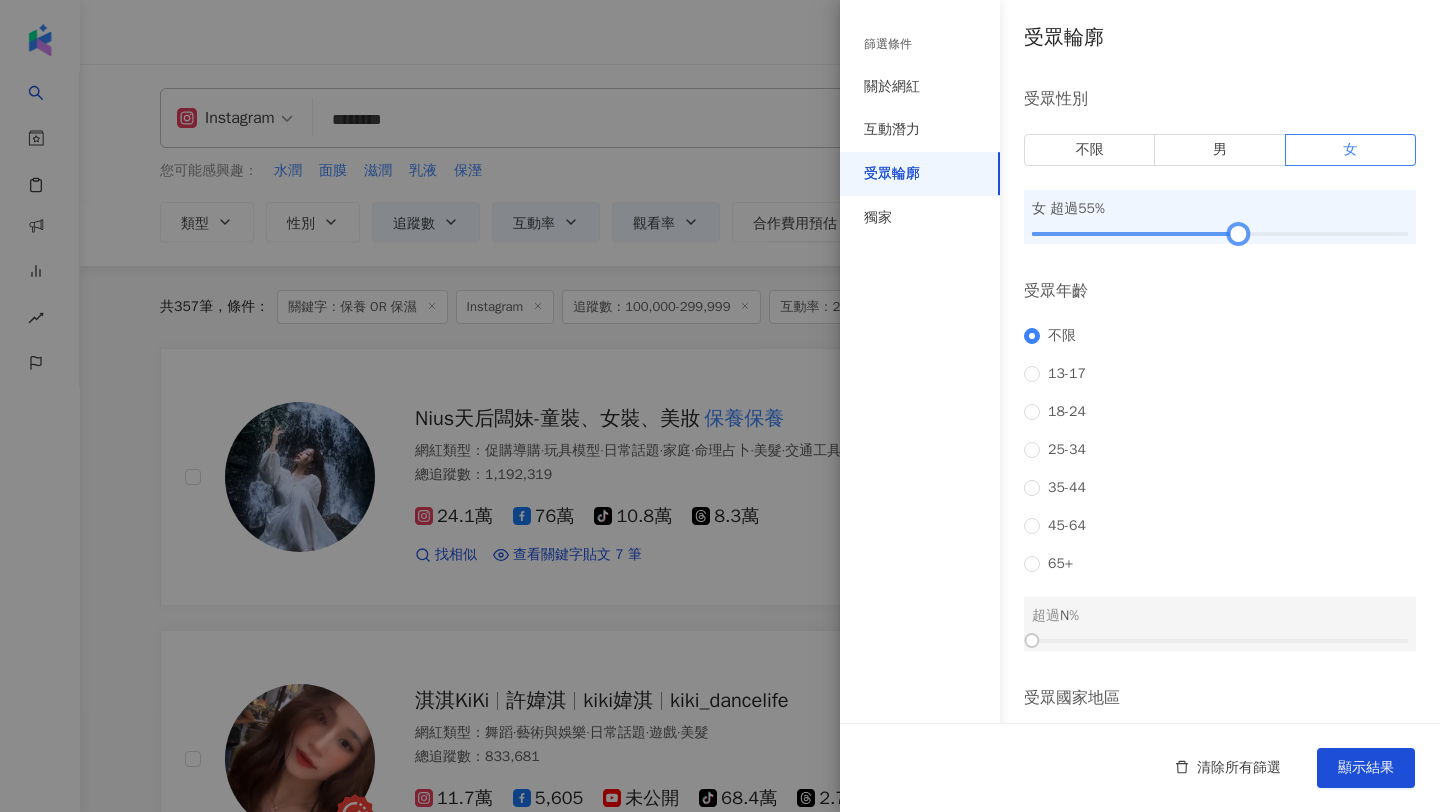 drag, startPoint x: 1197, startPoint y: 232, endPoint x: 1238, endPoint y: 234, distance: 41.04875 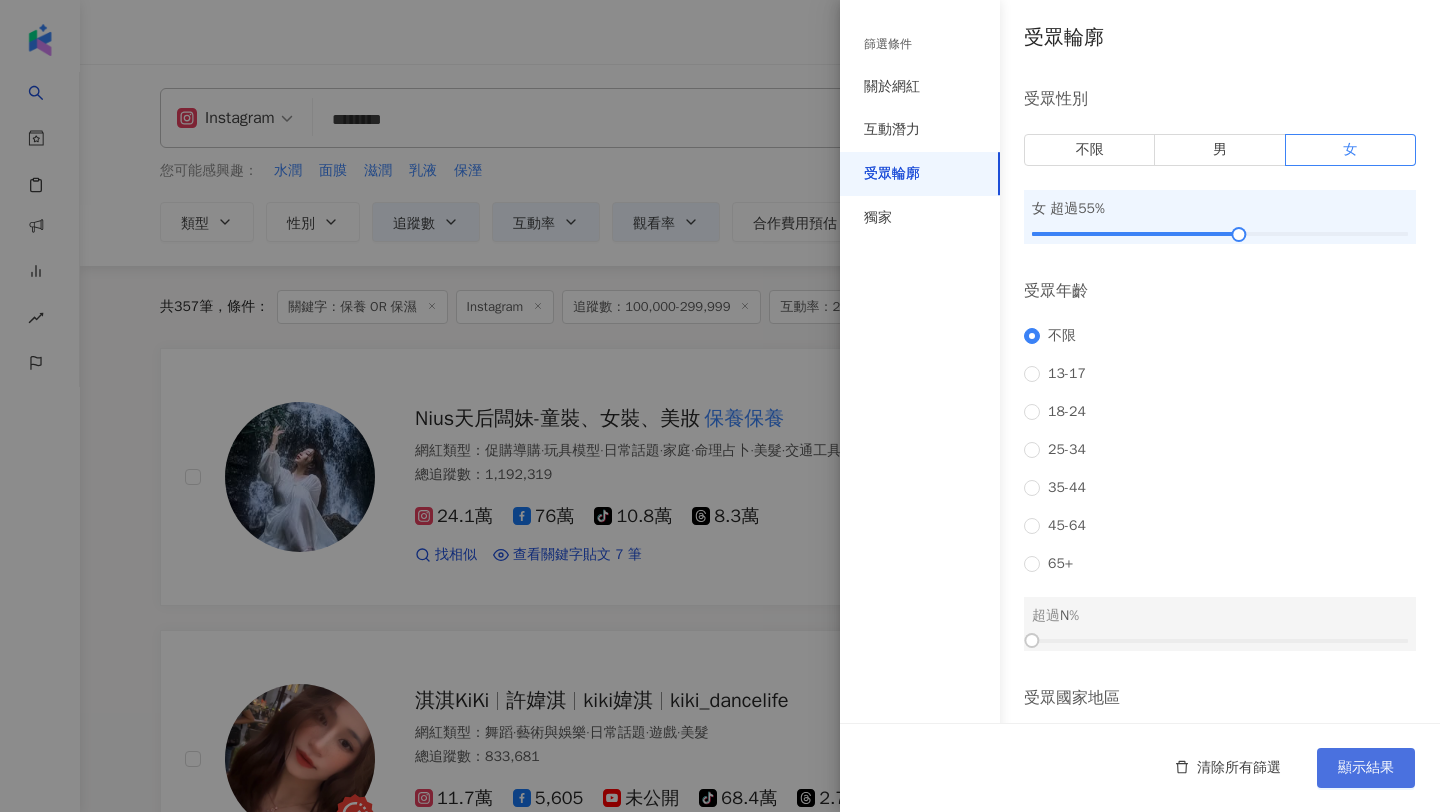 click on "顯示結果" at bounding box center [1366, 768] 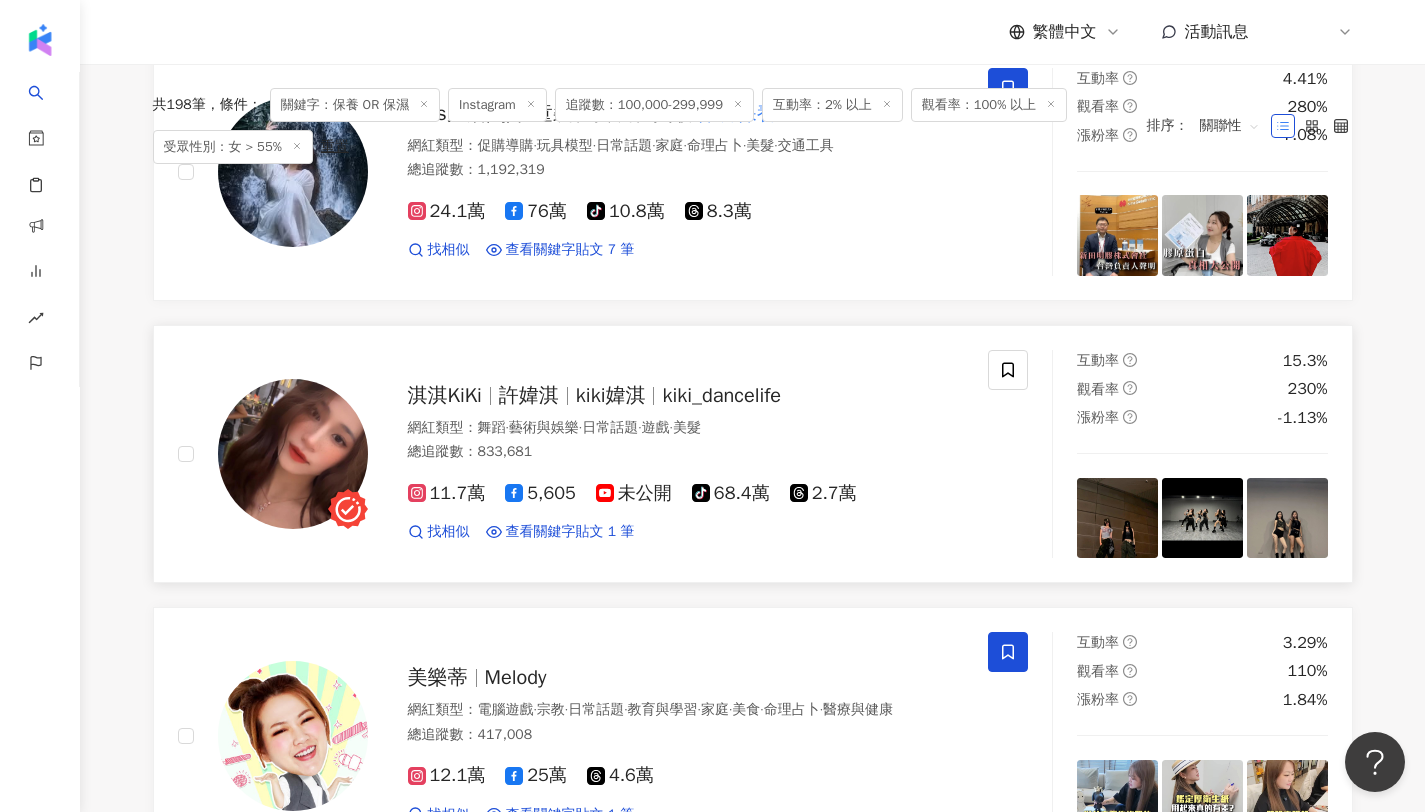 scroll, scrollTop: 620, scrollLeft: 0, axis: vertical 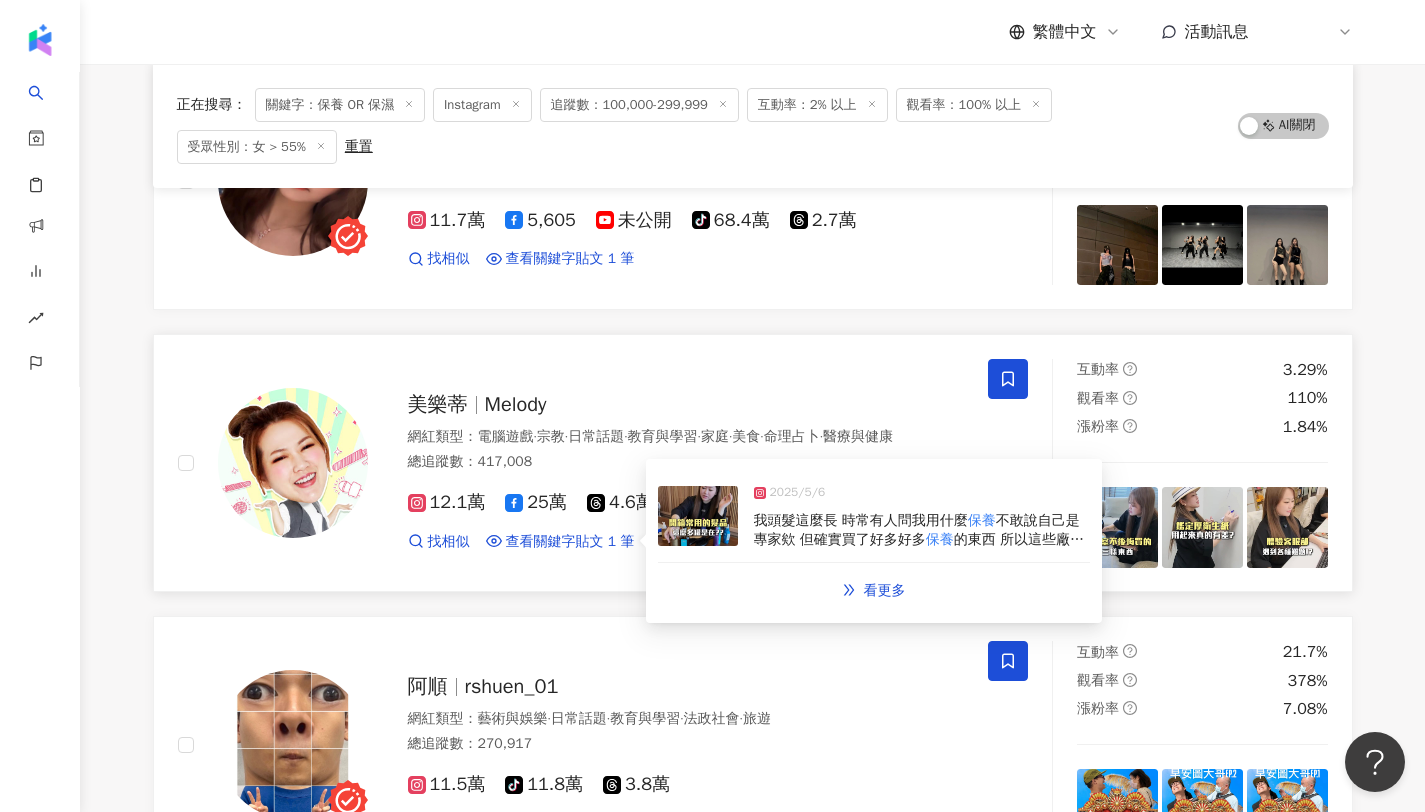 click on "我頭髮這麼長
時常有人問我用什麼 保養
不敢說自己是專家欸
但確實買了好多好多 保養 的東西
所以這些廠商要來找我了嗎？
我可是會真心推薦的哦🤣
#頭髮 保養  #頭皮養護" at bounding box center (922, 530) 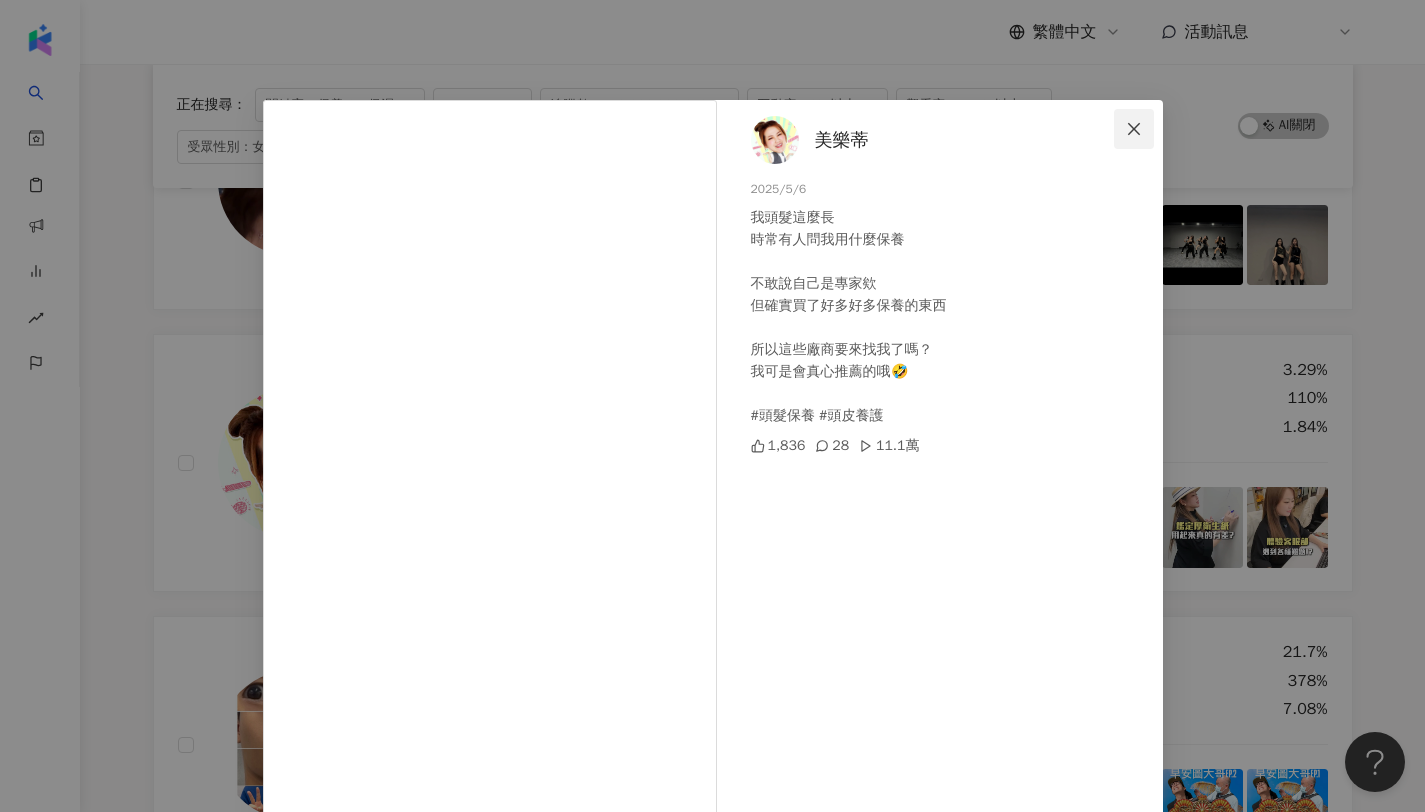 click at bounding box center (1134, 129) 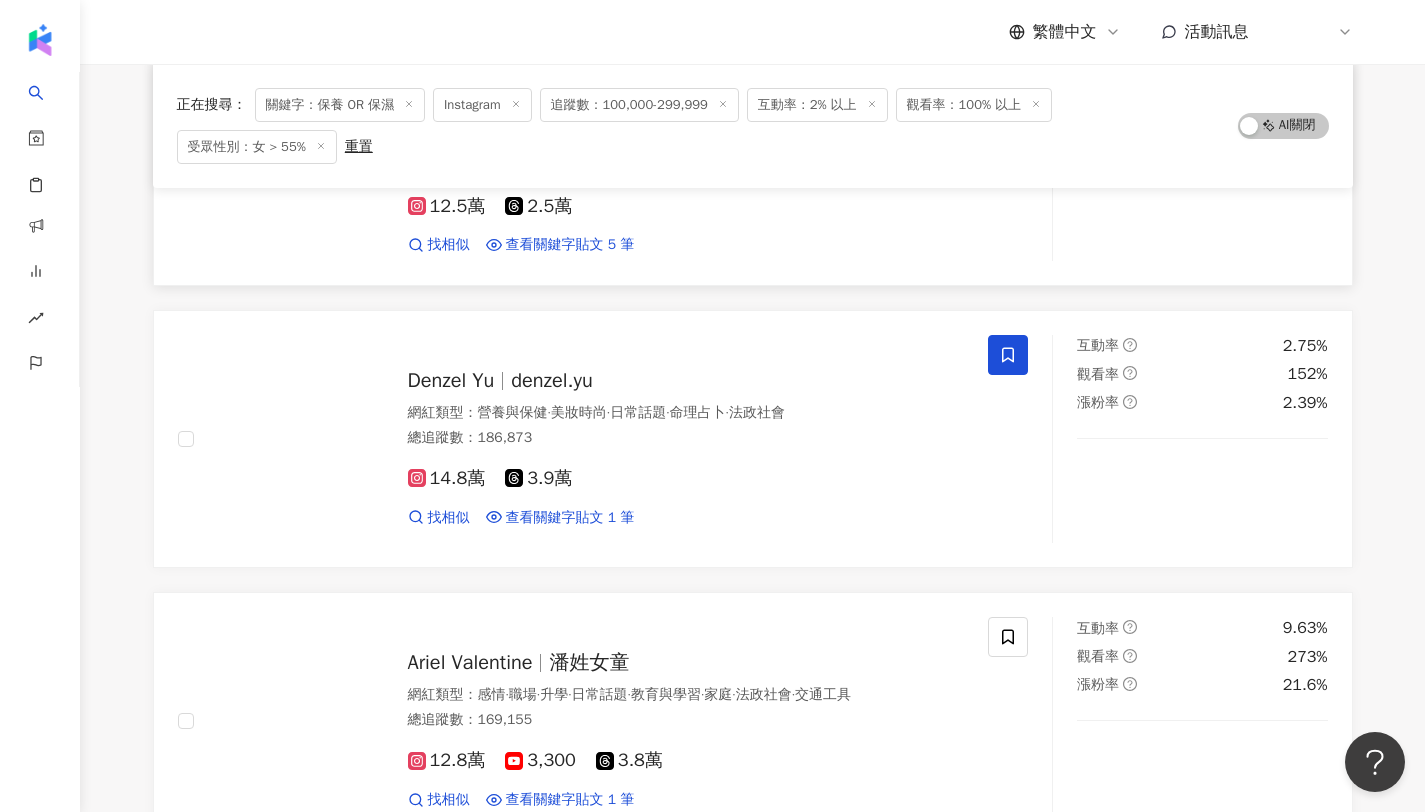 scroll, scrollTop: 1883, scrollLeft: 0, axis: vertical 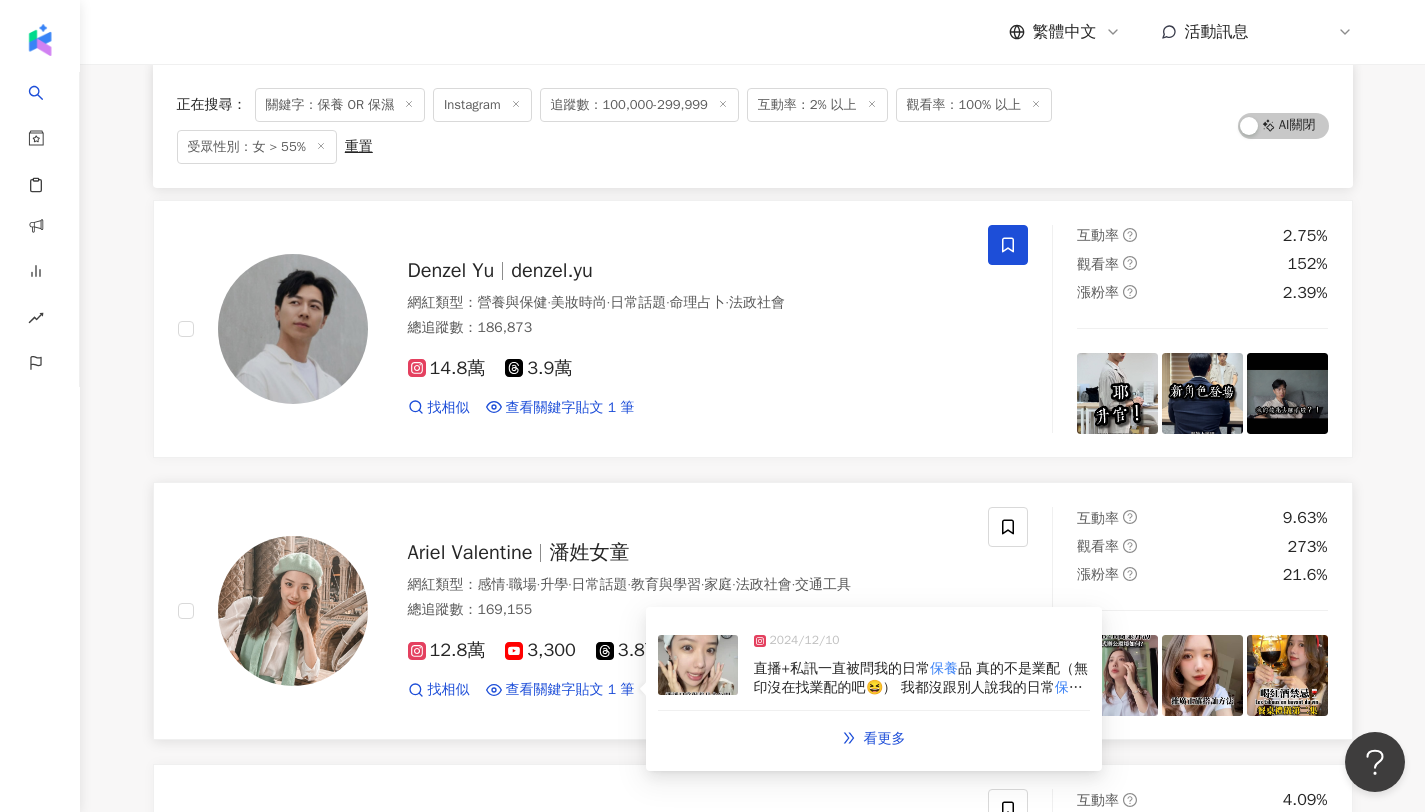 click on "品
真的不是業配（無印沒在找業配的吧😆）
我都沒跟別人說我的日常" at bounding box center [921, 678] 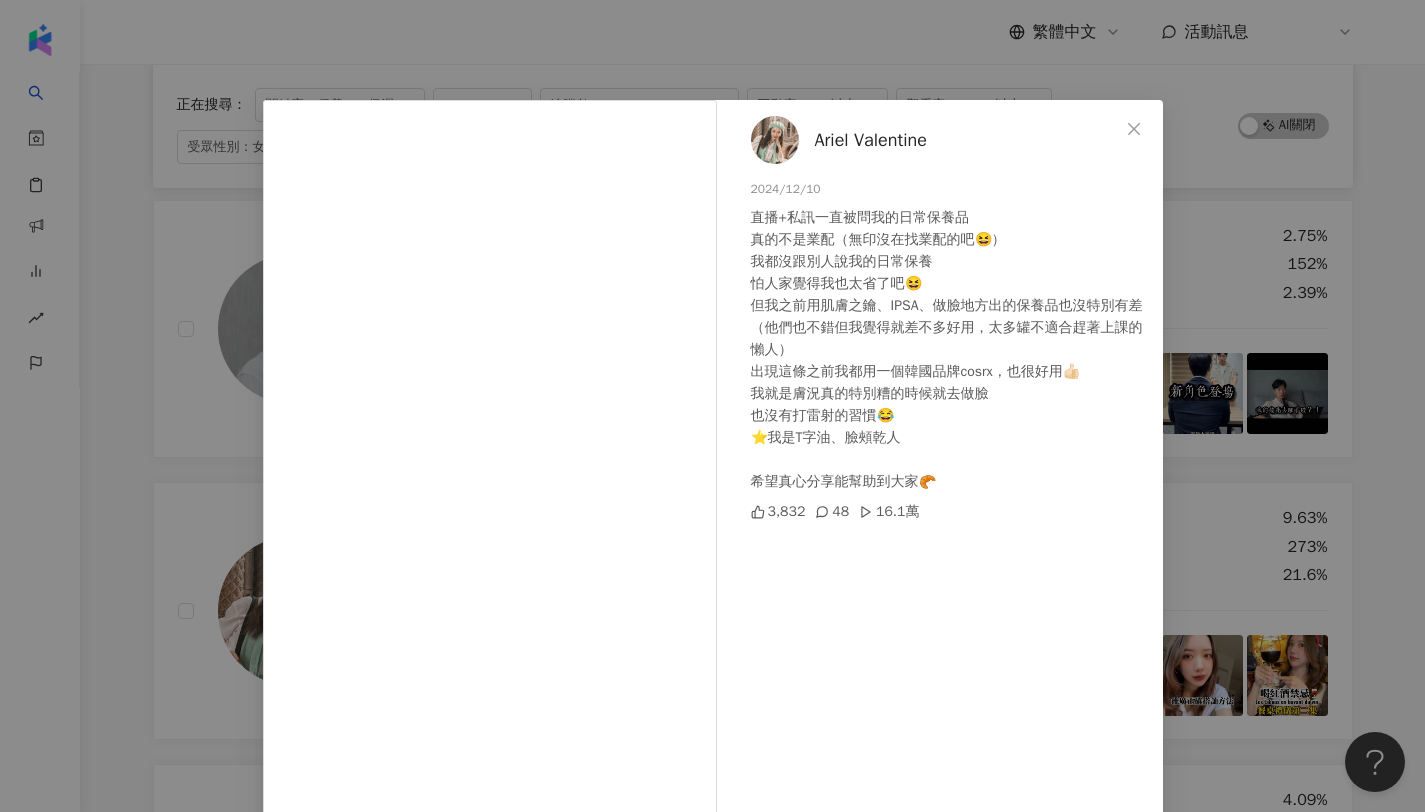 click on "Ariel Valentine" at bounding box center [871, 140] 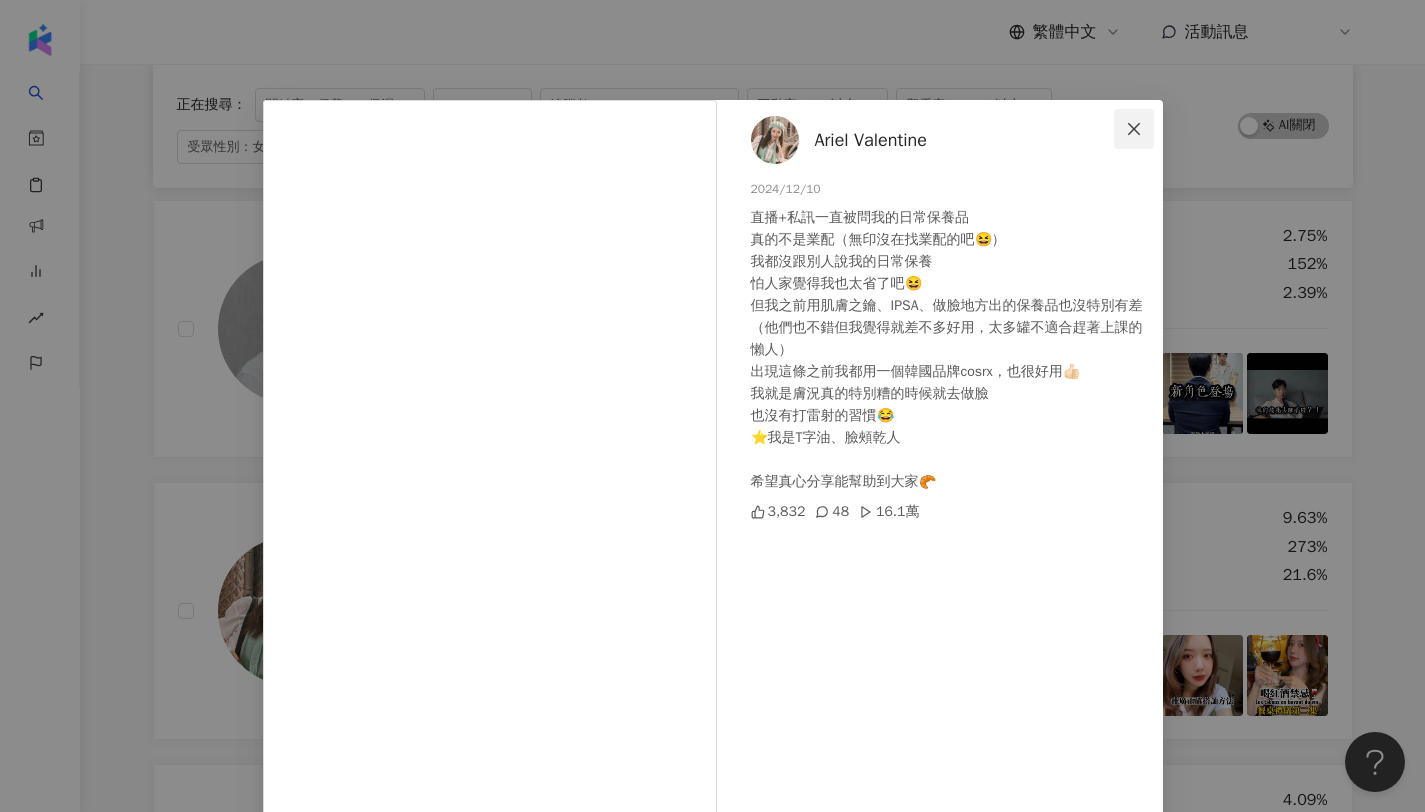 click at bounding box center (1134, 129) 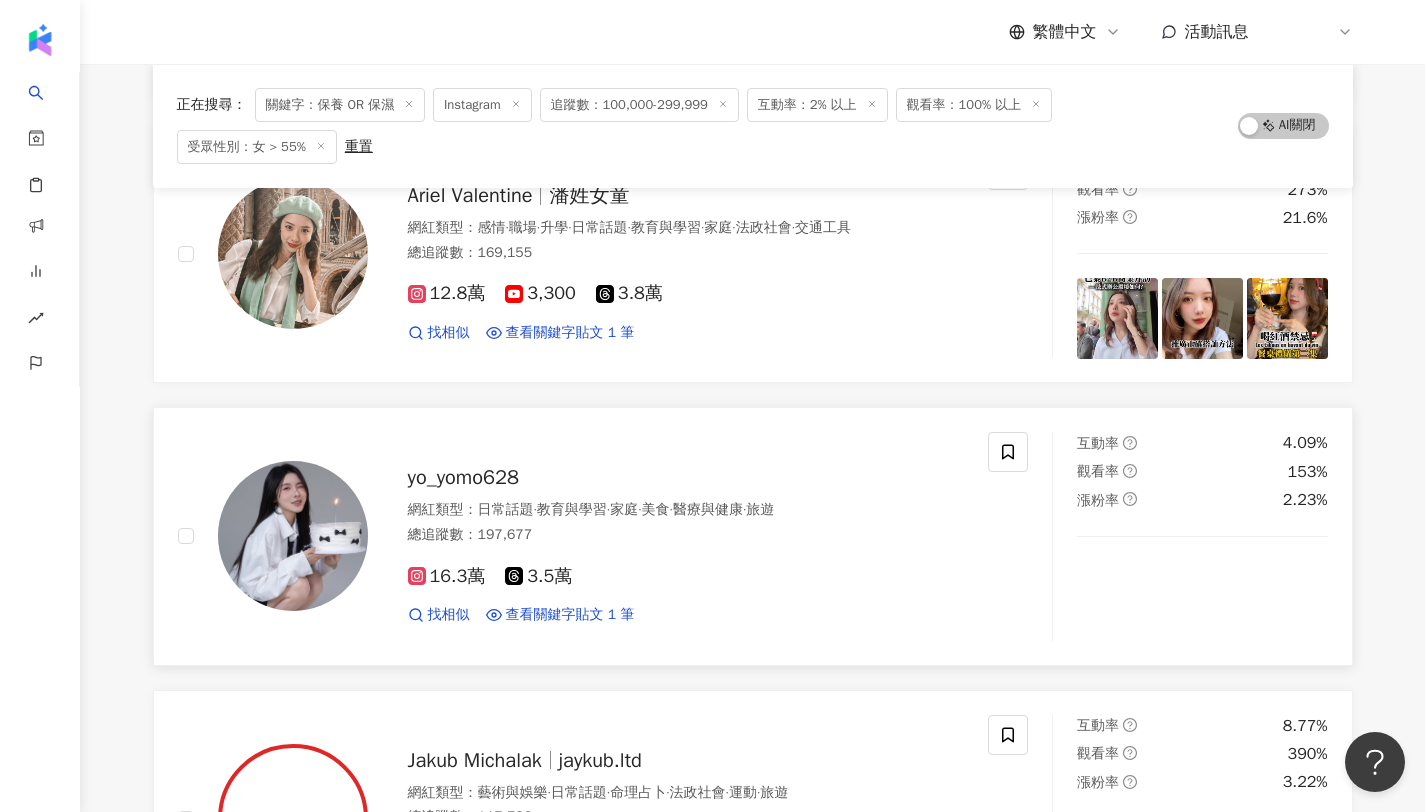 scroll, scrollTop: 2307, scrollLeft: 0, axis: vertical 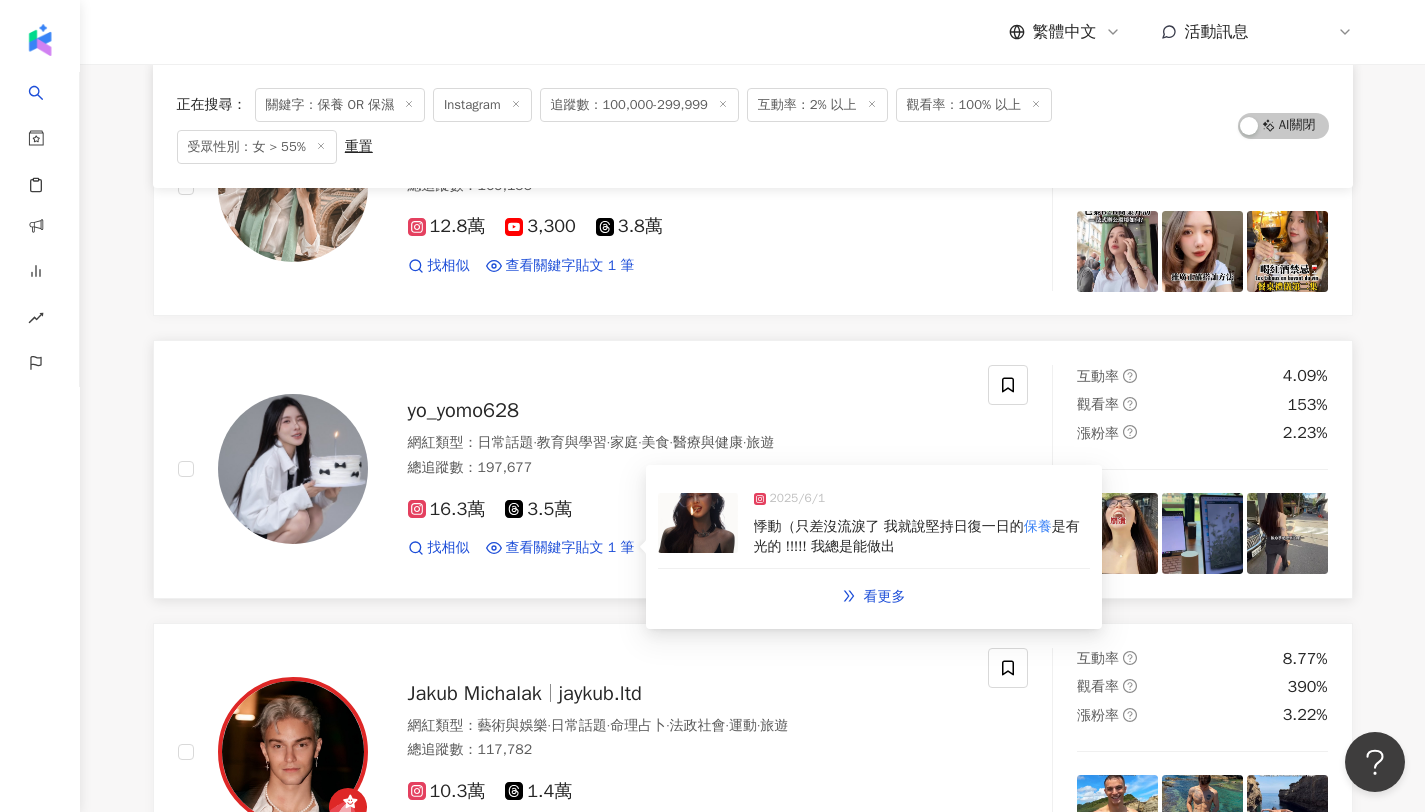 click on "悸動（只差沒流淚了
我就說堅持日復一日的" at bounding box center [889, 526] 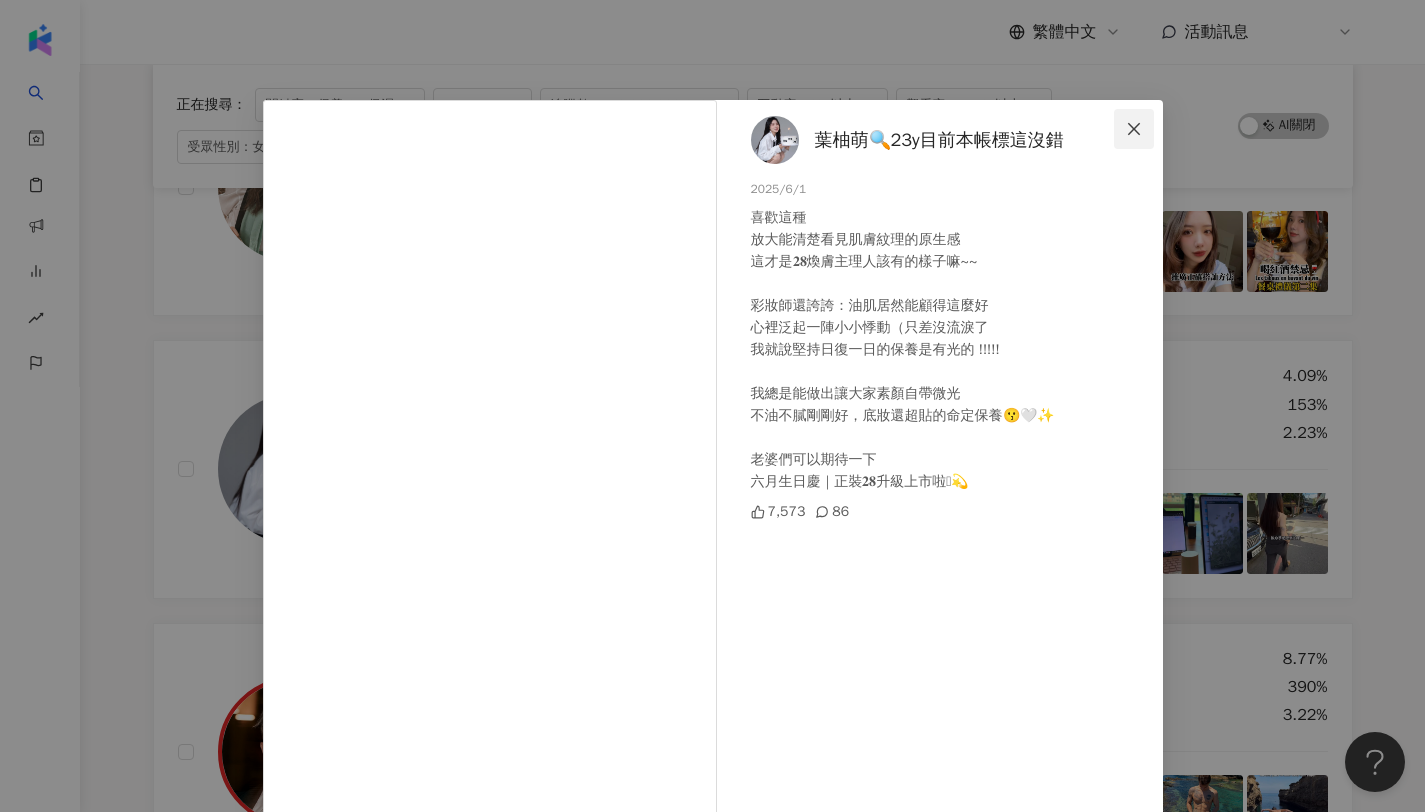 click 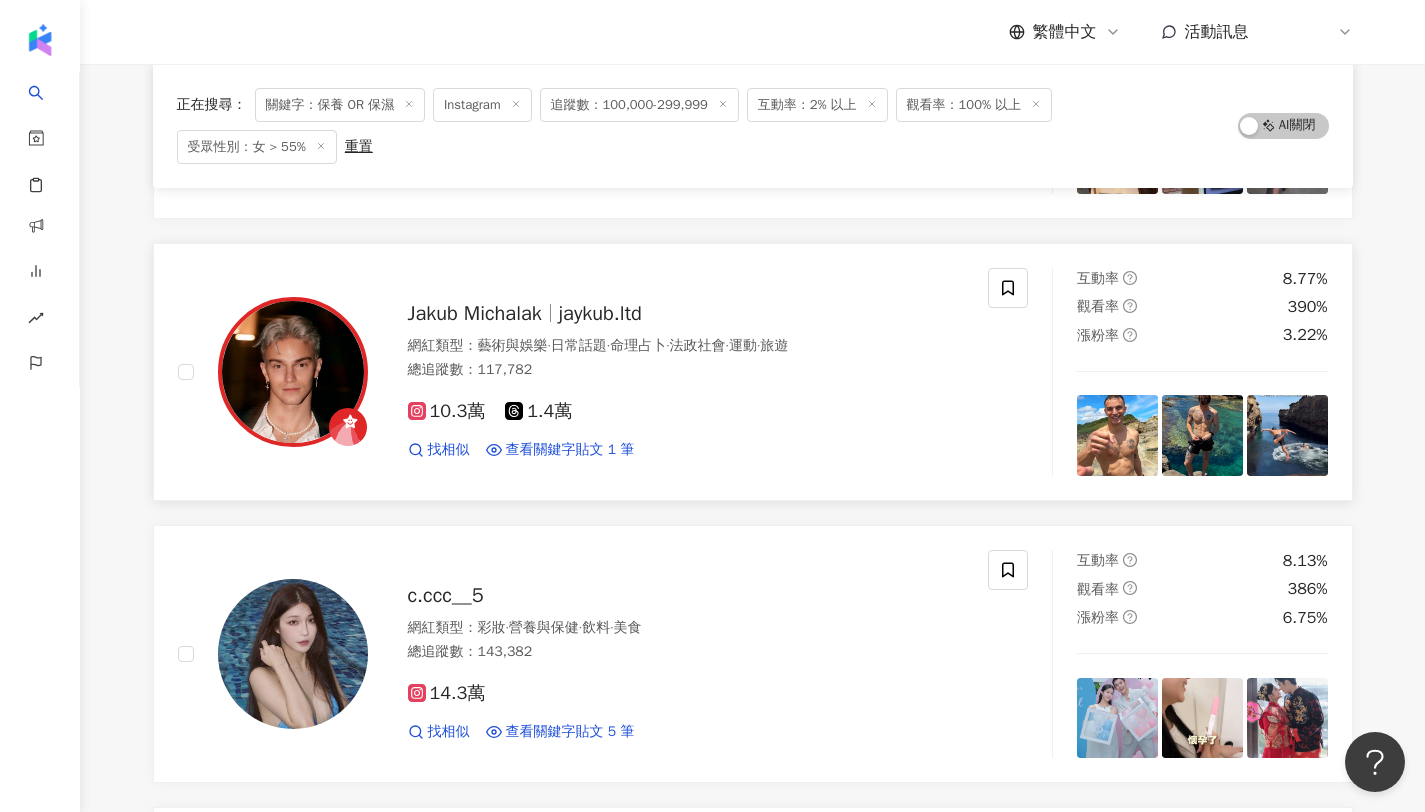 scroll, scrollTop: 3083, scrollLeft: 0, axis: vertical 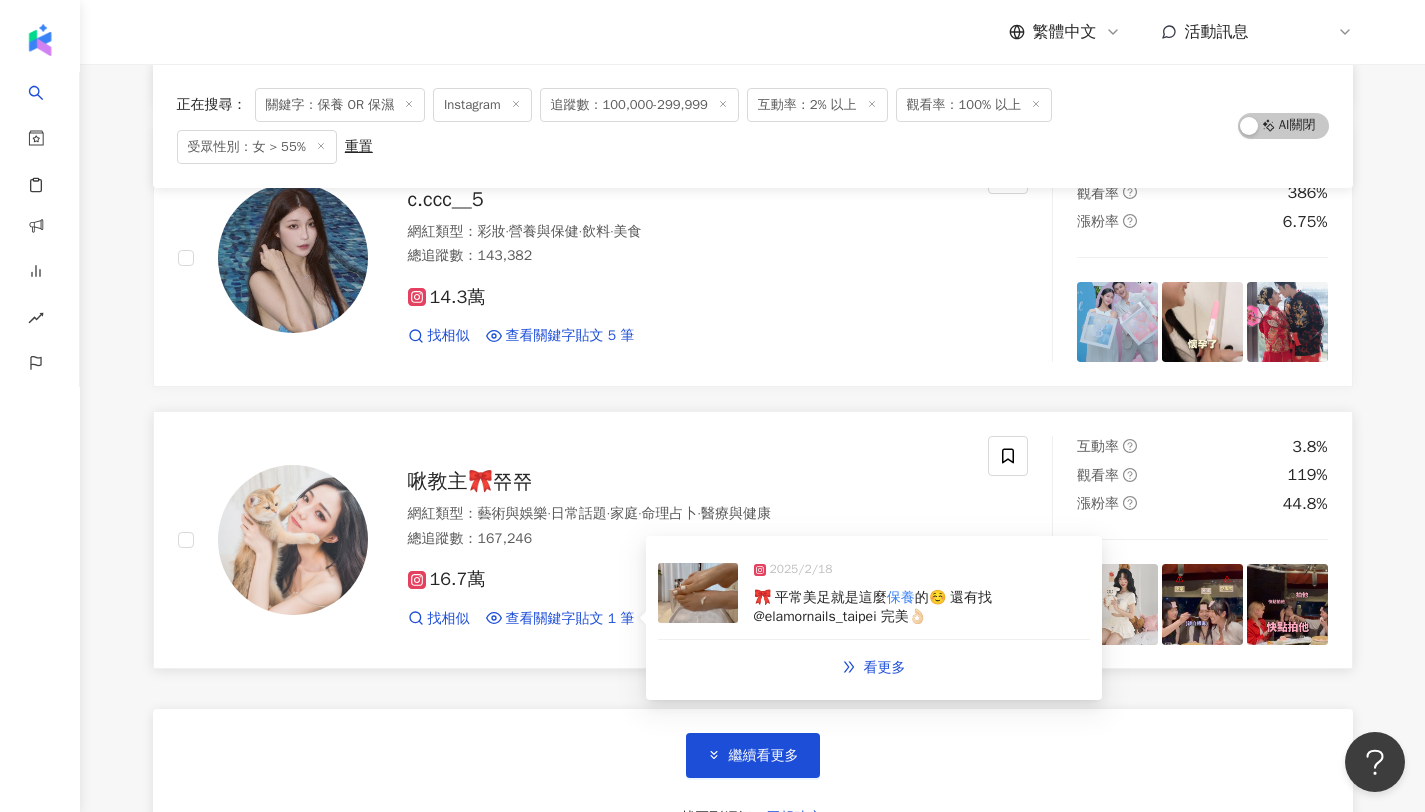 click on "保養" at bounding box center (901, 597) 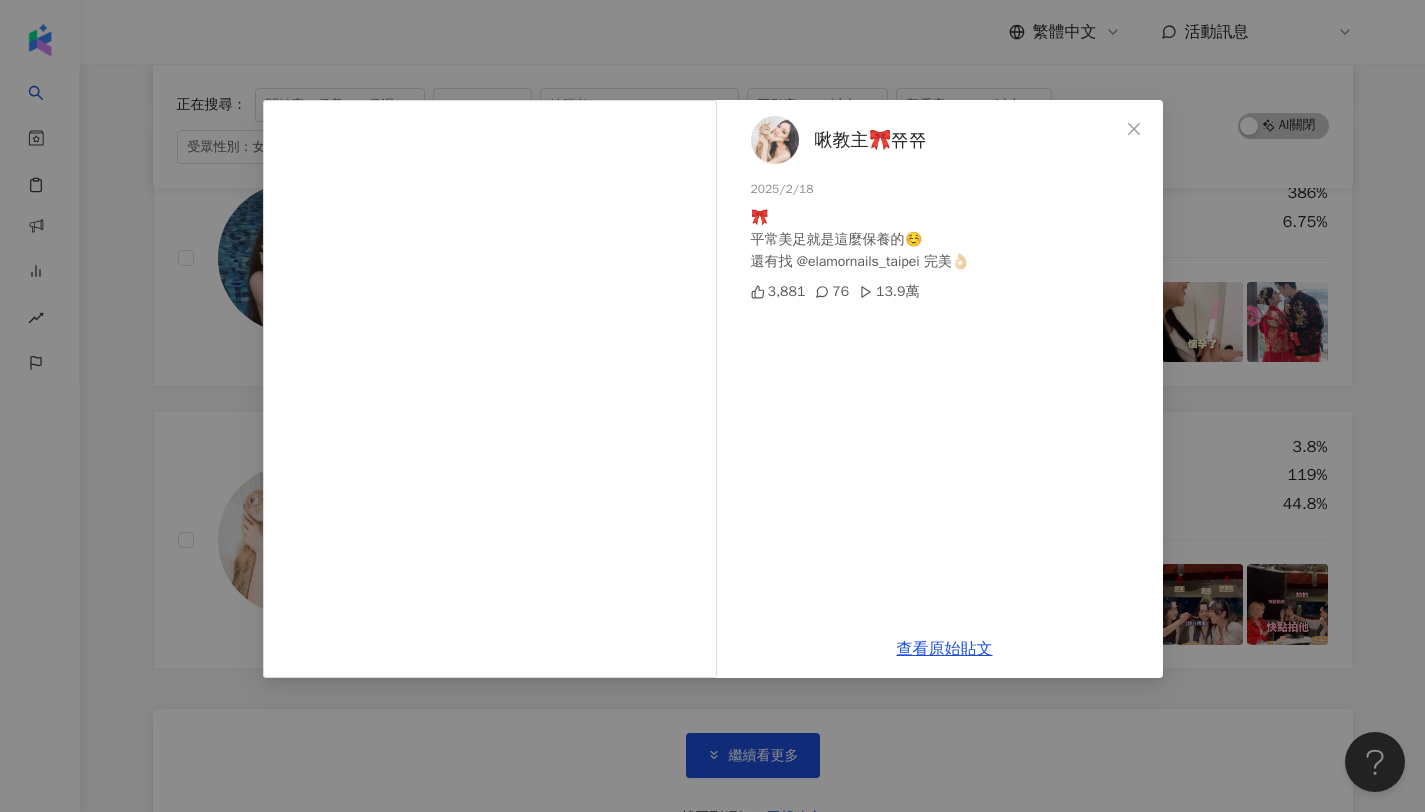 click 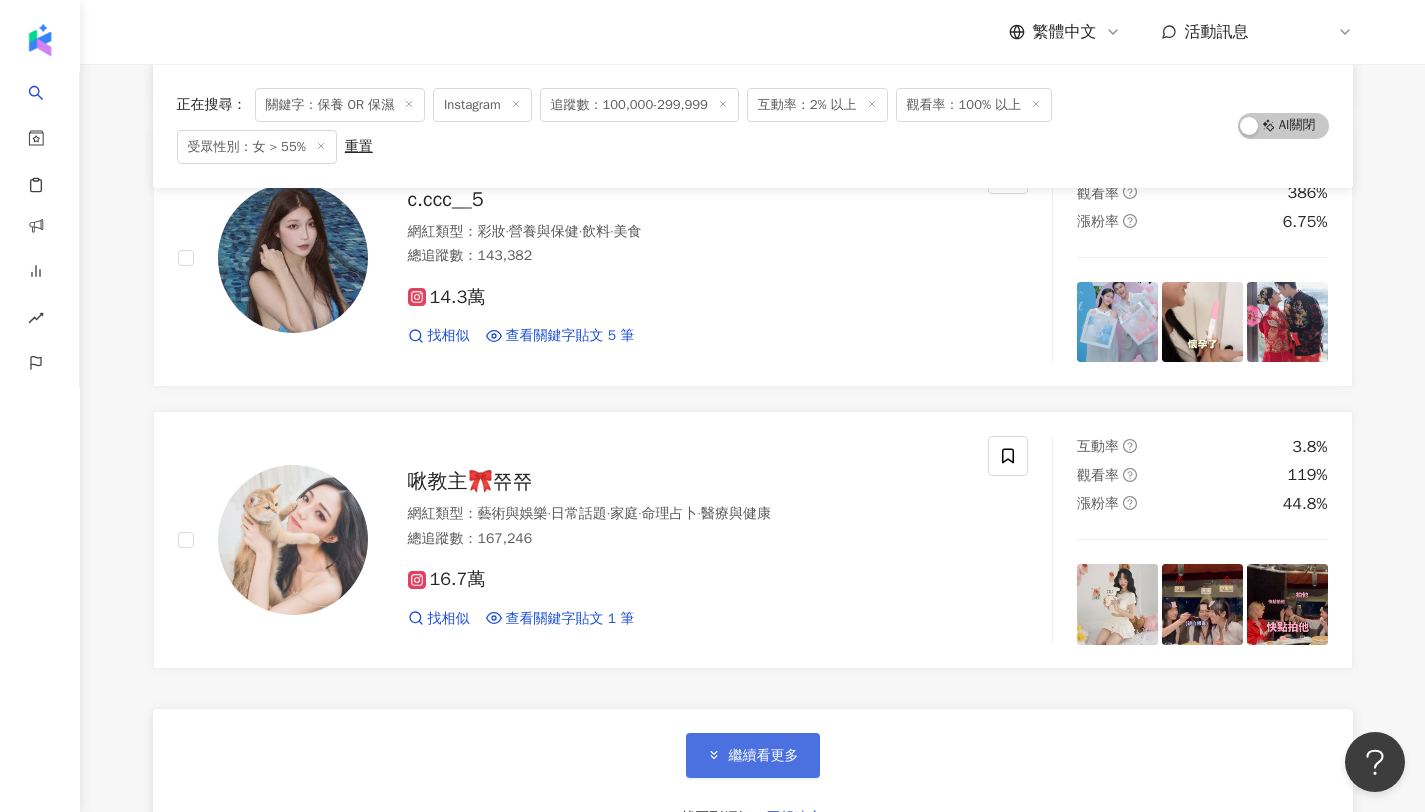 click 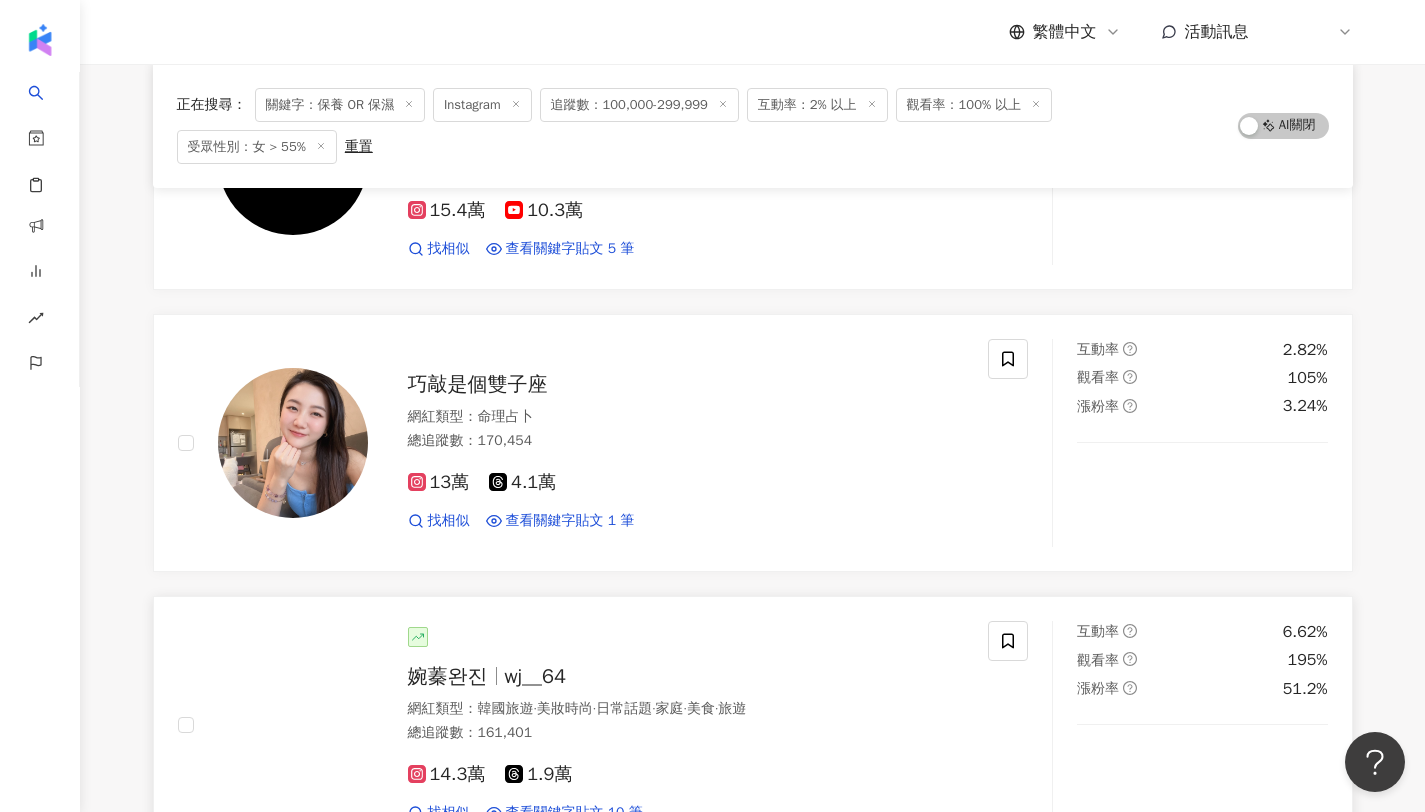 scroll, scrollTop: 5157, scrollLeft: 0, axis: vertical 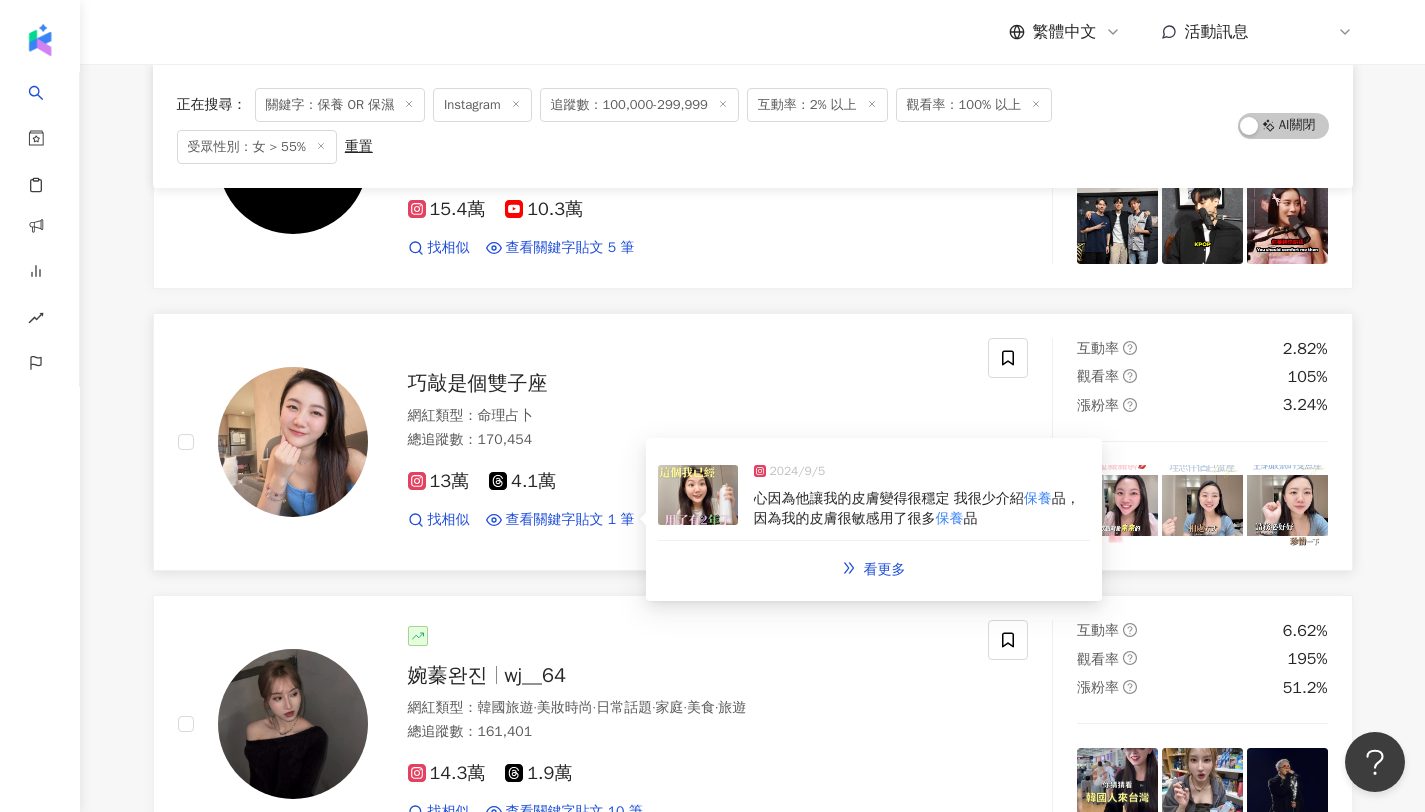 click on "品，因為我的皮膚很敏感用了很多" at bounding box center [917, 508] 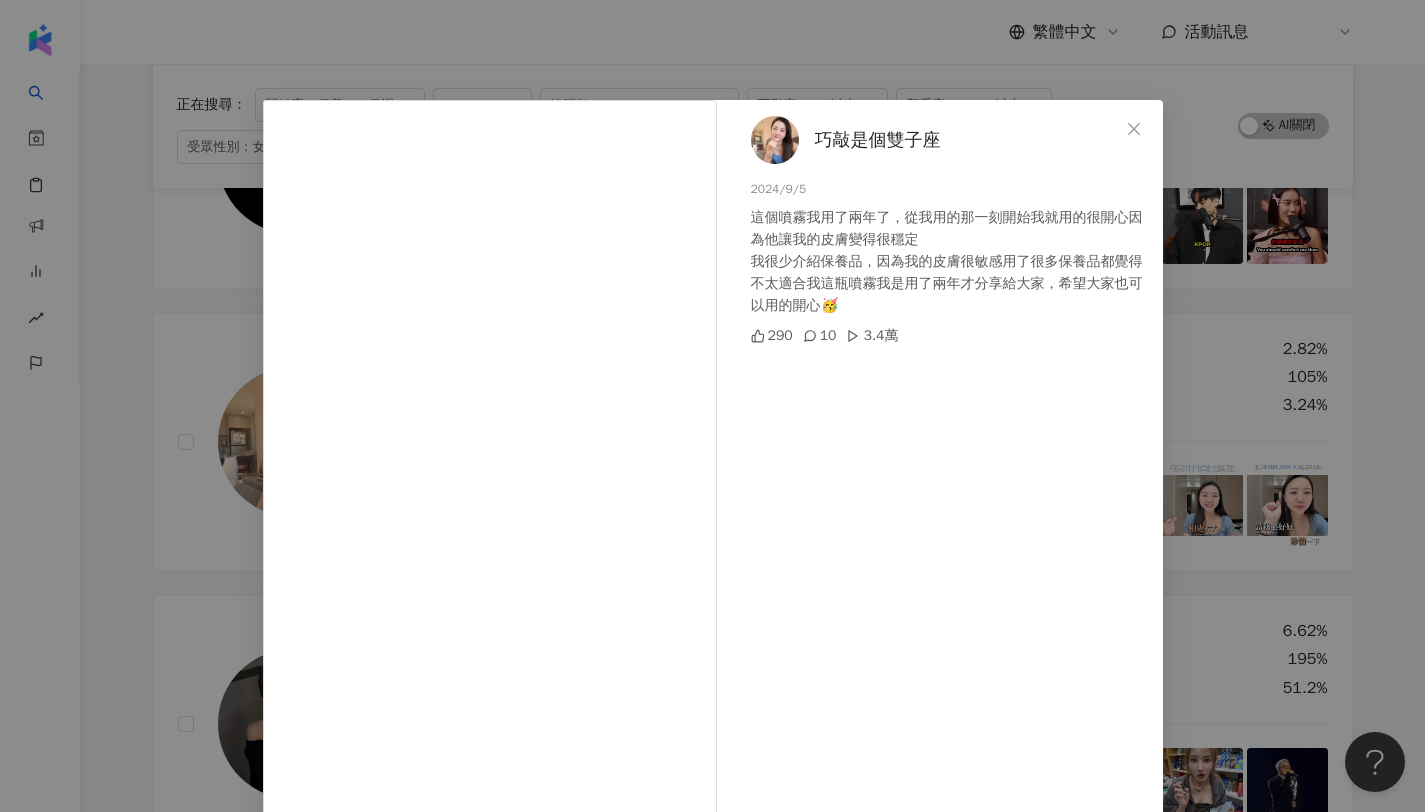 drag, startPoint x: 1123, startPoint y: 129, endPoint x: 1014, endPoint y: 29, distance: 147.92227 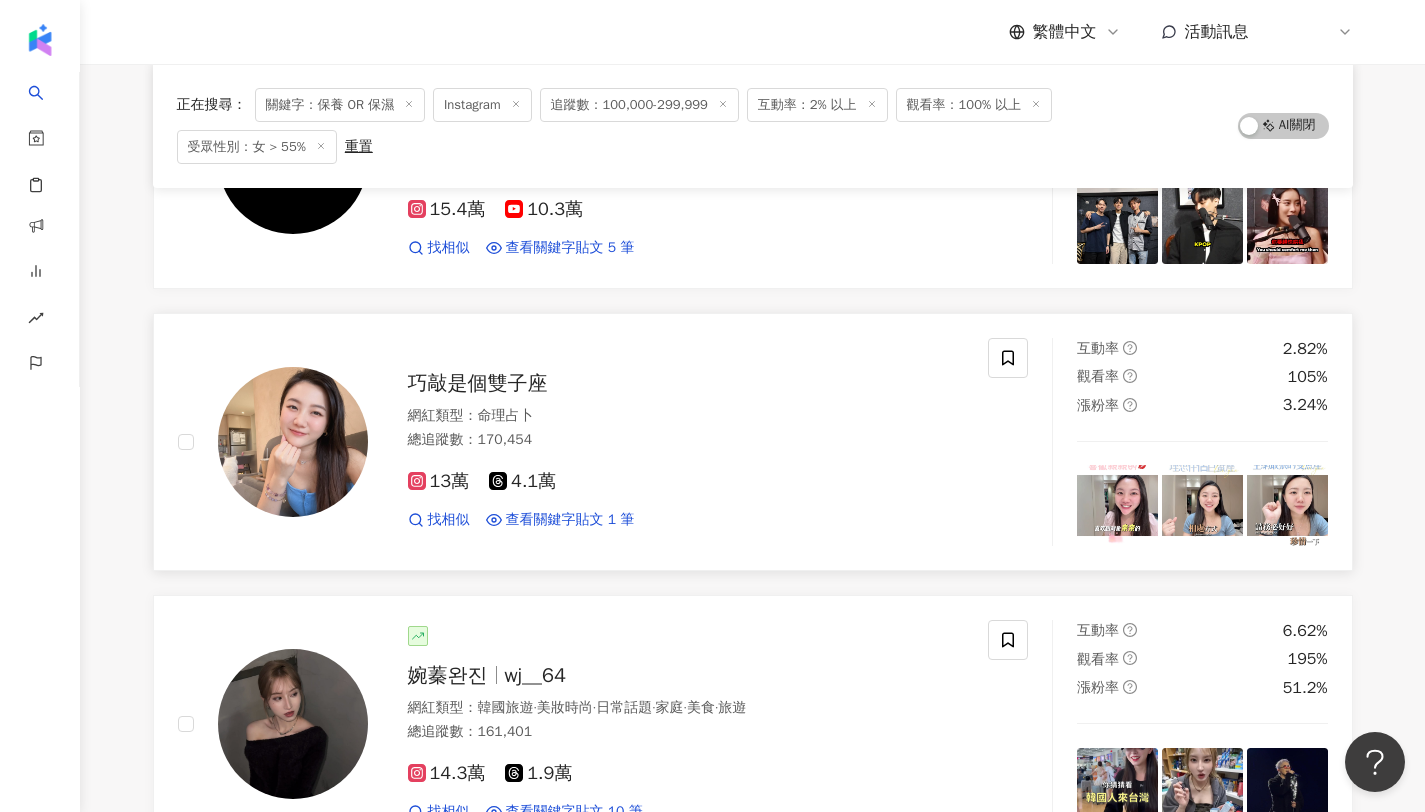 click on "巧敲是個雙子座" at bounding box center [478, 383] 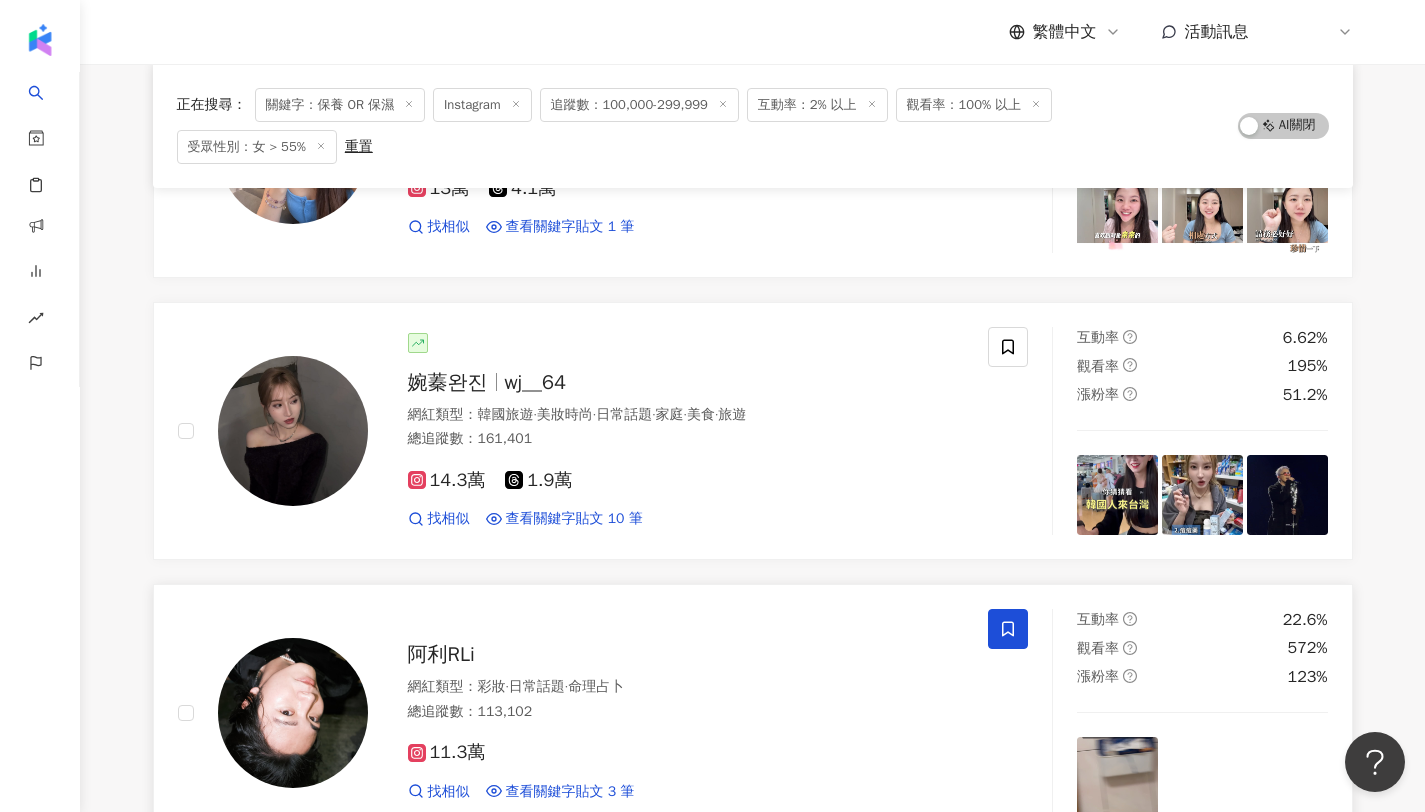 scroll, scrollTop: 5592, scrollLeft: 0, axis: vertical 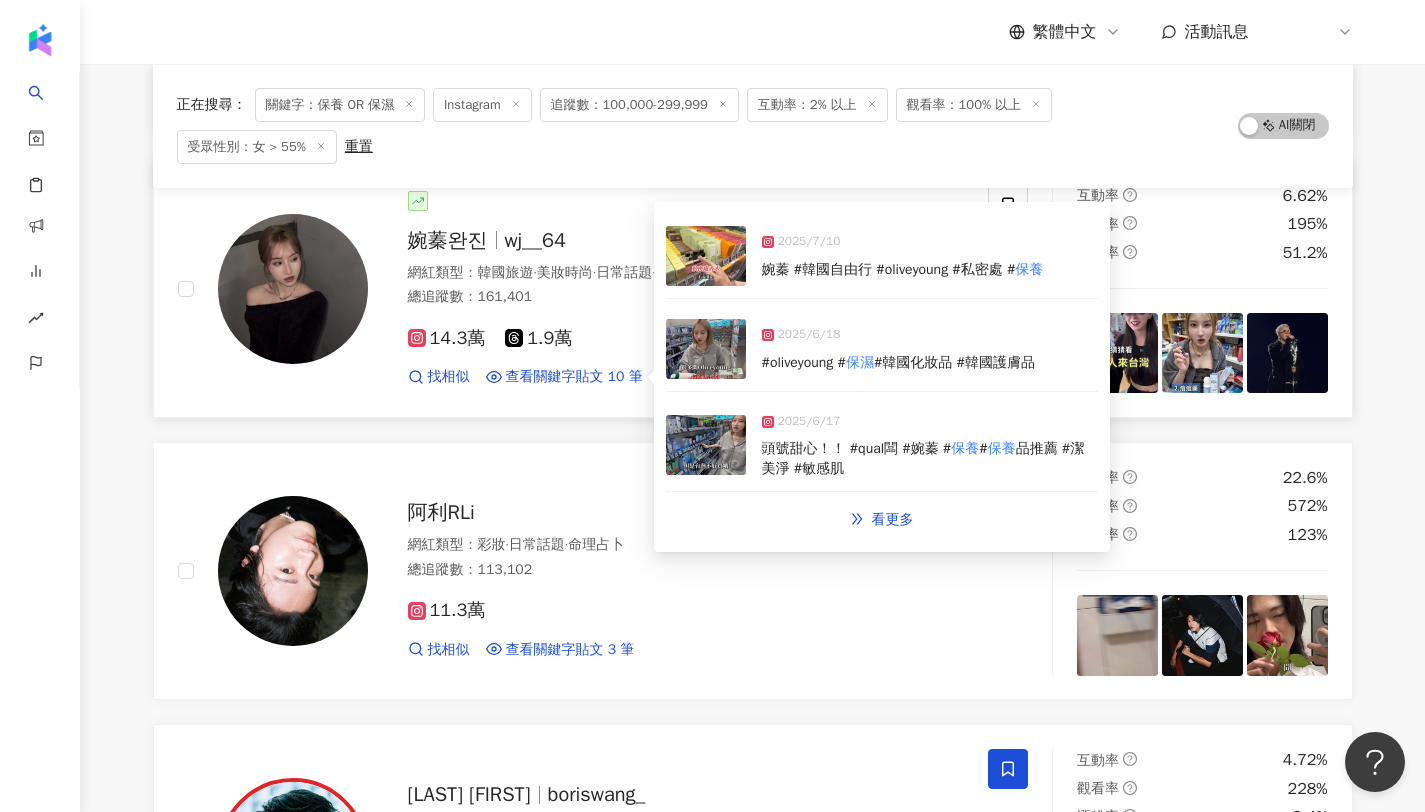 click on "2025/6/17" at bounding box center (930, 426) 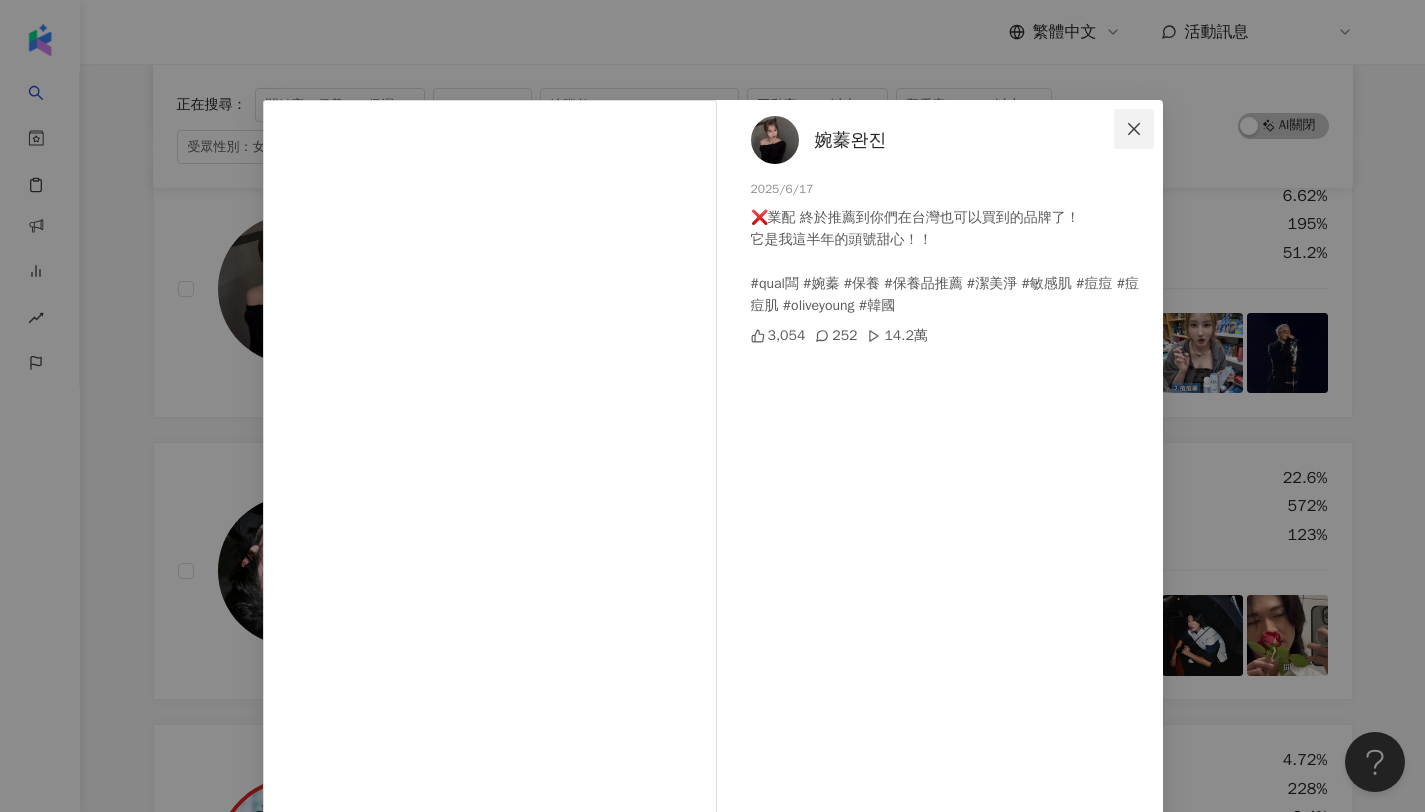 click at bounding box center (1134, 129) 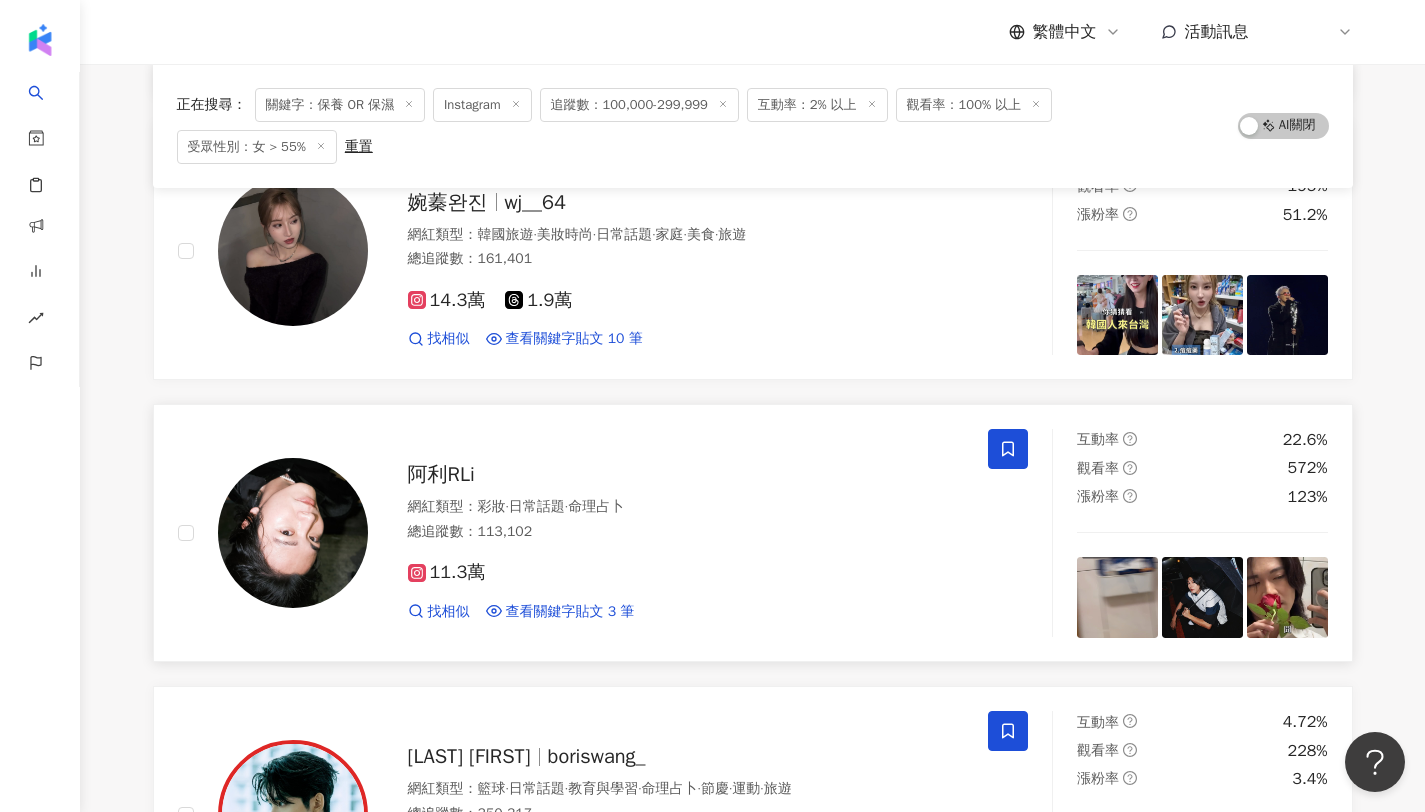 scroll, scrollTop: 5782, scrollLeft: 0, axis: vertical 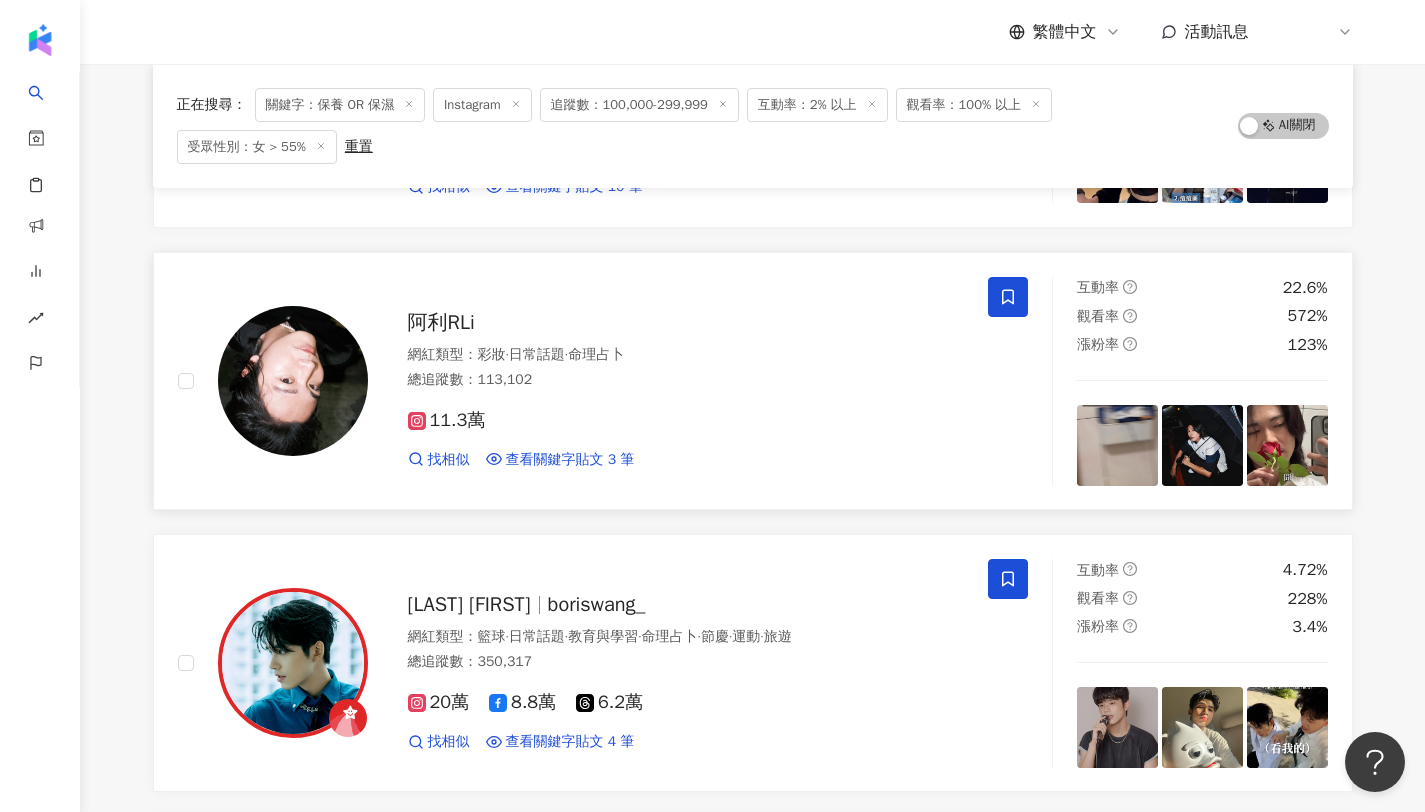 click on "阿利RLi" at bounding box center [686, 323] 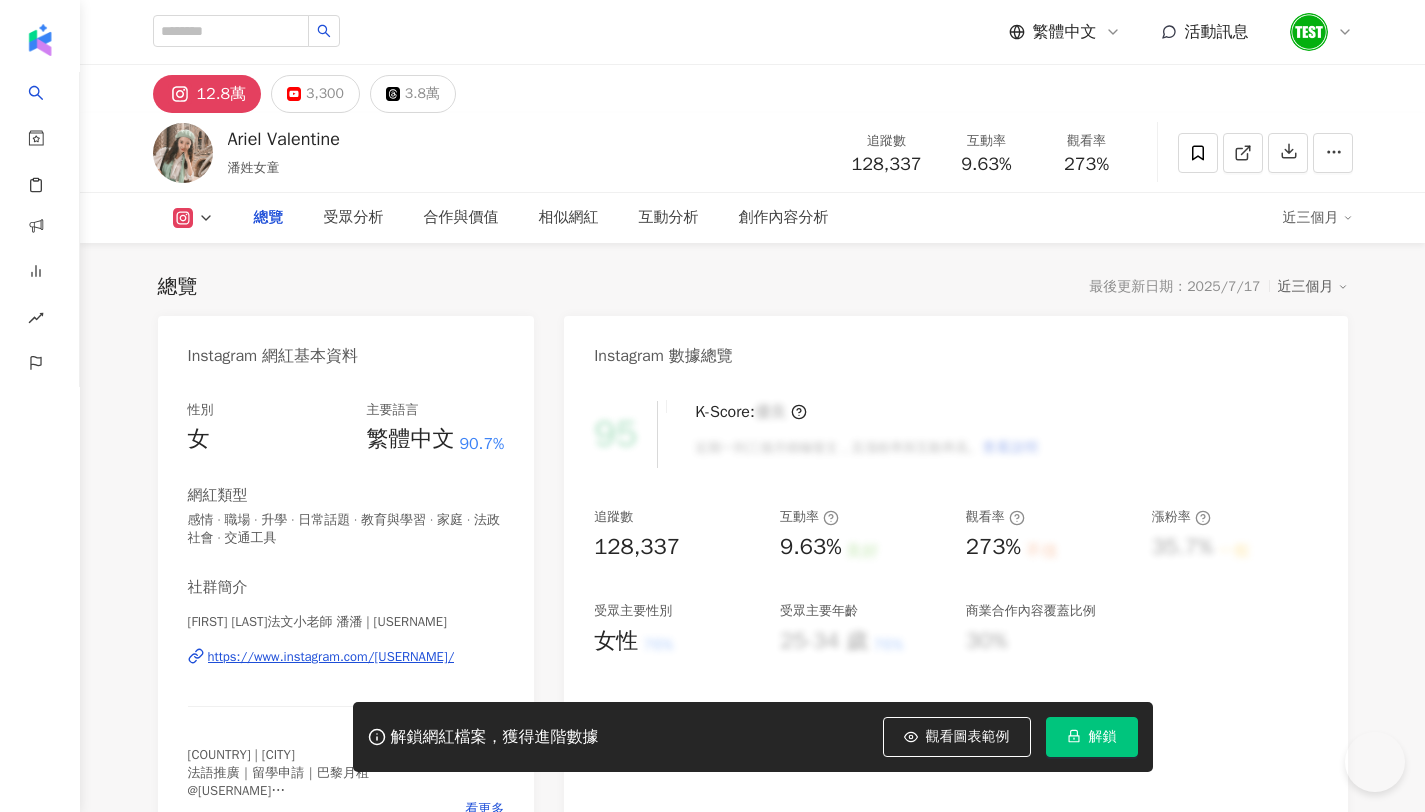 scroll, scrollTop: 0, scrollLeft: 0, axis: both 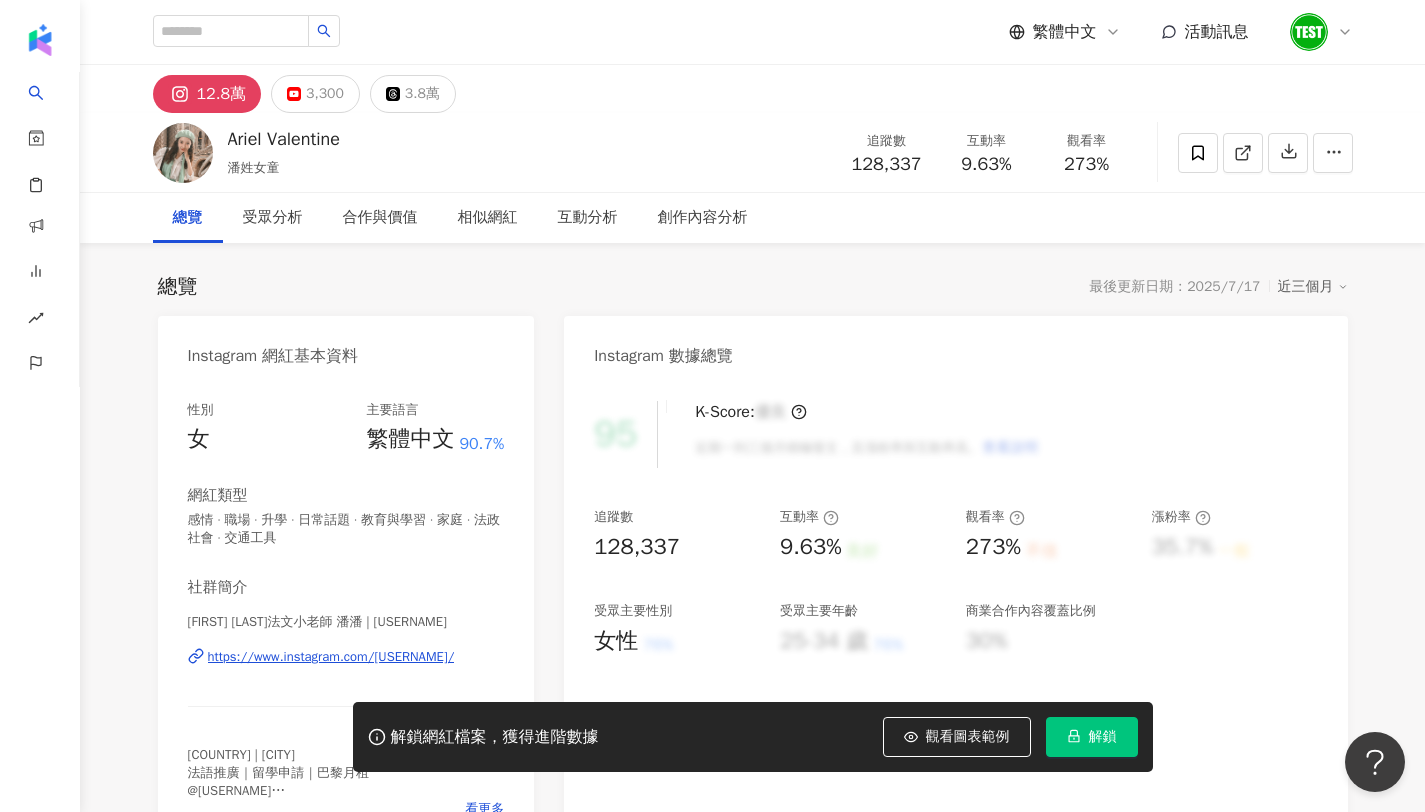 click on "https://www.instagram.com/[USERNAME]/" at bounding box center (331, 657) 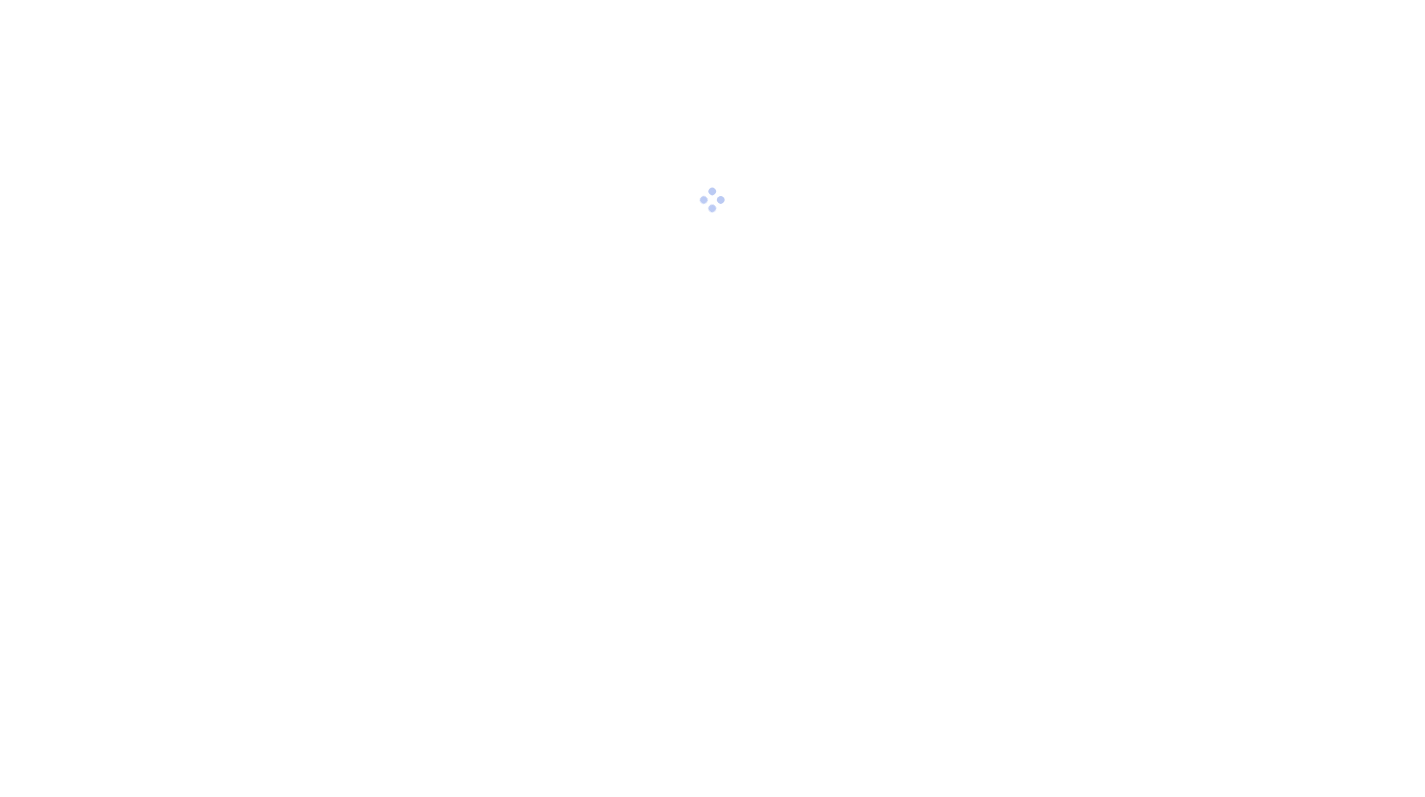 scroll, scrollTop: 0, scrollLeft: 0, axis: both 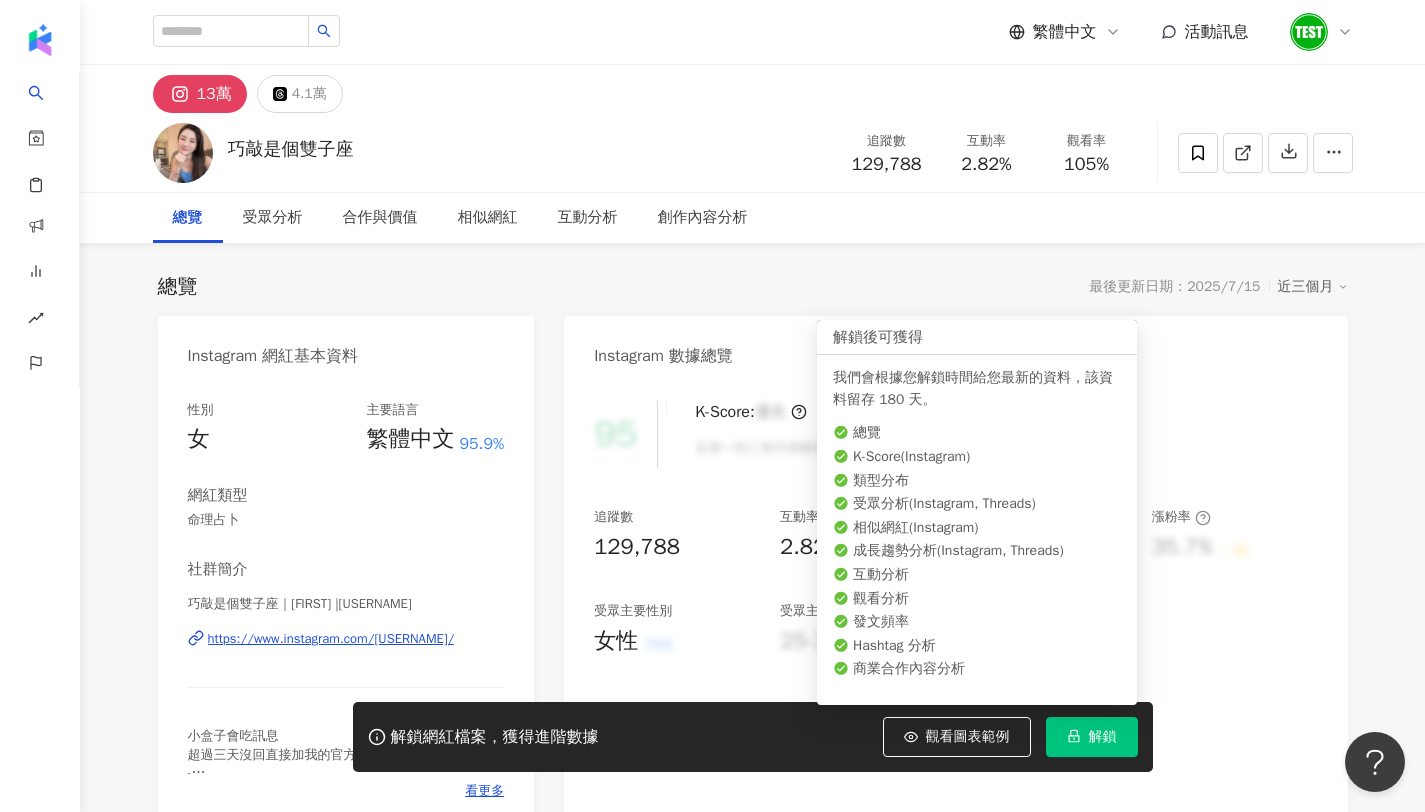 click on "解鎖" at bounding box center [1103, 737] 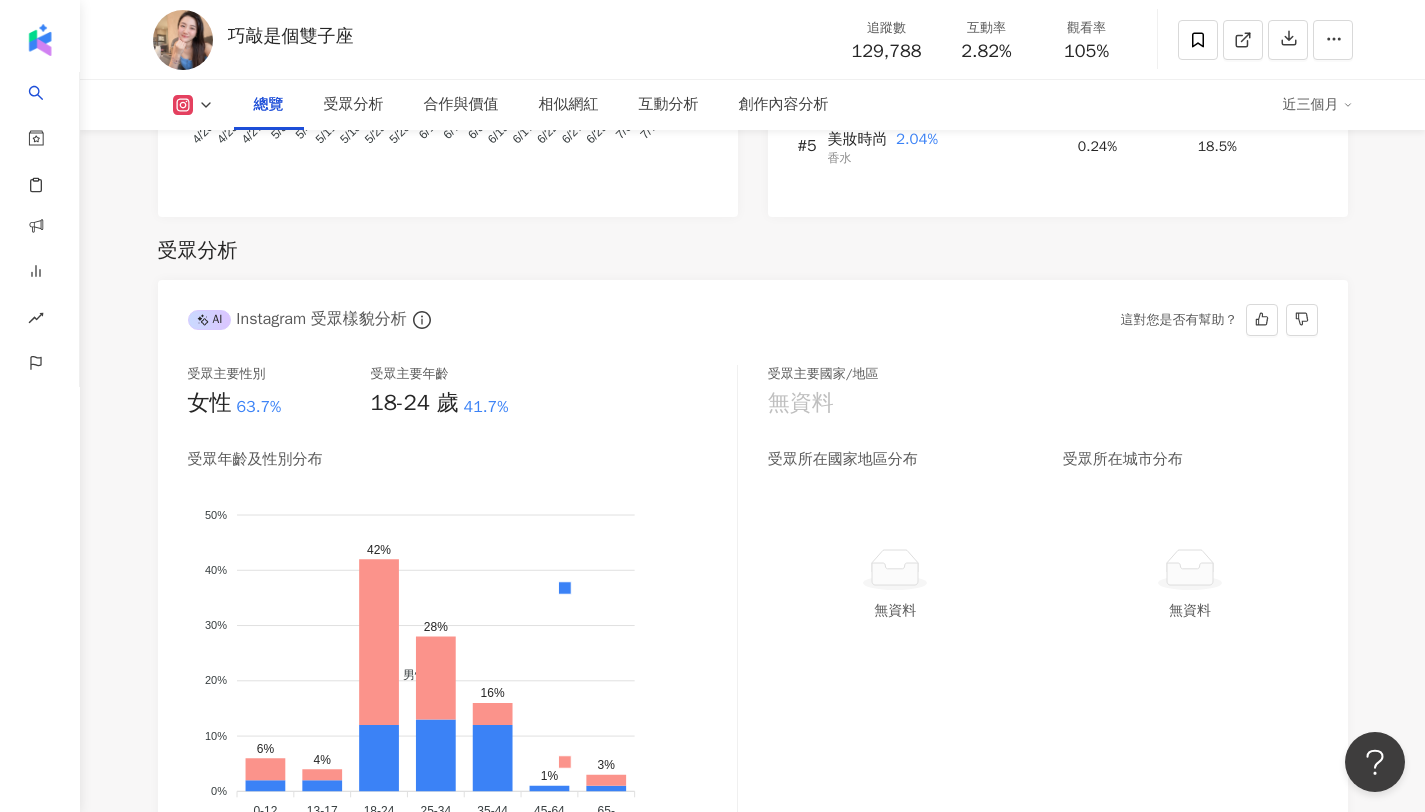 scroll, scrollTop: 1651, scrollLeft: 0, axis: vertical 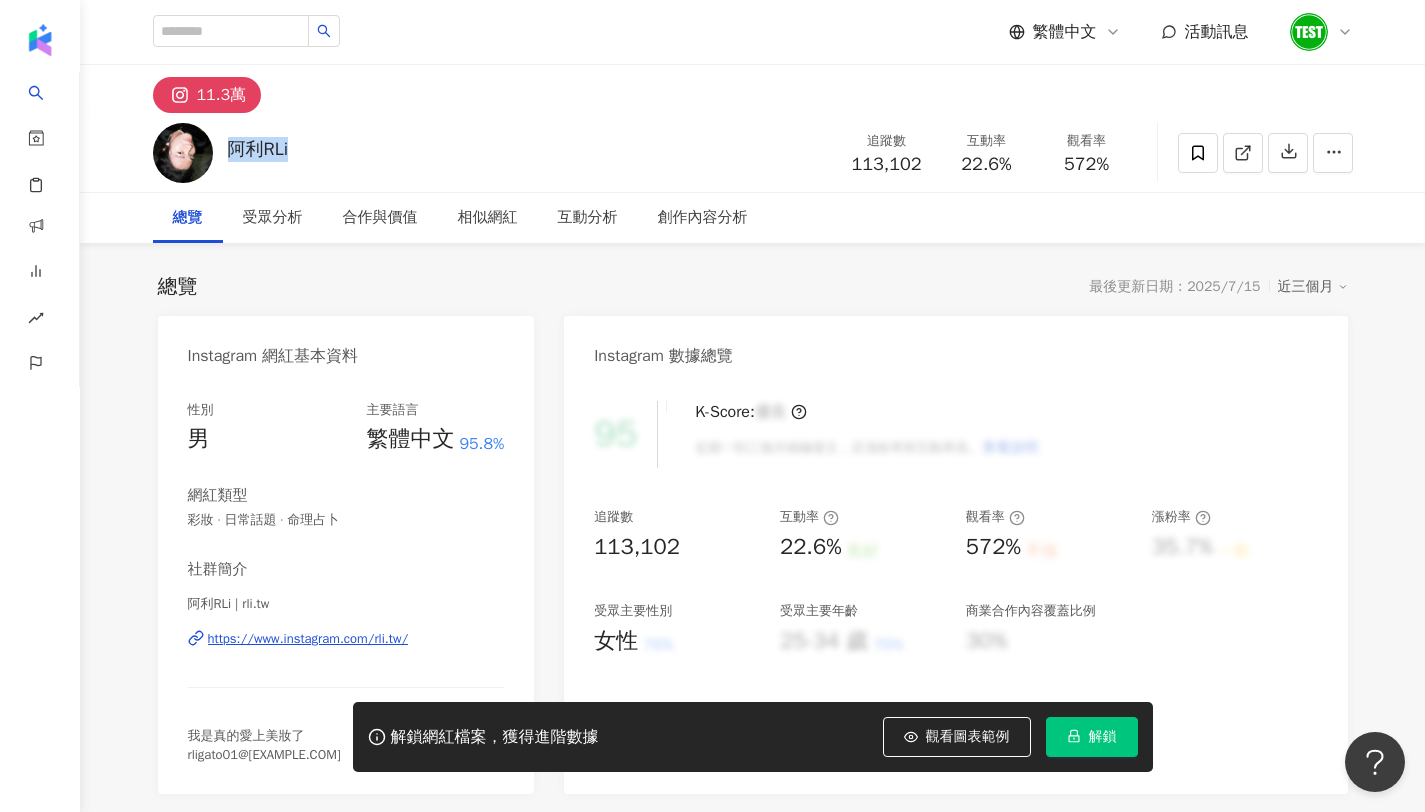 drag, startPoint x: 253, startPoint y: 150, endPoint x: 233, endPoint y: 151, distance: 20.024984 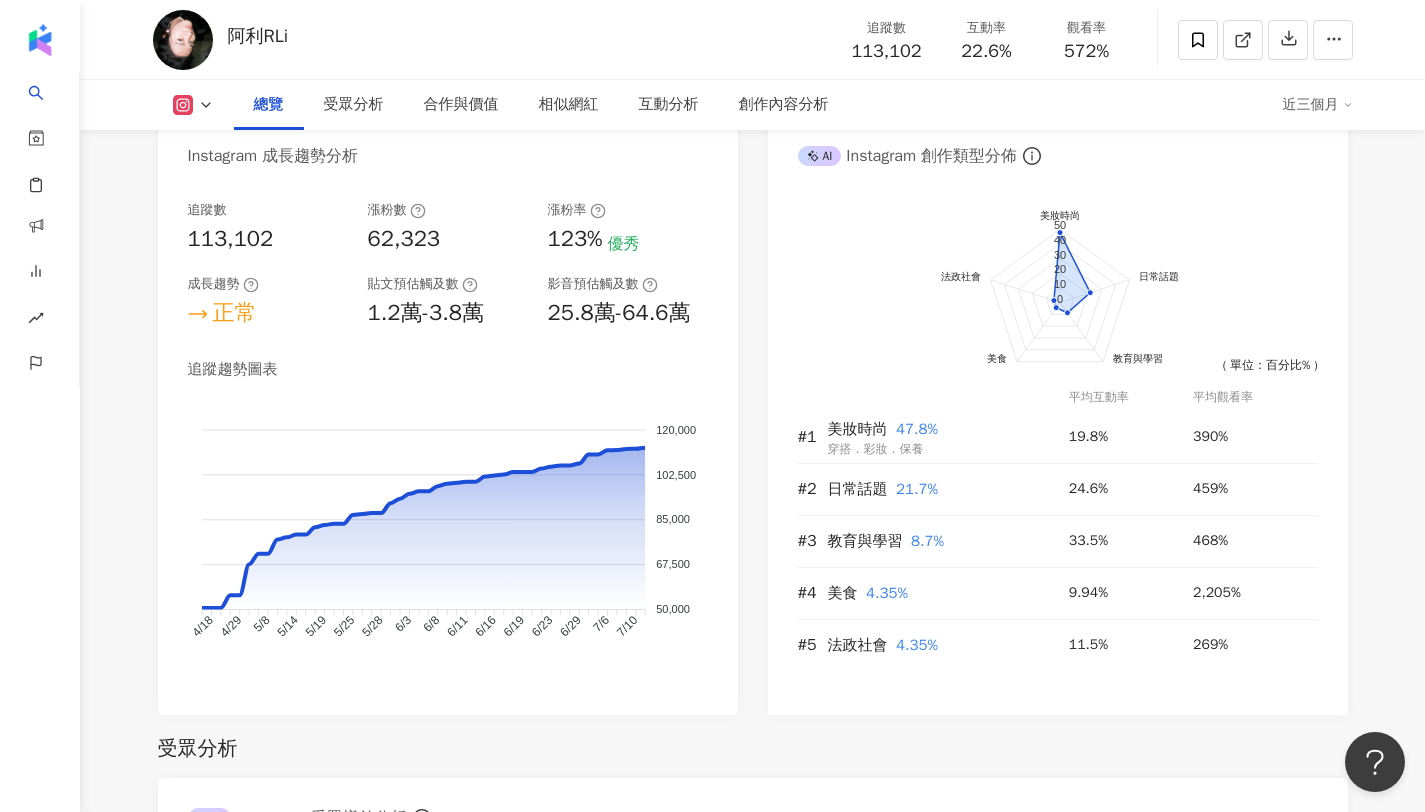 scroll, scrollTop: 1090, scrollLeft: 0, axis: vertical 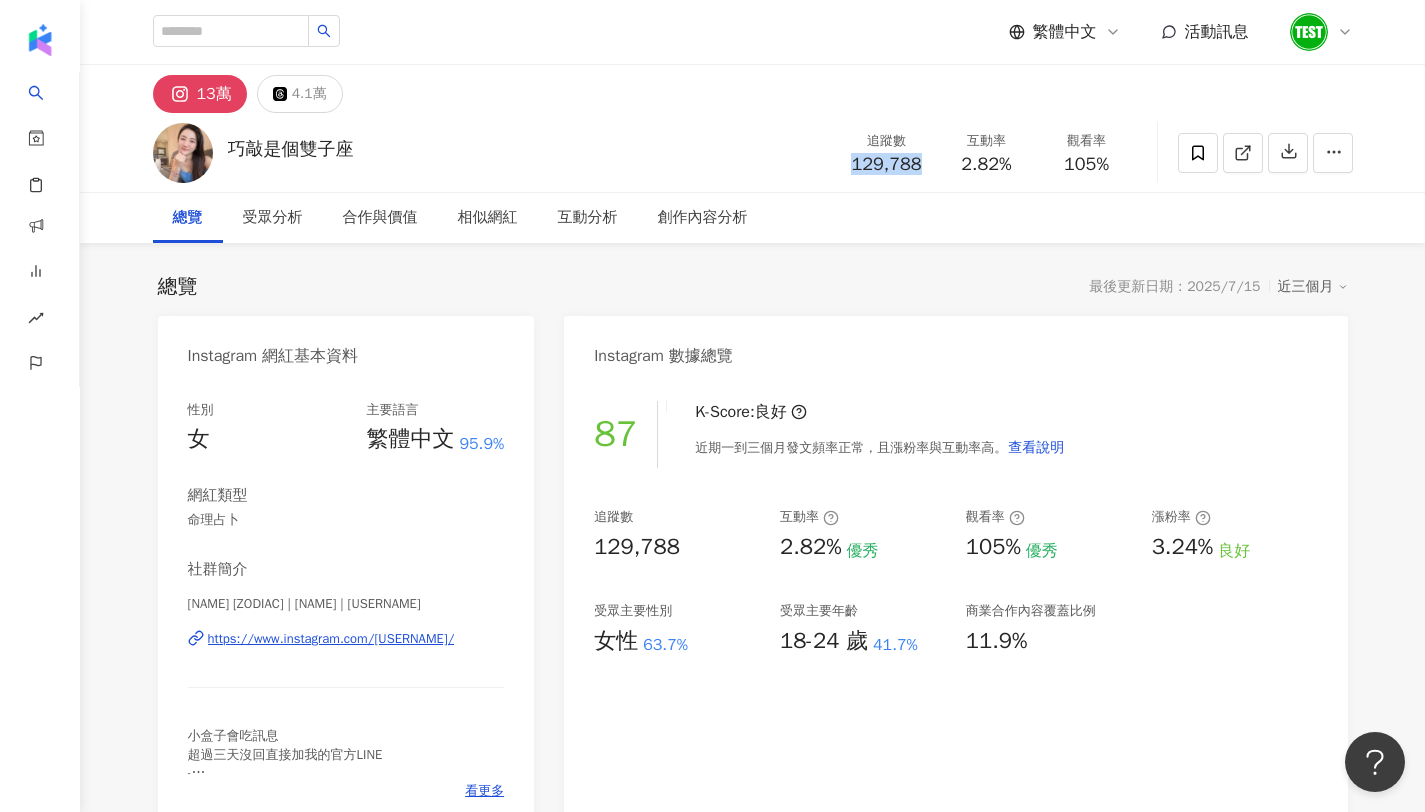 drag, startPoint x: 885, startPoint y: 168, endPoint x: 853, endPoint y: 168, distance: 32 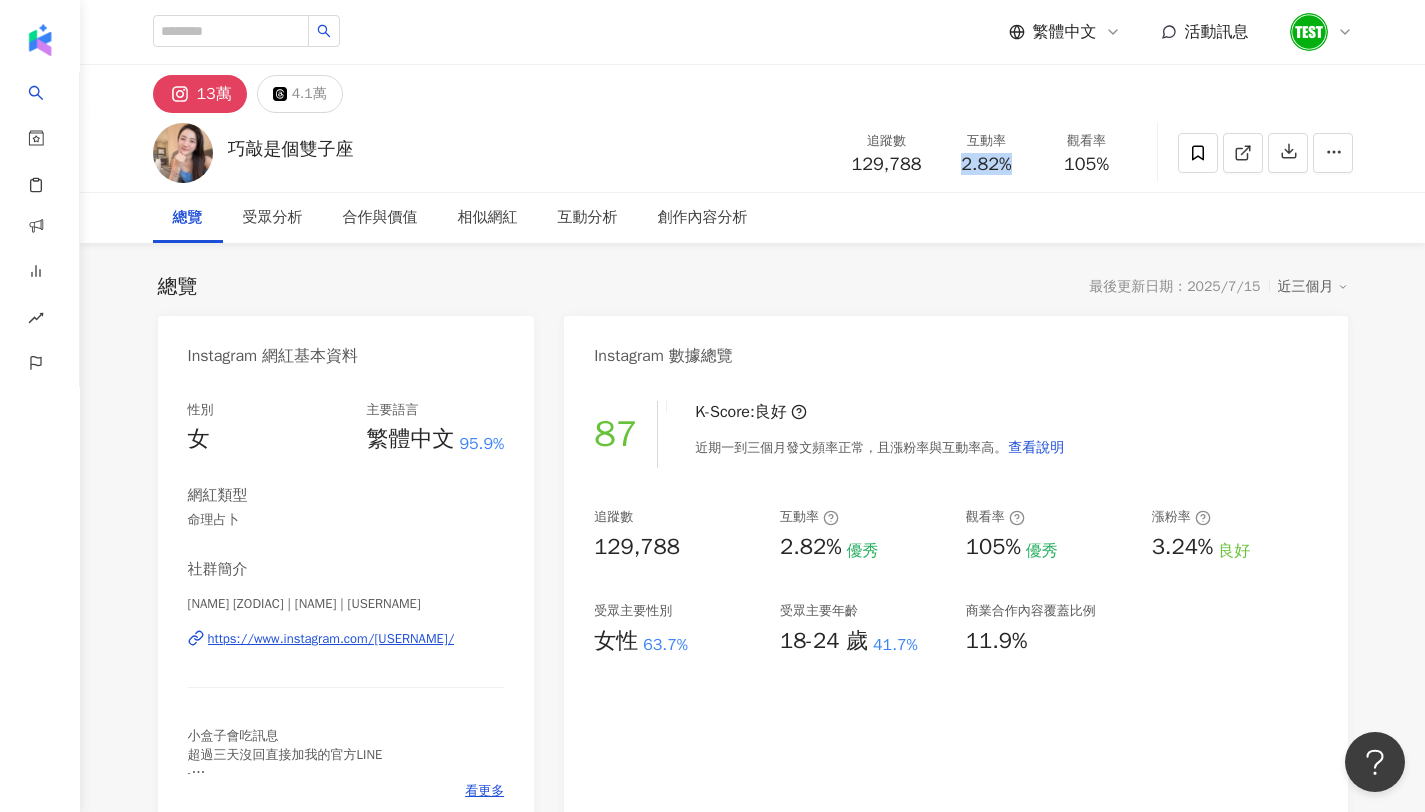 drag, startPoint x: 986, startPoint y: 170, endPoint x: 953, endPoint y: 167, distance: 33.13608 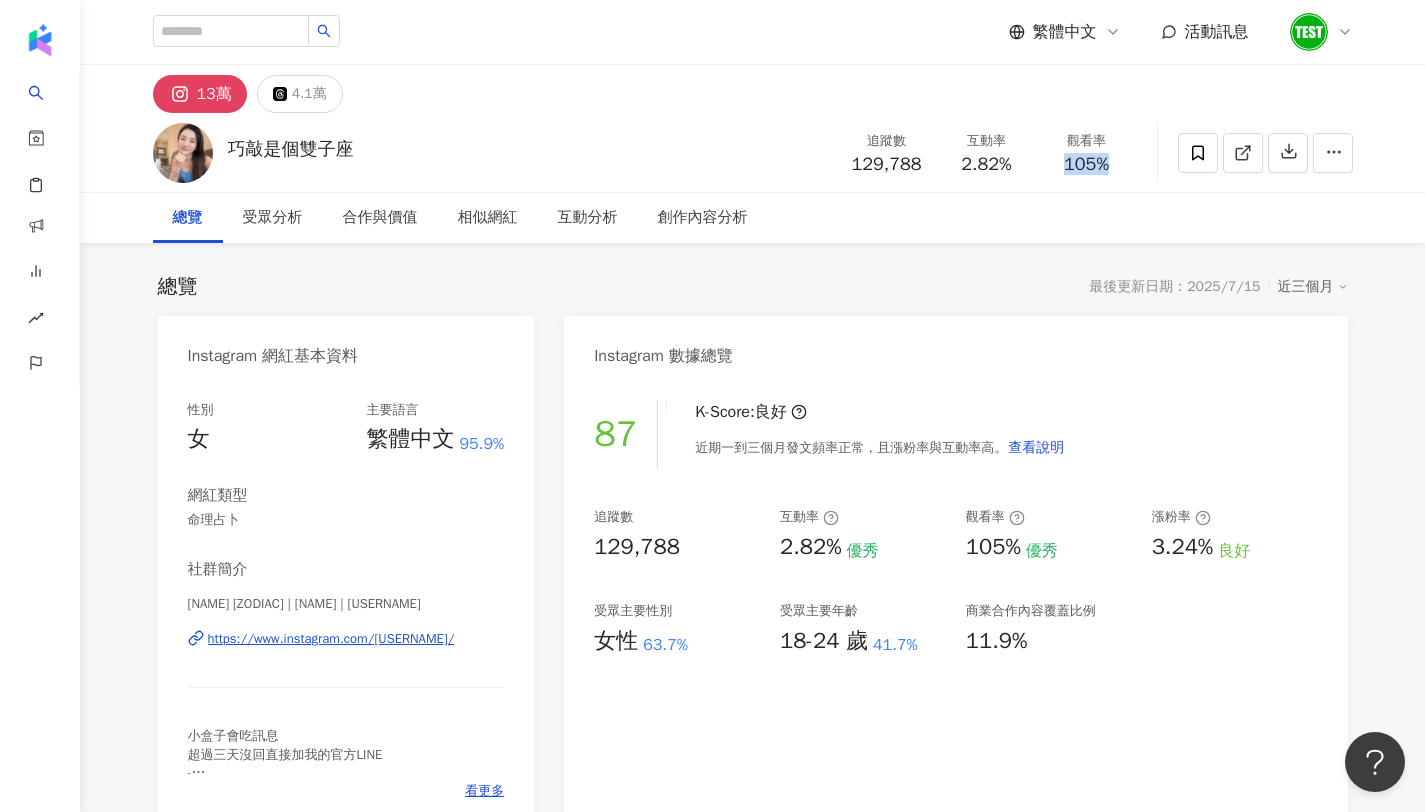 drag, startPoint x: 1126, startPoint y: 173, endPoint x: 1065, endPoint y: 172, distance: 61.008198 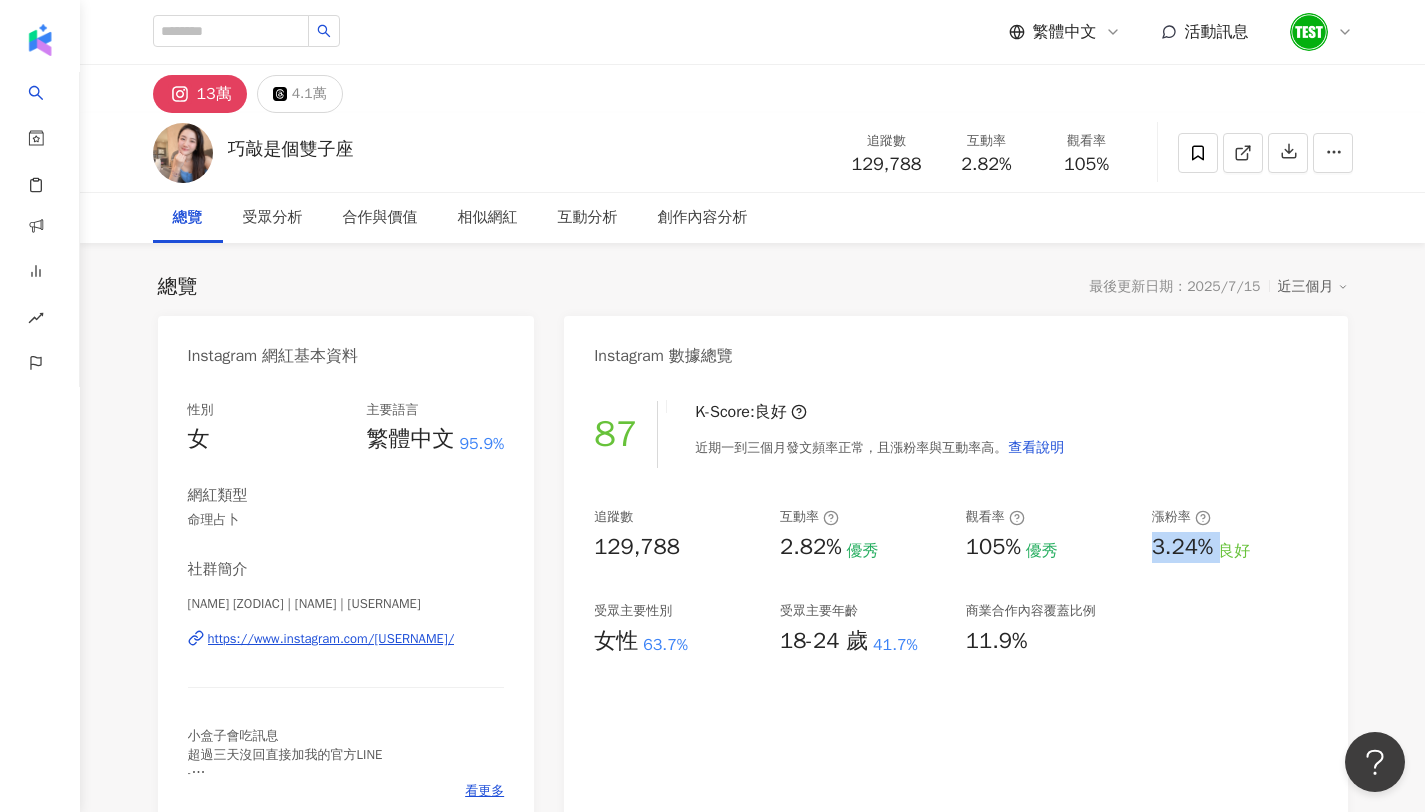 drag, startPoint x: 1220, startPoint y: 547, endPoint x: 1152, endPoint y: 549, distance: 68.0294 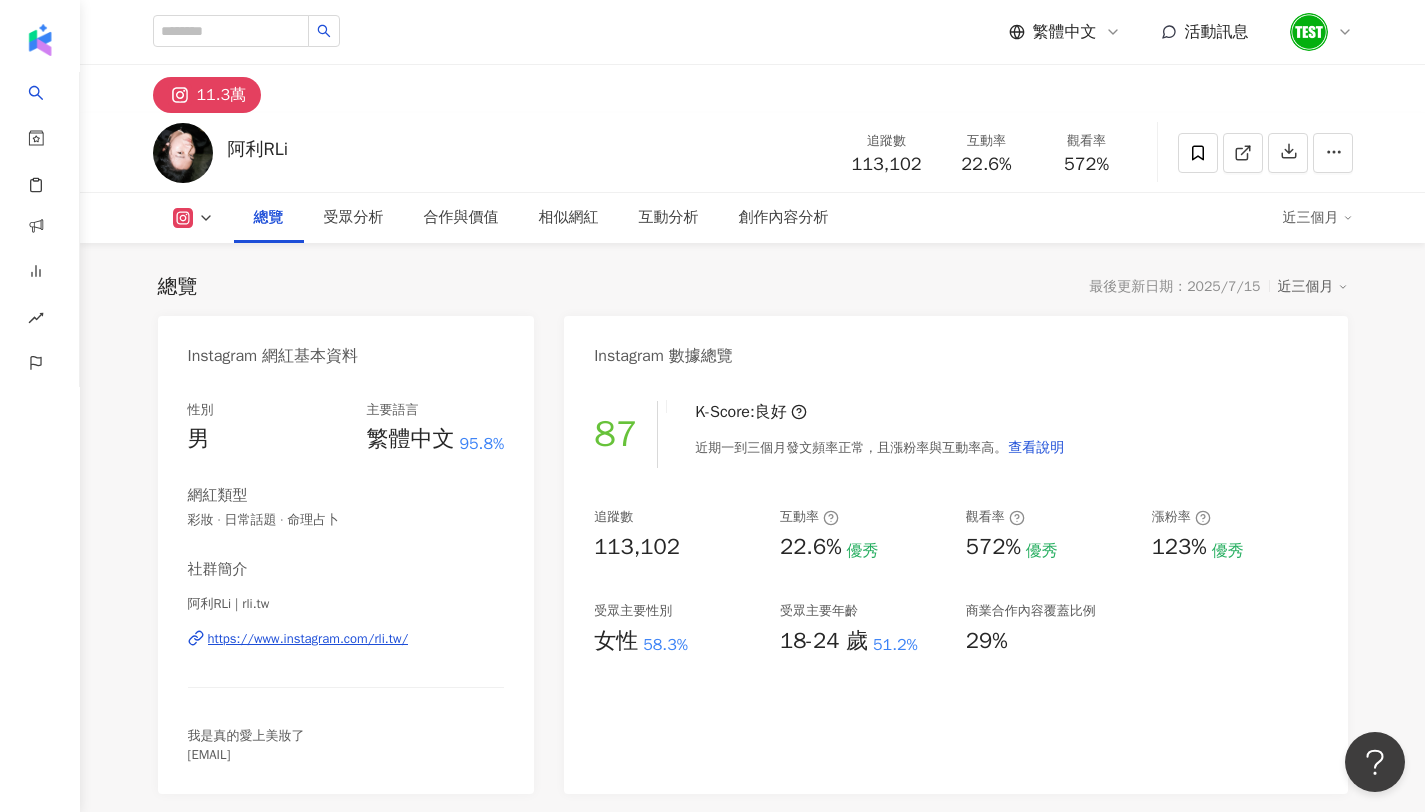 click on "113,102" at bounding box center (887, 165) 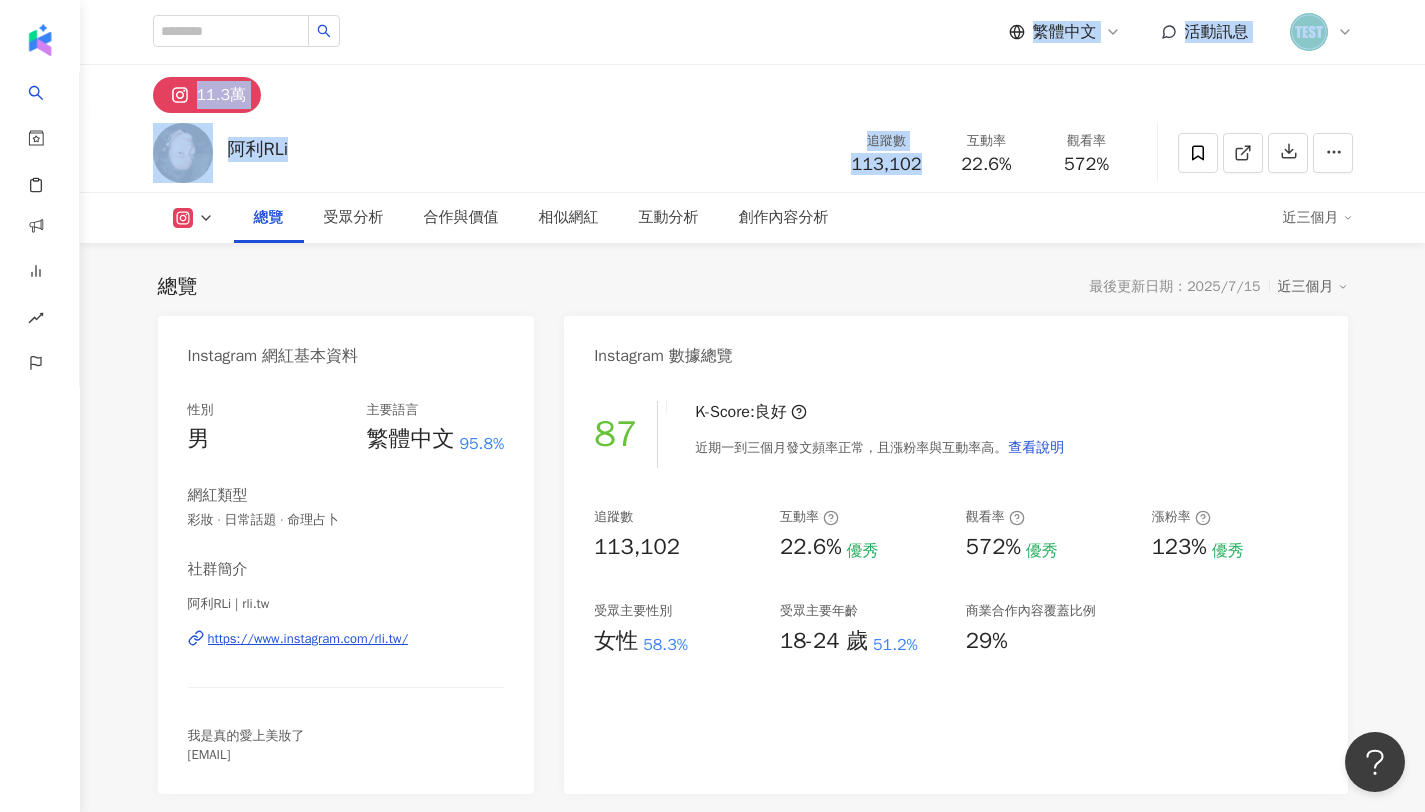 scroll, scrollTop: 0, scrollLeft: 0, axis: both 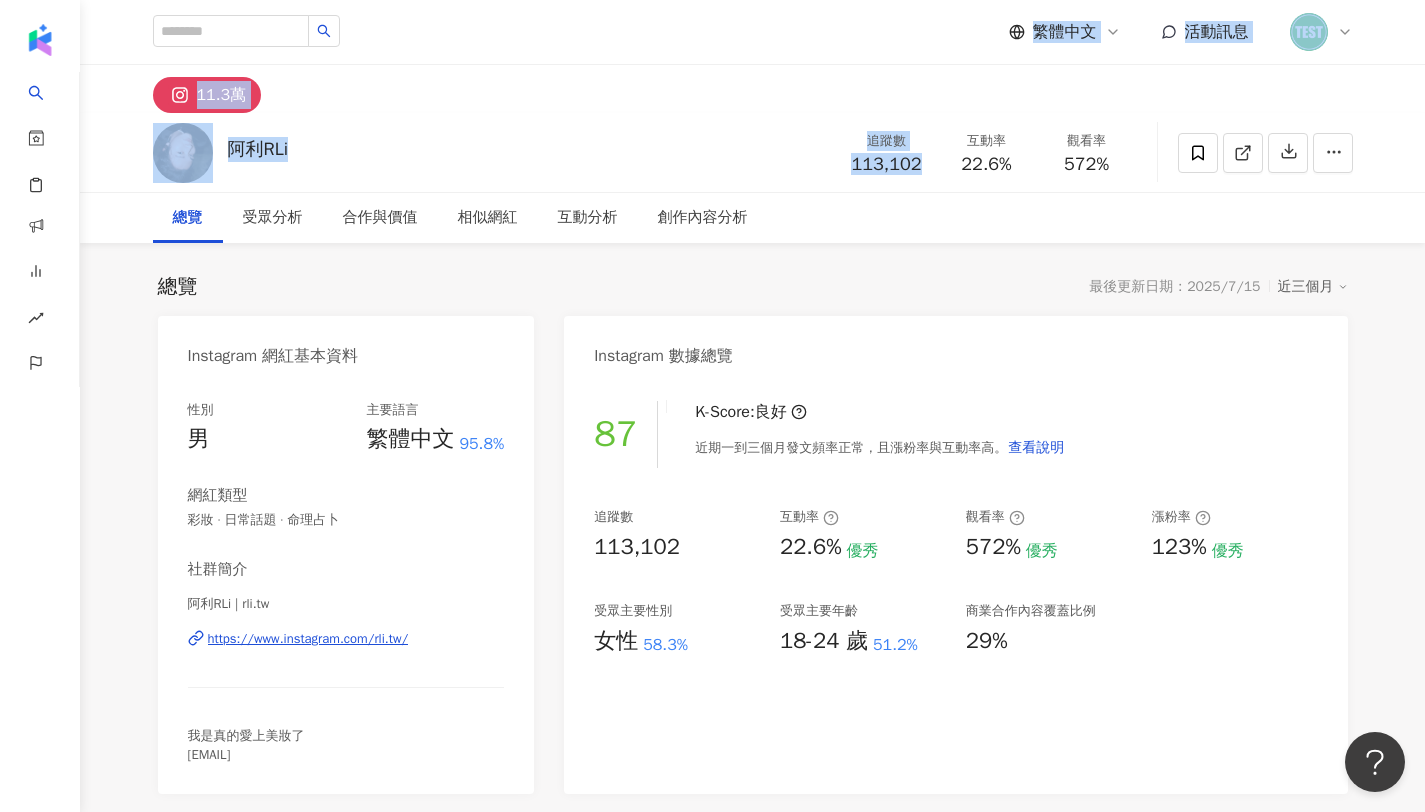 click on "繁體中文 活動訊息 11.3萬 阿利RLi 追蹤數 113,102 互動率 22.6% 觀看率 572% 總覽 受眾分析 合作與價值 相似網紅 互動分析 創作內容分析 總覽 最後更新日期：2025/7/15 近三個月 Instagram 網紅基本資料 性別   男 主要語言   繁體中文 95.8% 網紅類型 彩妝 · 日常話題 · 命理占卜 社群簡介 阿利RLi | rli.tw https://www.instagram.com/rli.tw/ 我是真的愛上美妝了
[EMAIL] Instagram 數據總覽 87 K-Score :   良好 近期一到三個月發文頻率正常，且漲粉率與互動率高。 查看說明 追蹤數   113,102 互動率   22.6% 優秀 觀看率   572% 優秀 漲粉率   123% 優秀 受眾主要性別   女性 58.3% 受眾主要年齡   18-24 歲 51.2% 商業合作內容覆蓋比例   29% AI Instagram 成效等級三大指標 互動率 22.6% 優秀 同等級網紅的互動率中位數為  0.71% 觀看率 572% 優秀 同等級網紅的觀看率中位數為  1.38% 漲粉率 123% 優秀 0.24% 成效等級 ：" at bounding box center (712, 3895) 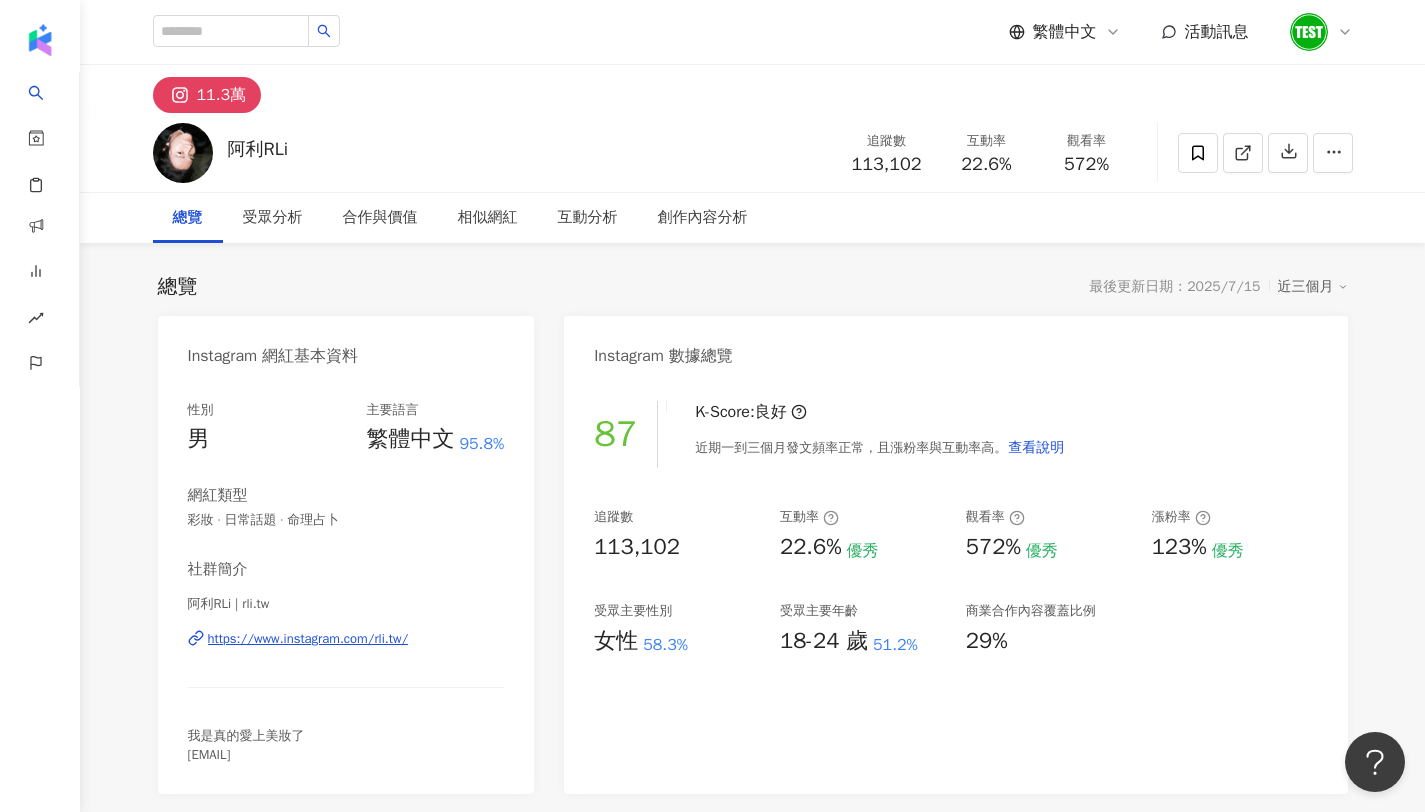 click on "追蹤數 113,102 互動率 22.6% 觀看率 572%" at bounding box center [987, 152] 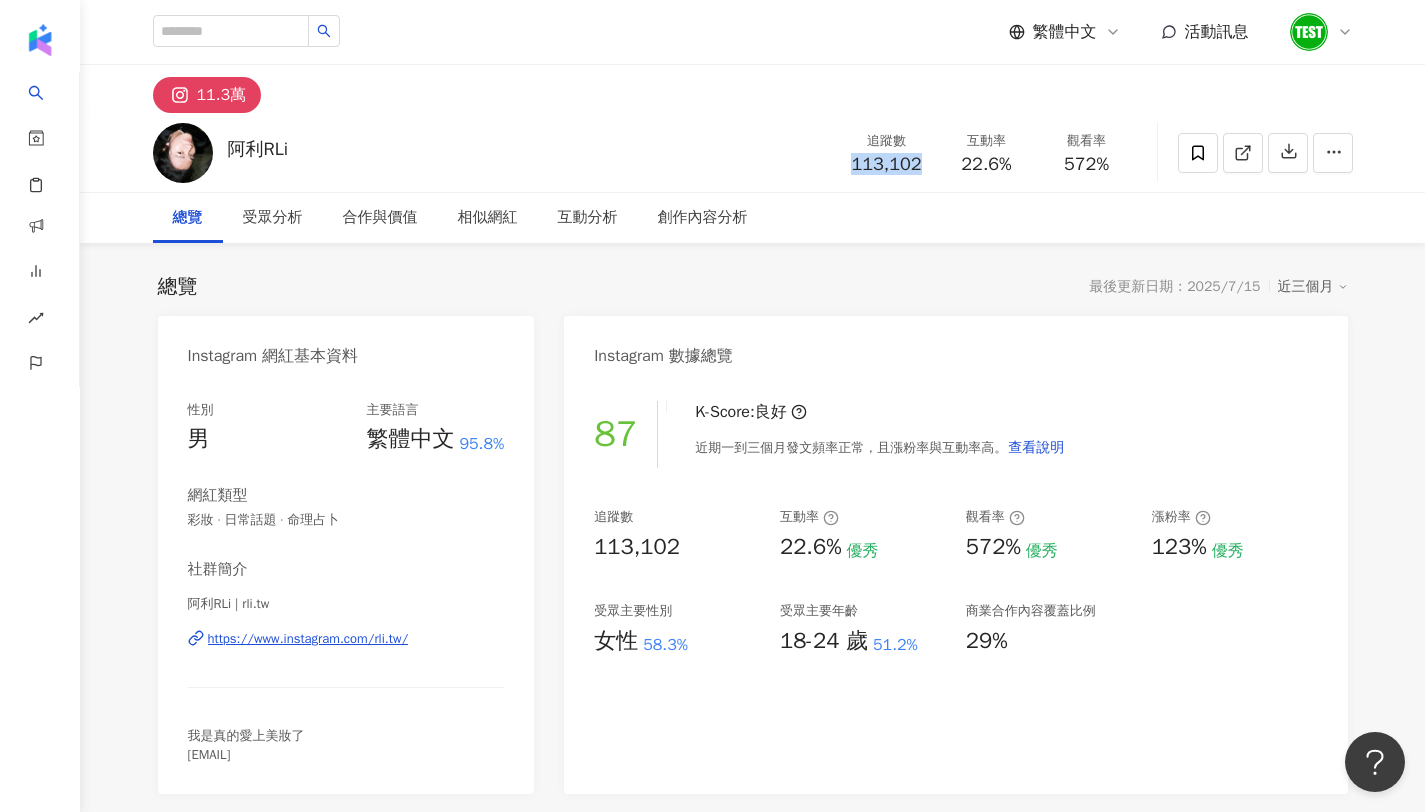 click on "113,102" at bounding box center [886, 164] 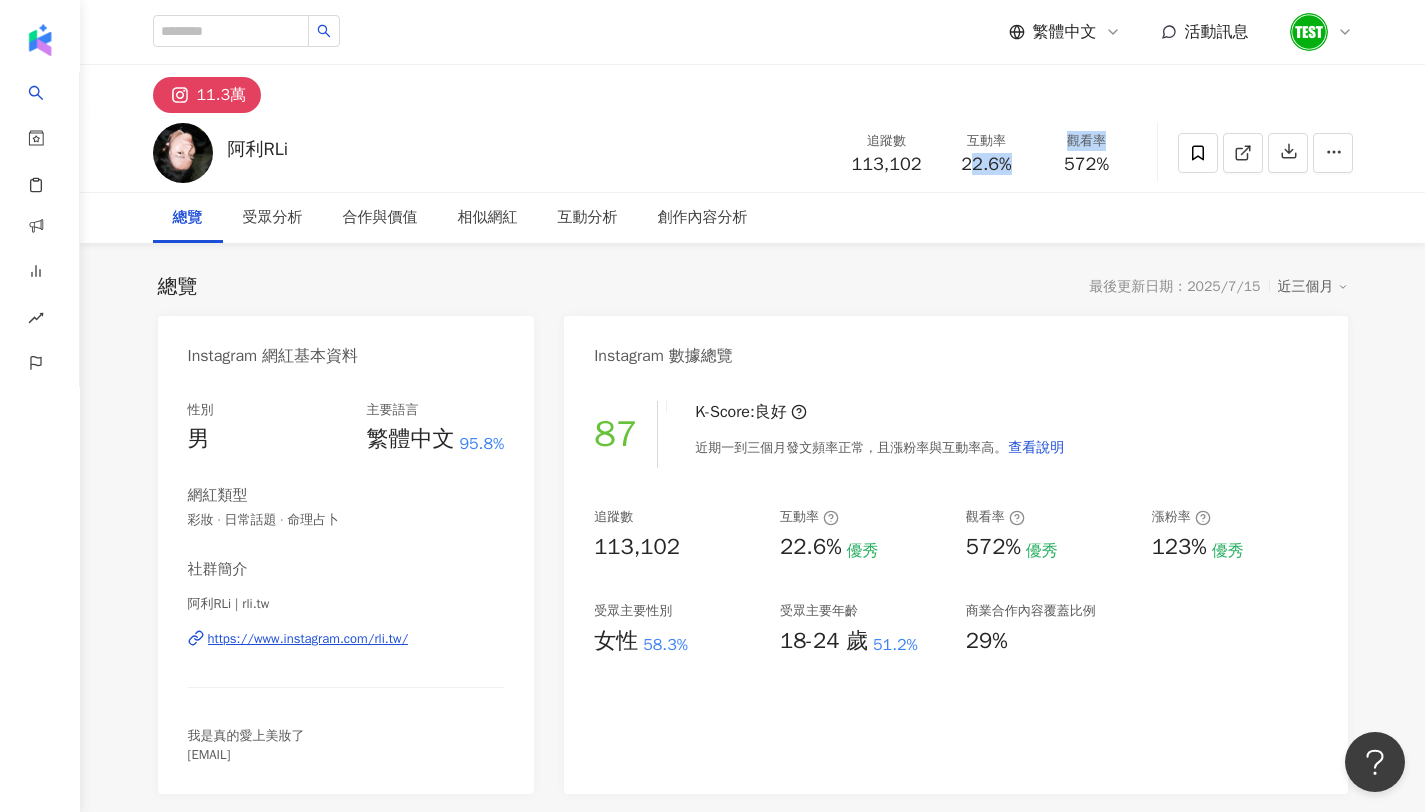 drag, startPoint x: 1044, startPoint y: 167, endPoint x: 966, endPoint y: 167, distance: 78 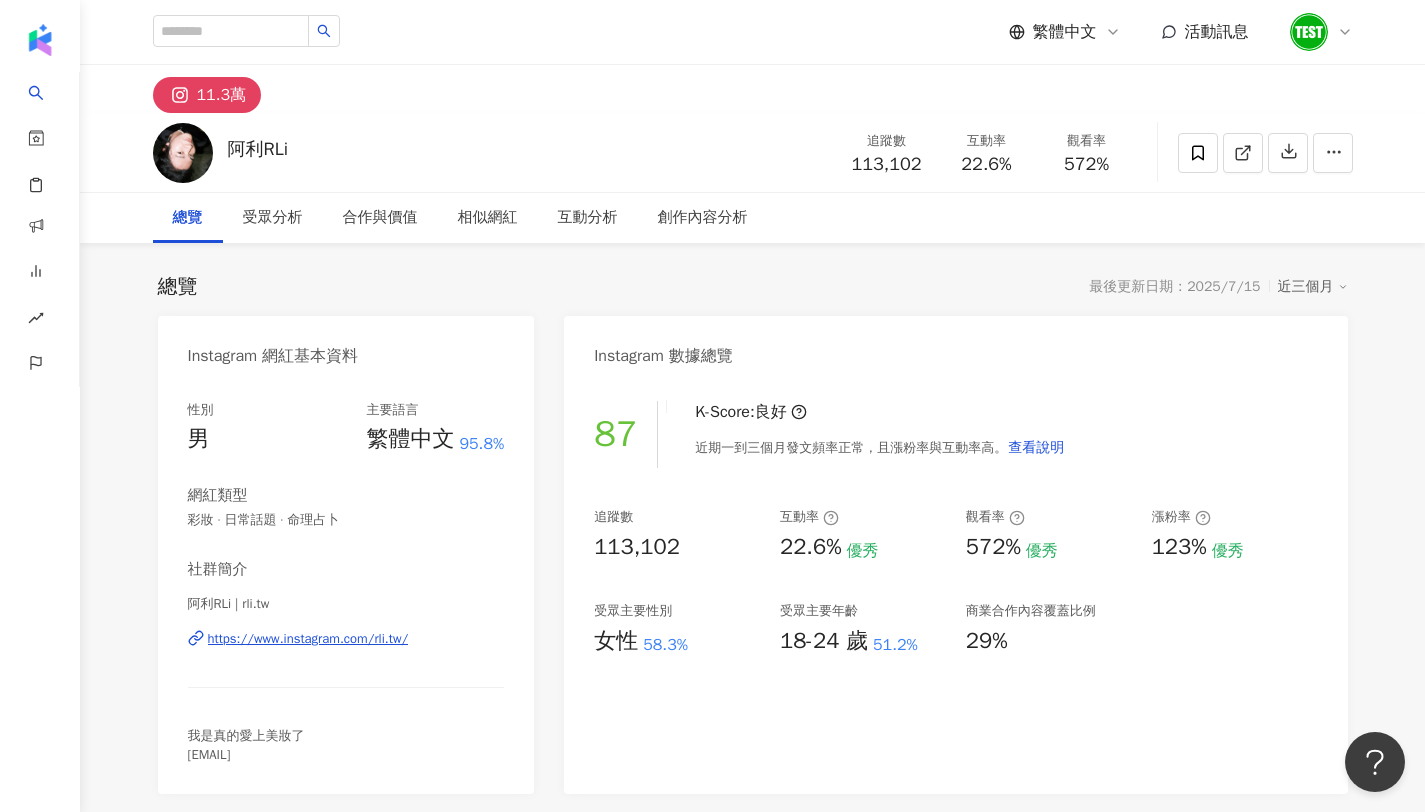 click on "22.6%" at bounding box center (986, 165) 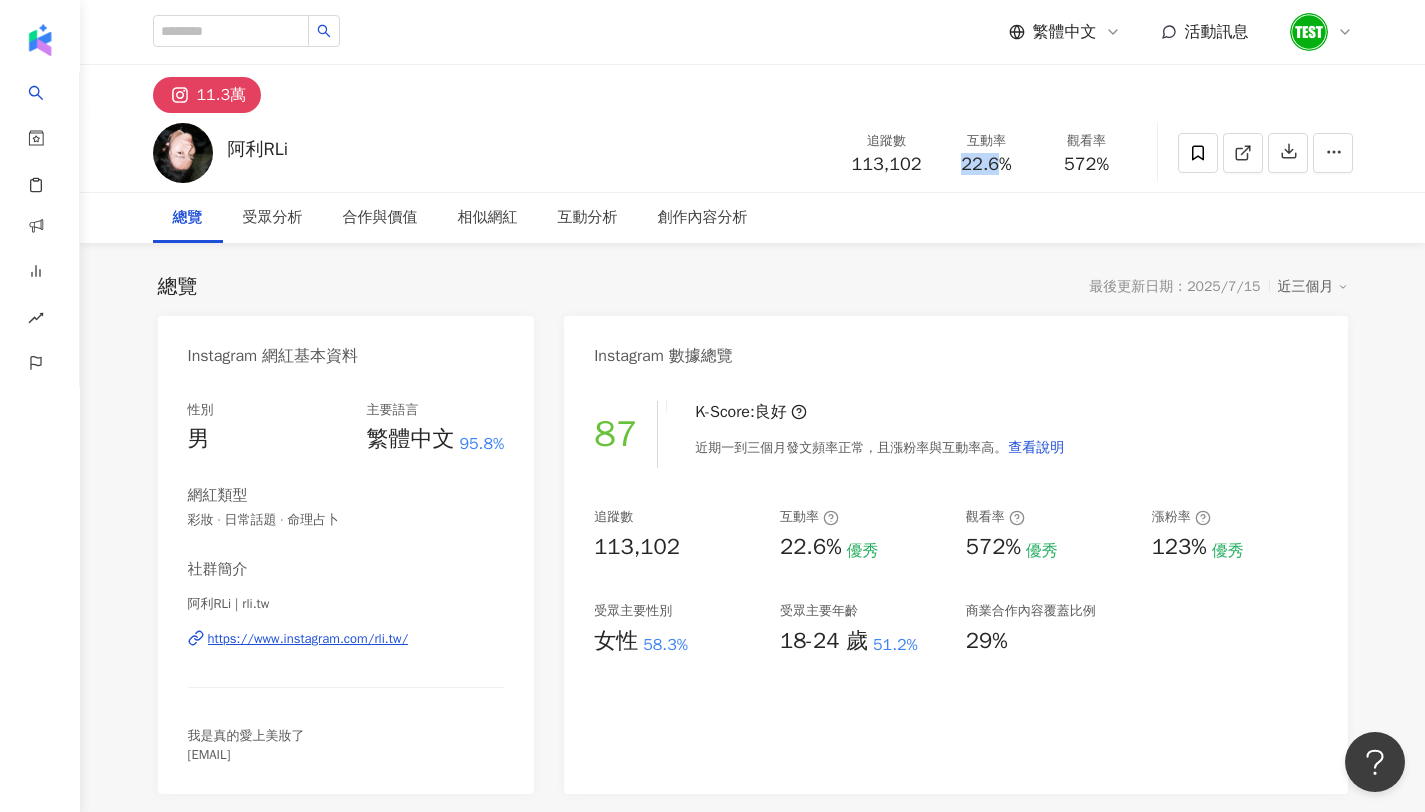 click on "22.6%" at bounding box center (986, 165) 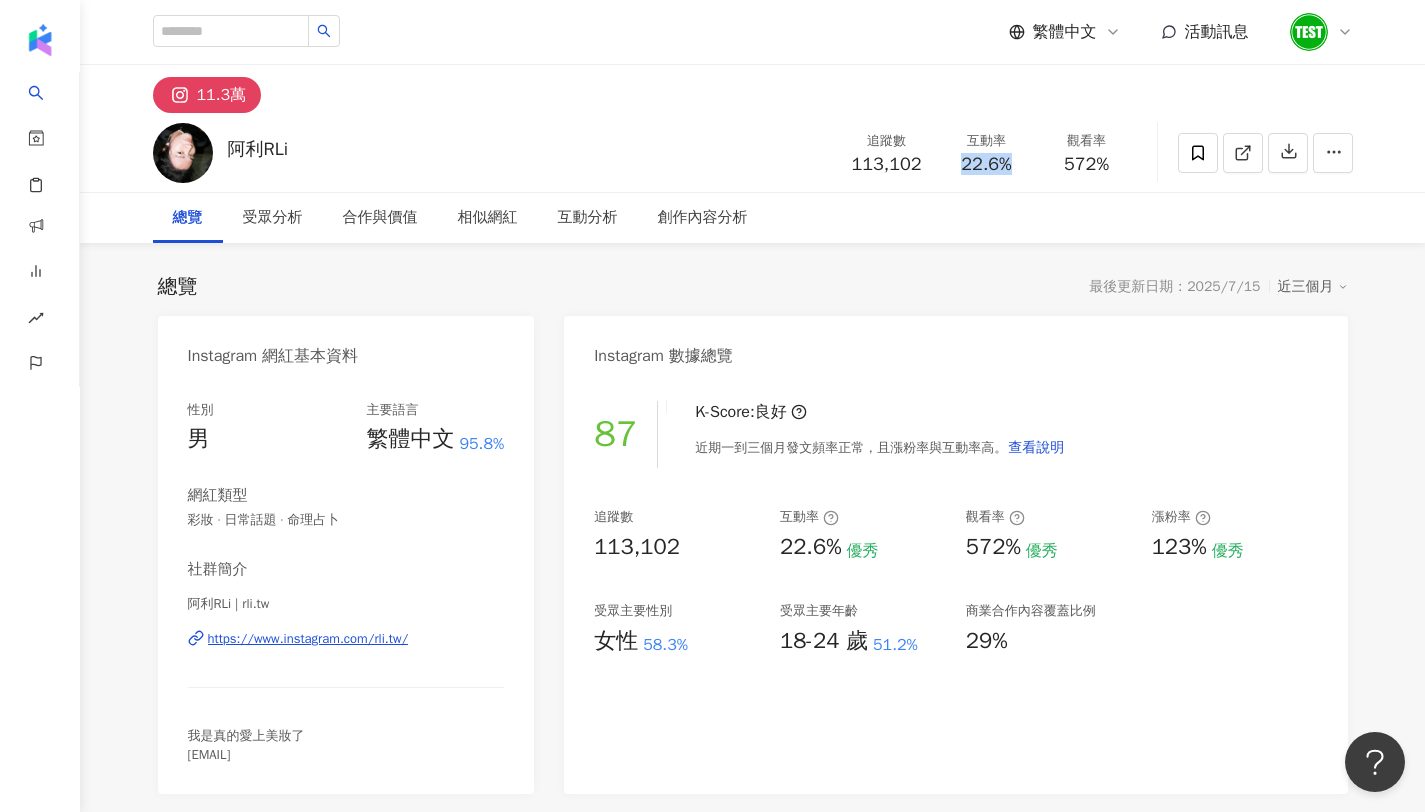 click on "22.6%" at bounding box center (986, 165) 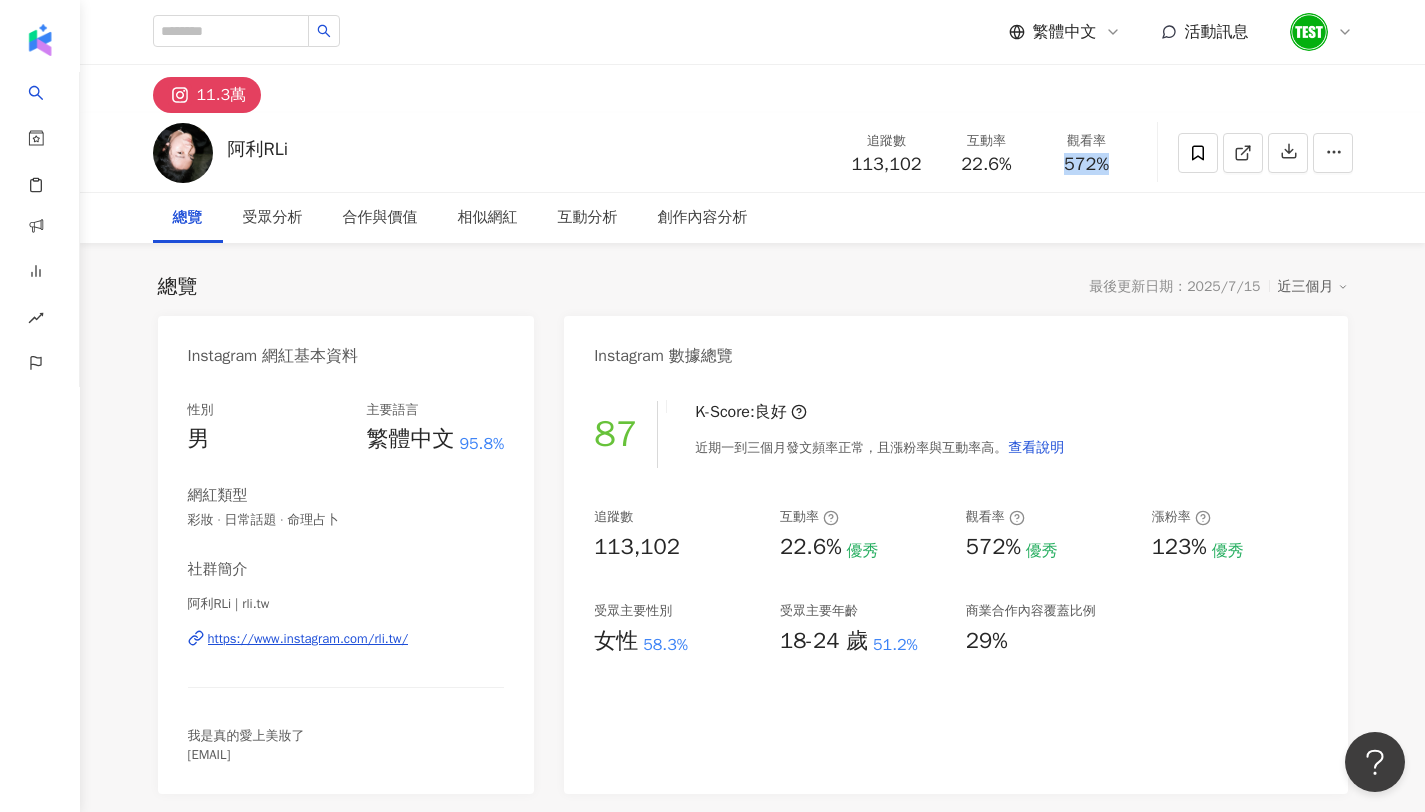 drag, startPoint x: 1108, startPoint y: 155, endPoint x: 1059, endPoint y: 163, distance: 49.648766 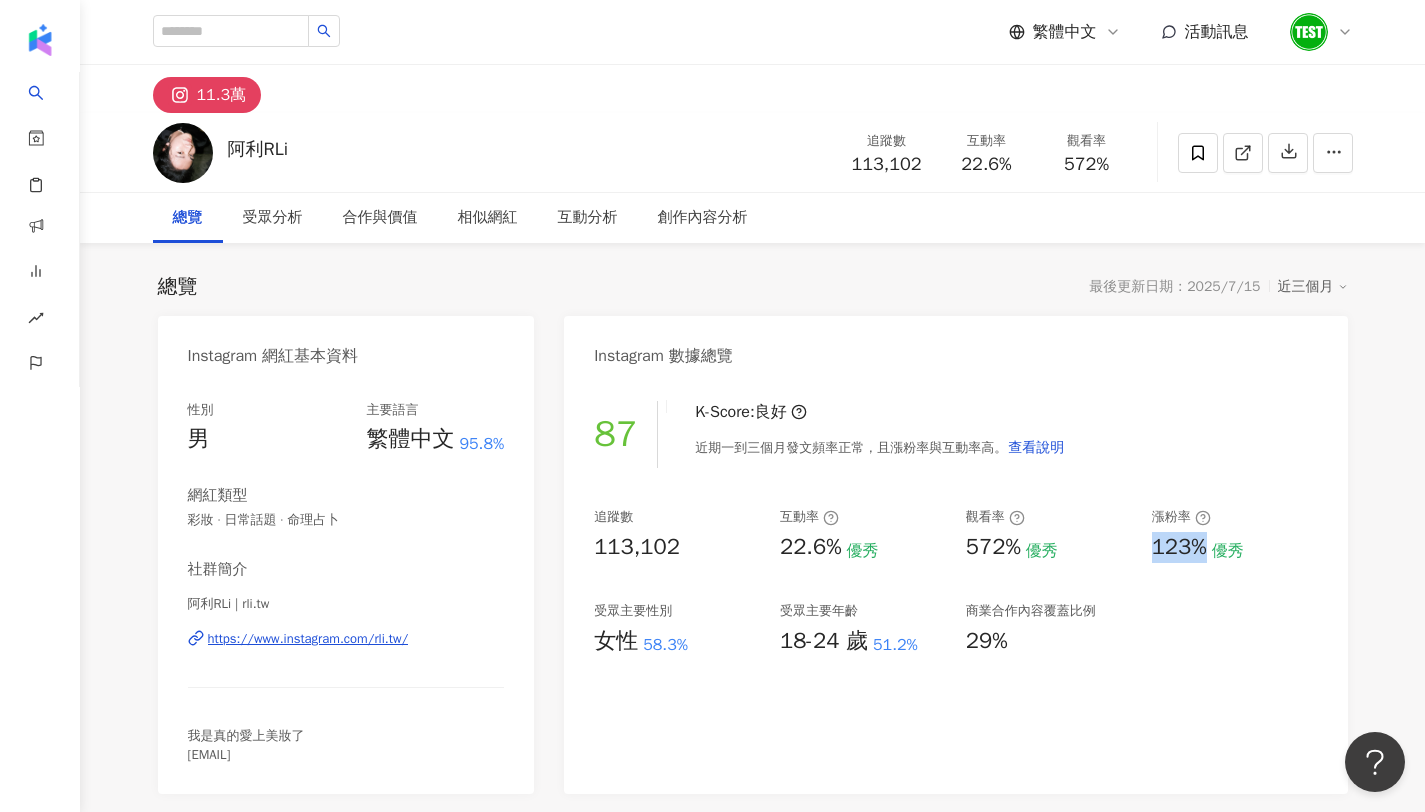 drag, startPoint x: 1201, startPoint y: 554, endPoint x: 1150, endPoint y: 548, distance: 51.351727 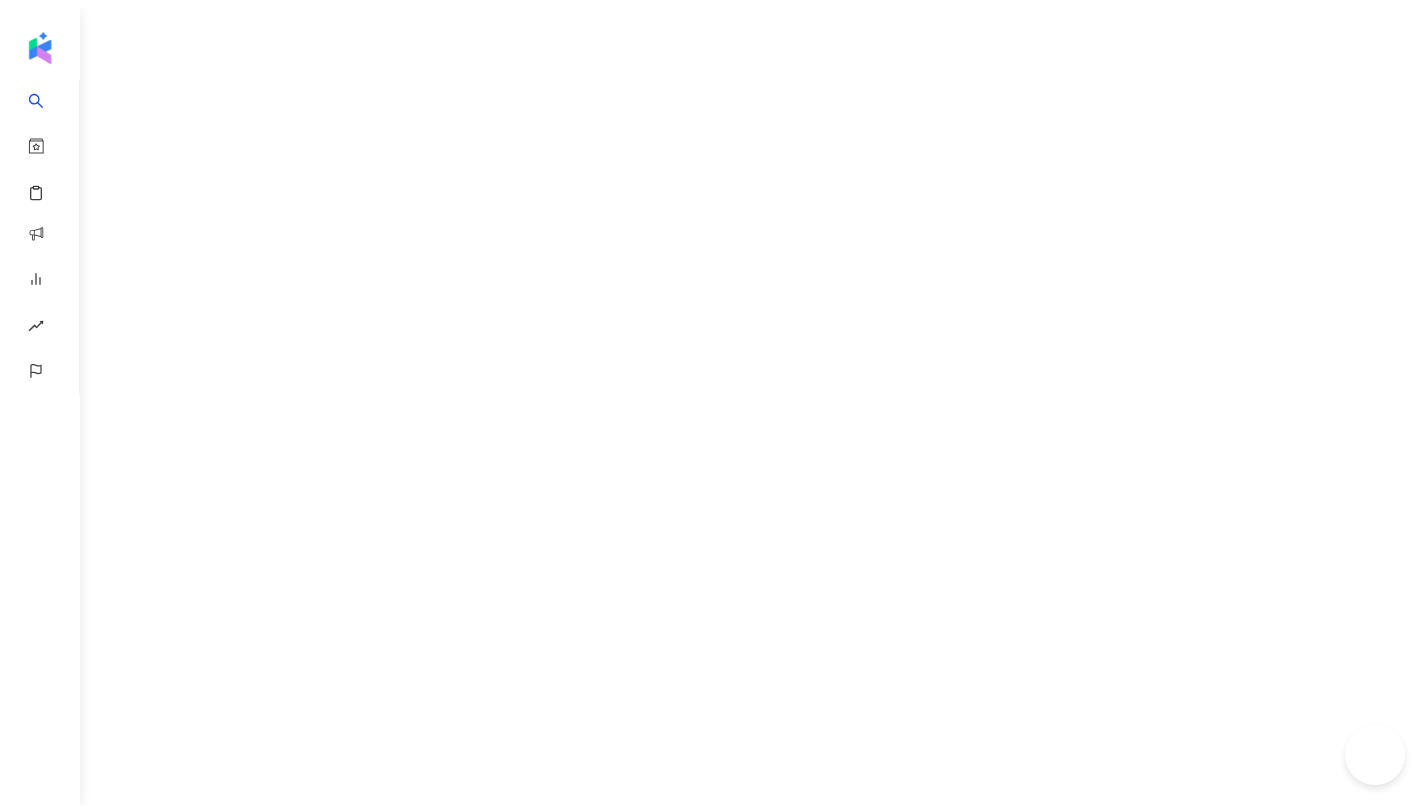 scroll, scrollTop: 0, scrollLeft: 0, axis: both 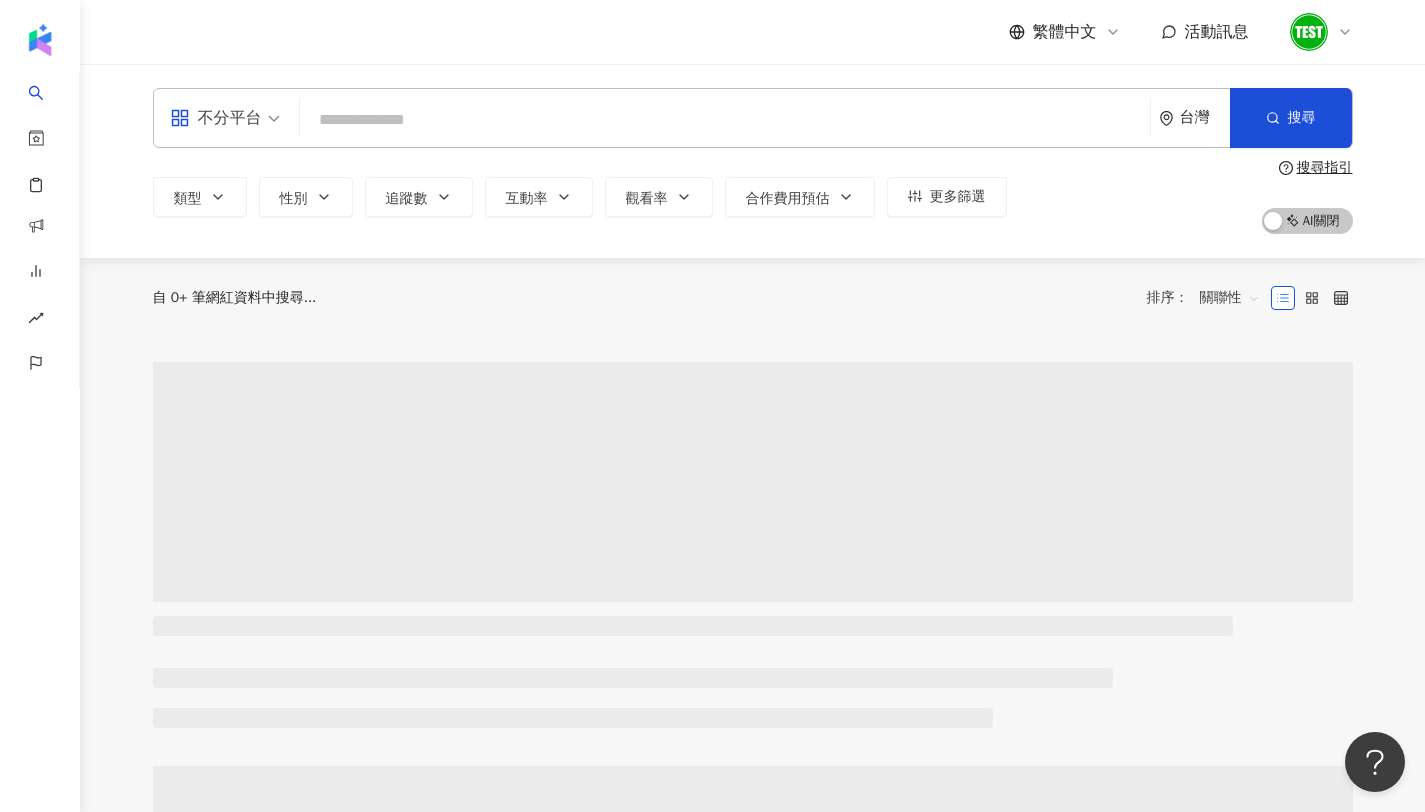 click 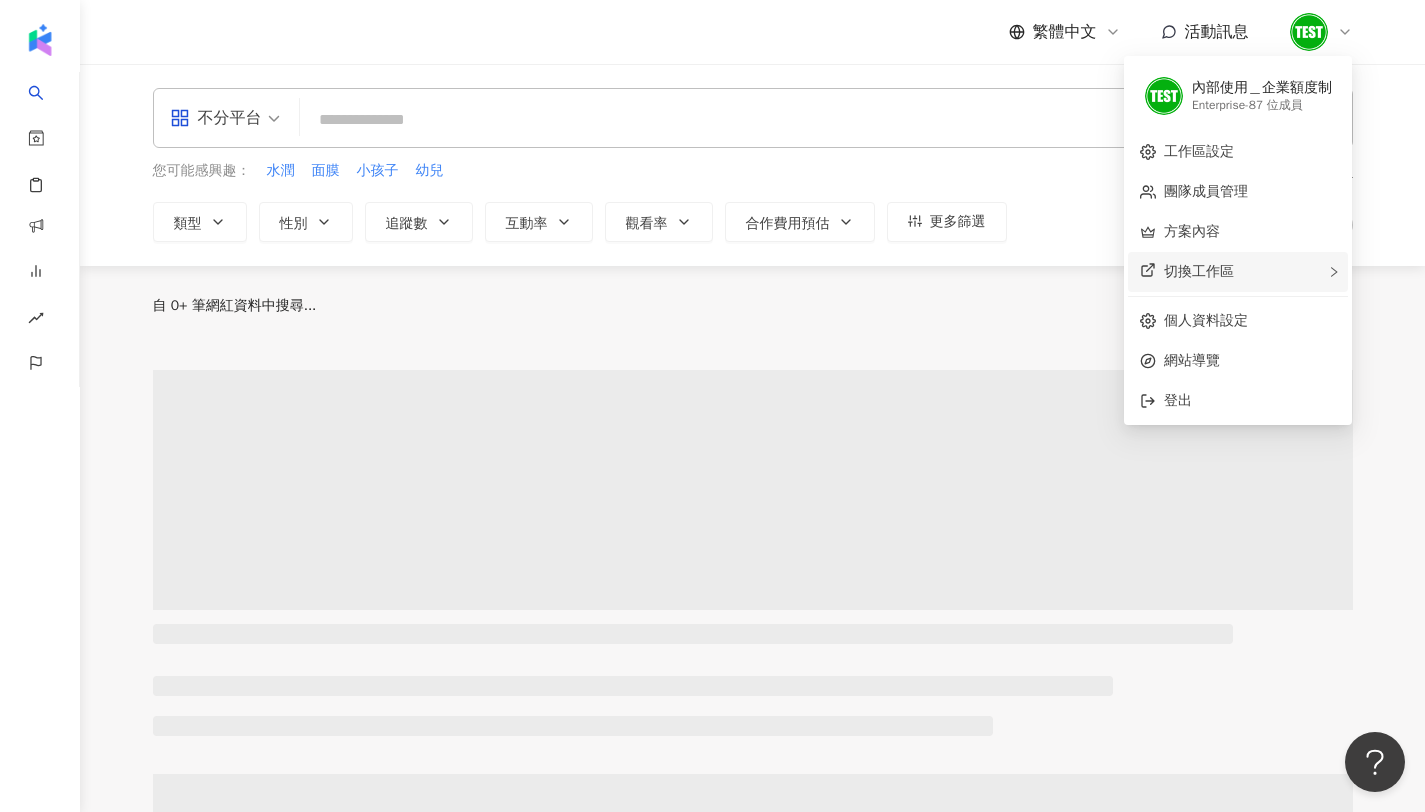 click on "切換工作區" at bounding box center [1238, 272] 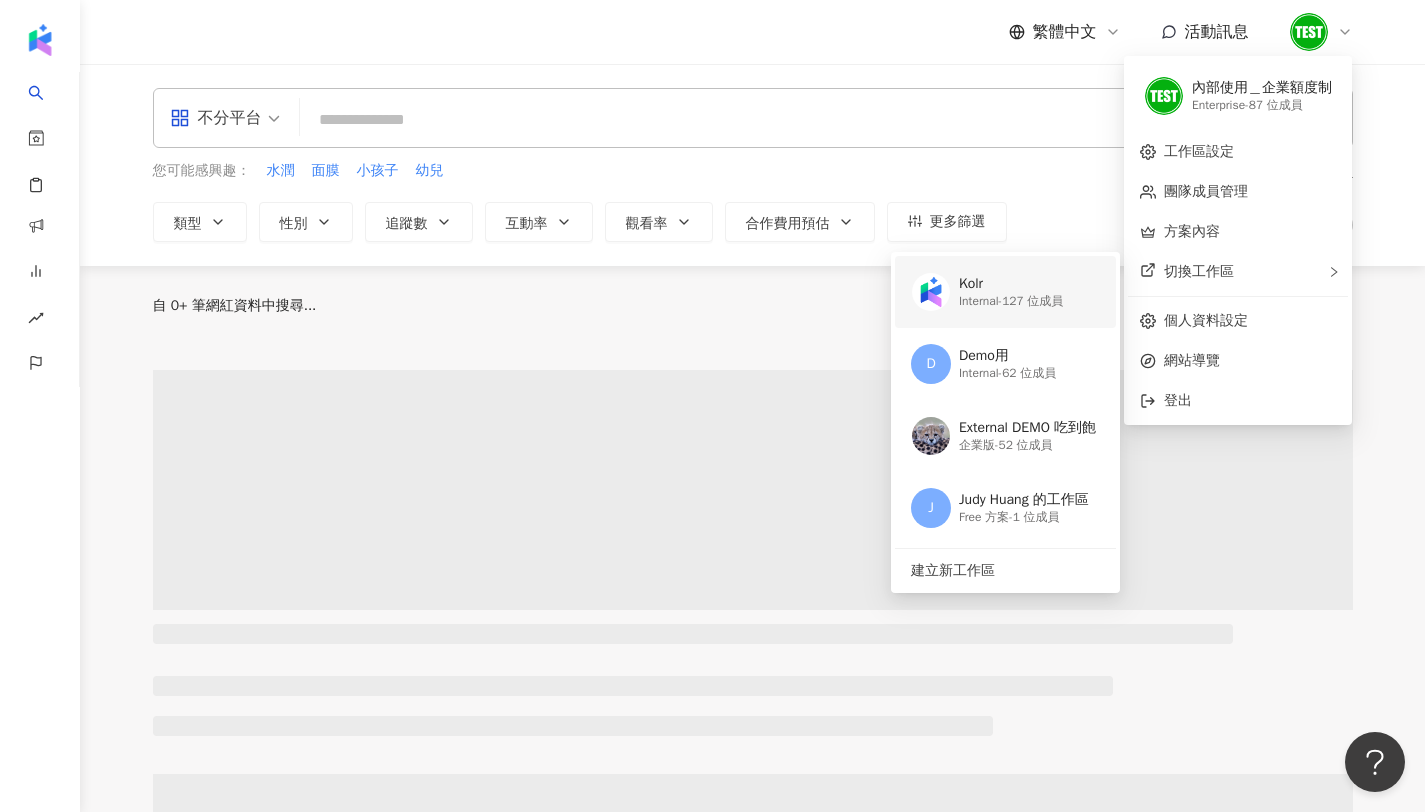 click on "Internal  -  127 位成員" at bounding box center [1011, 301] 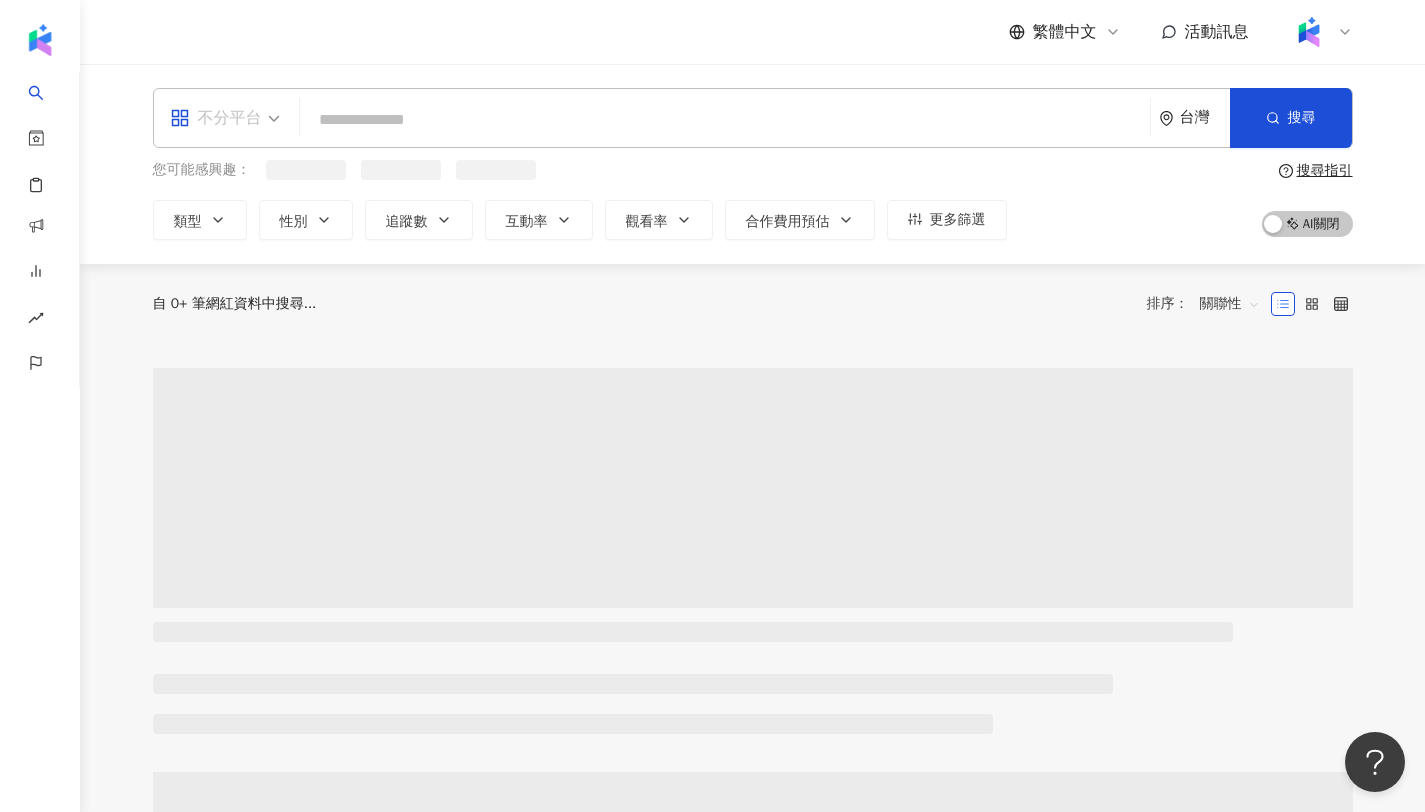 drag, startPoint x: 244, startPoint y: 110, endPoint x: 260, endPoint y: 119, distance: 18.35756 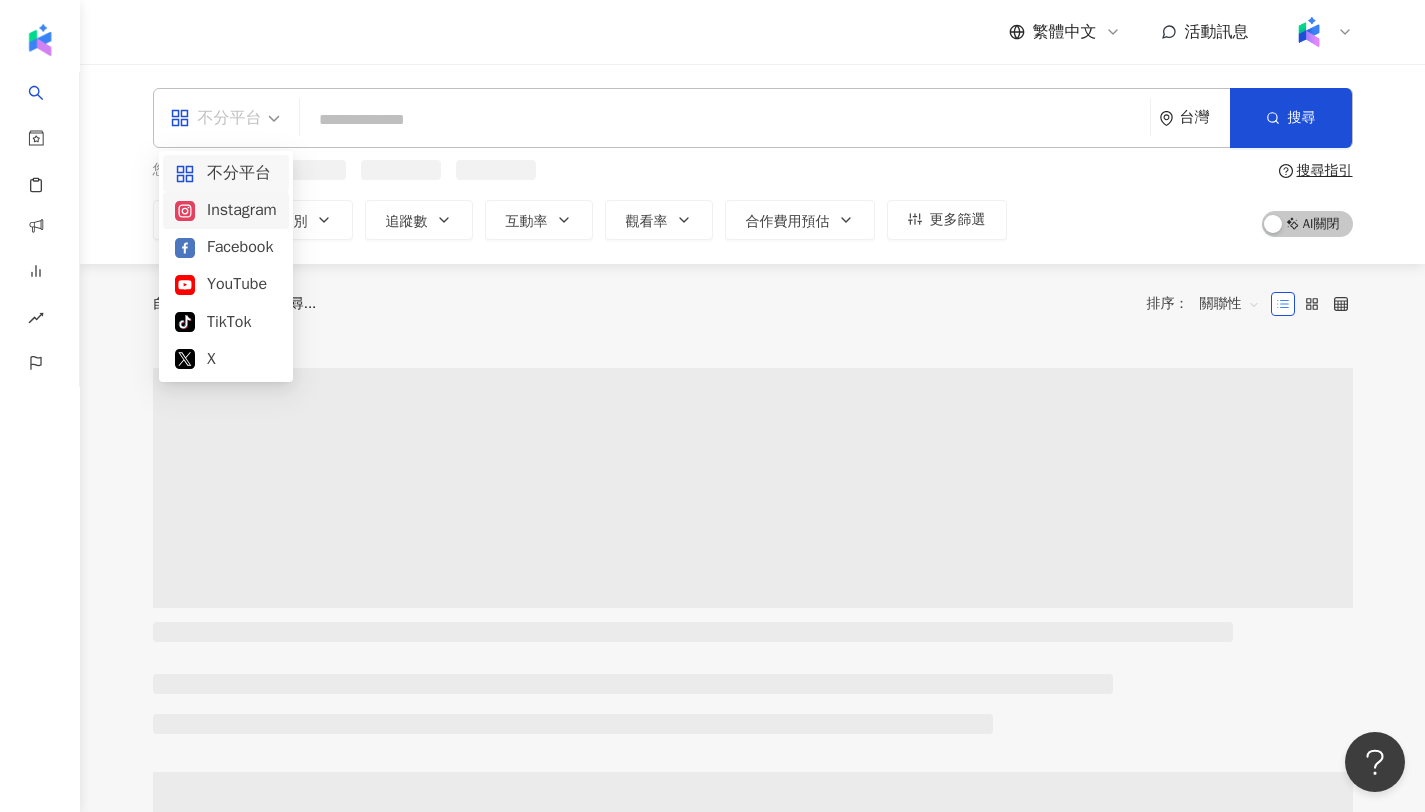 click on "Instagram" at bounding box center (226, 210) 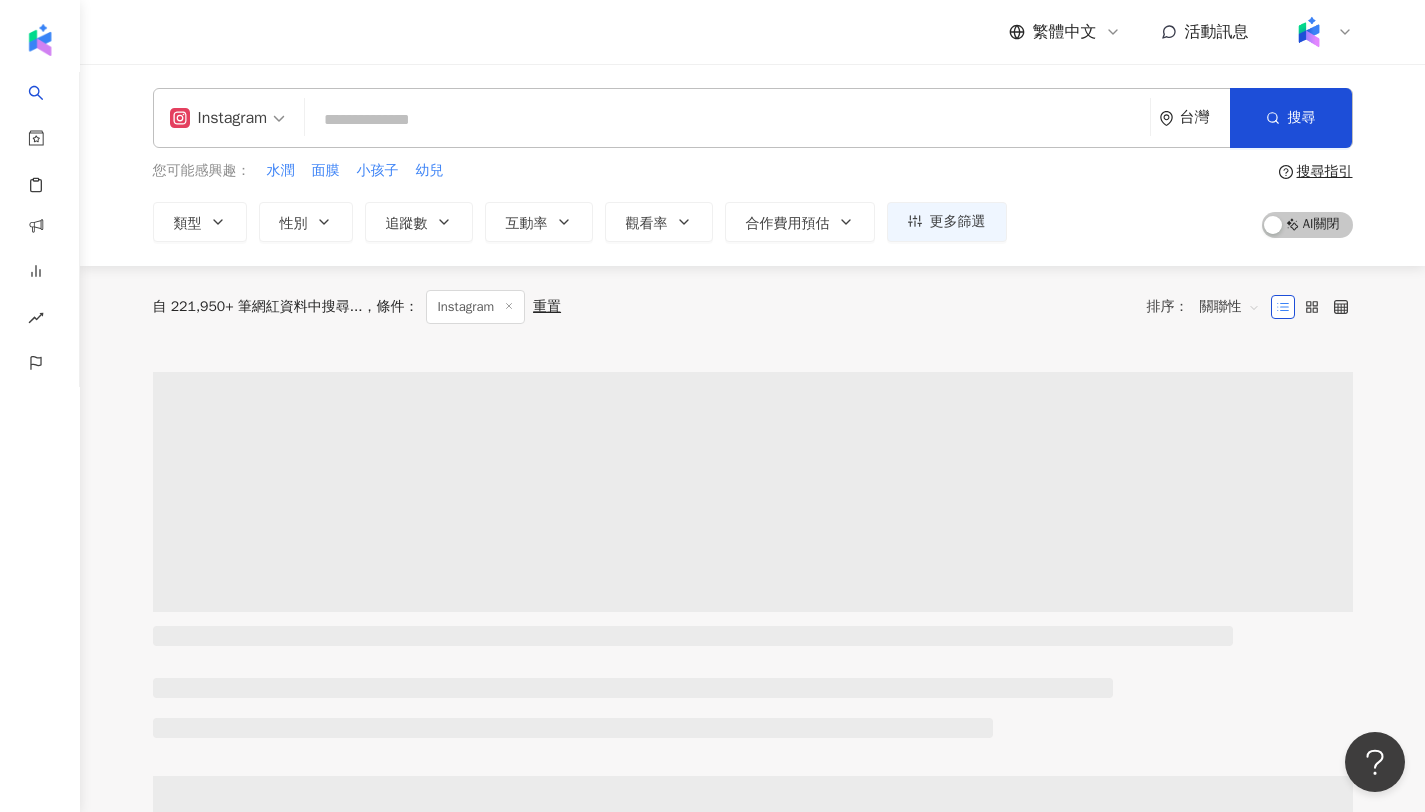 click on "類型 性別 追蹤數 互動率 觀看率 合作費用預估  更多篩選" at bounding box center (580, 222) 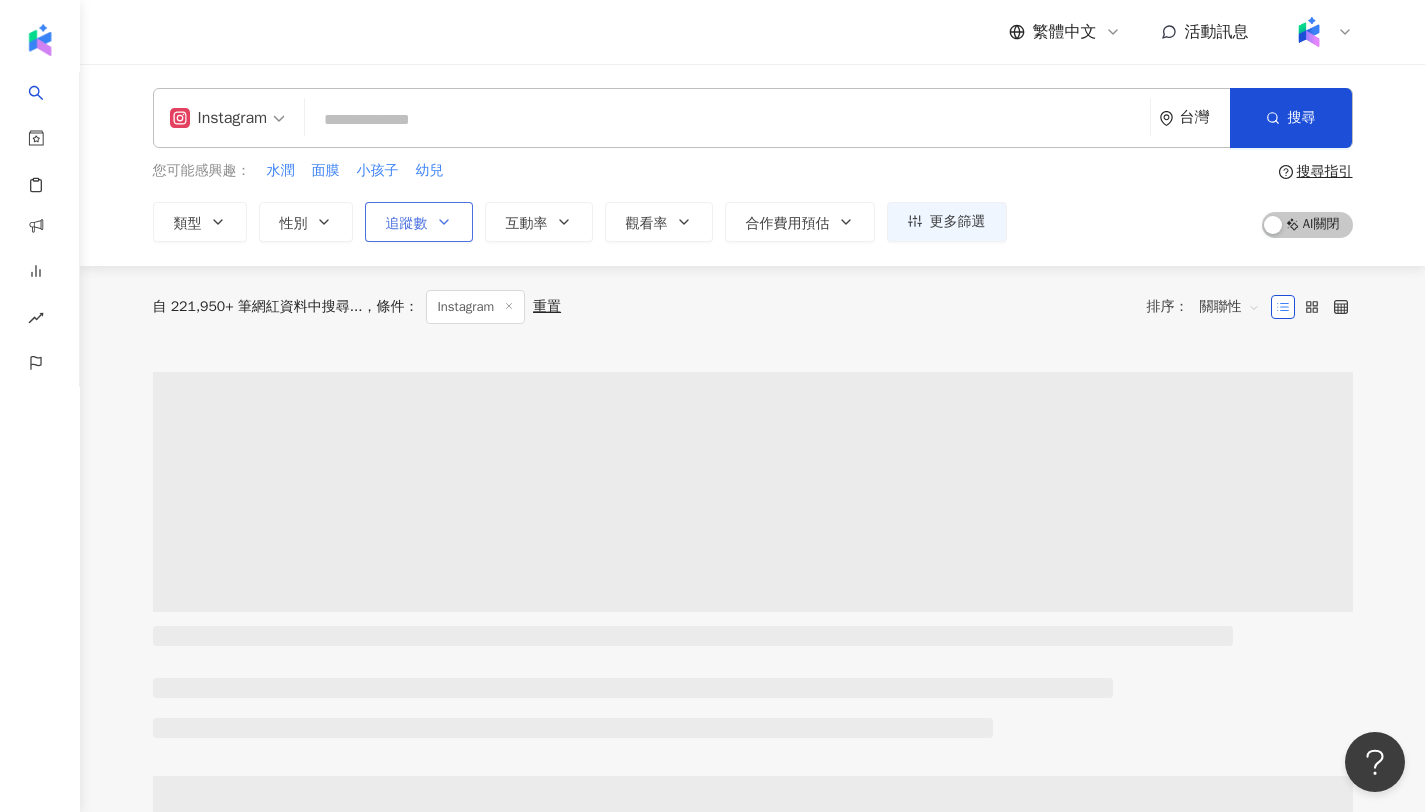 click on "追蹤數" at bounding box center [407, 224] 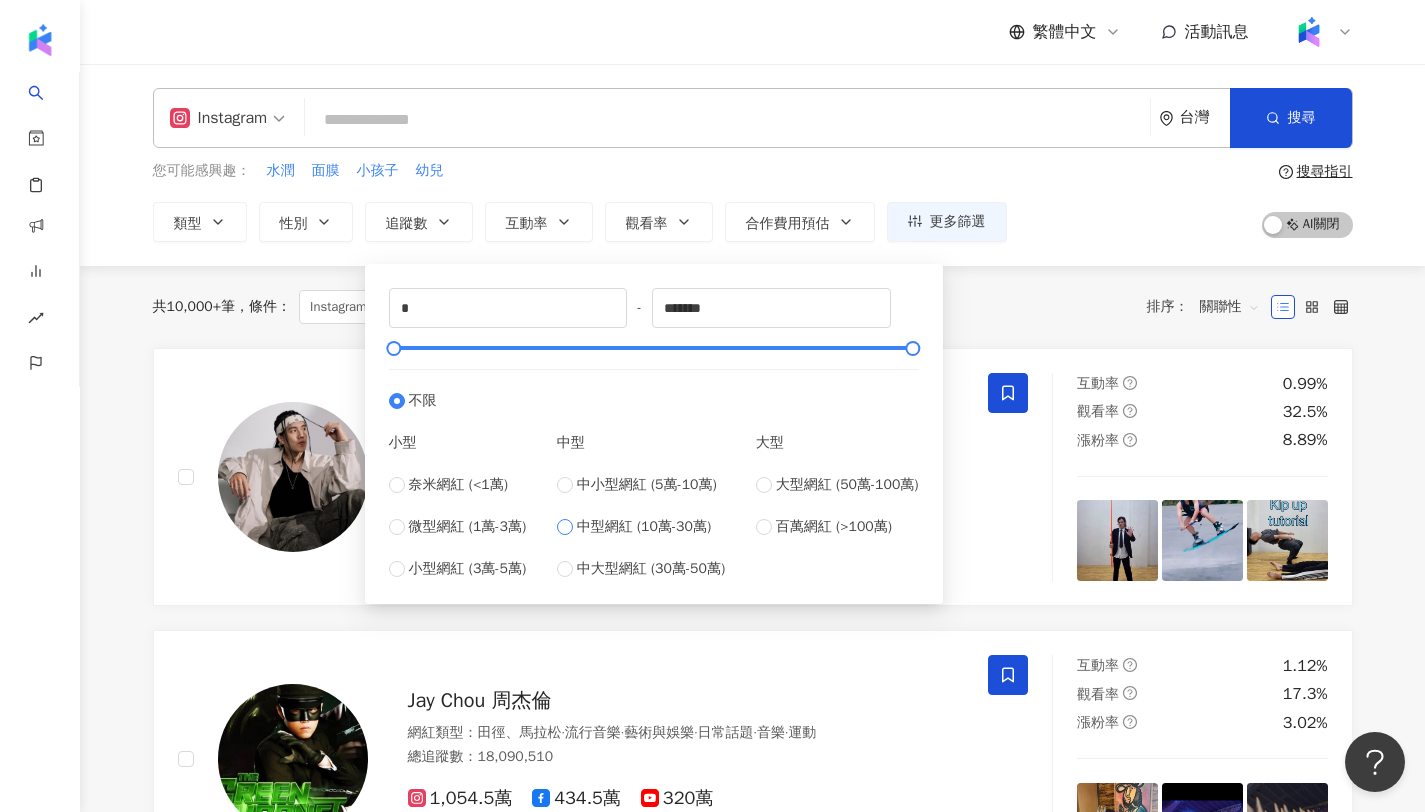click on "中型網紅 (10萬-30萬)" at bounding box center [644, 527] 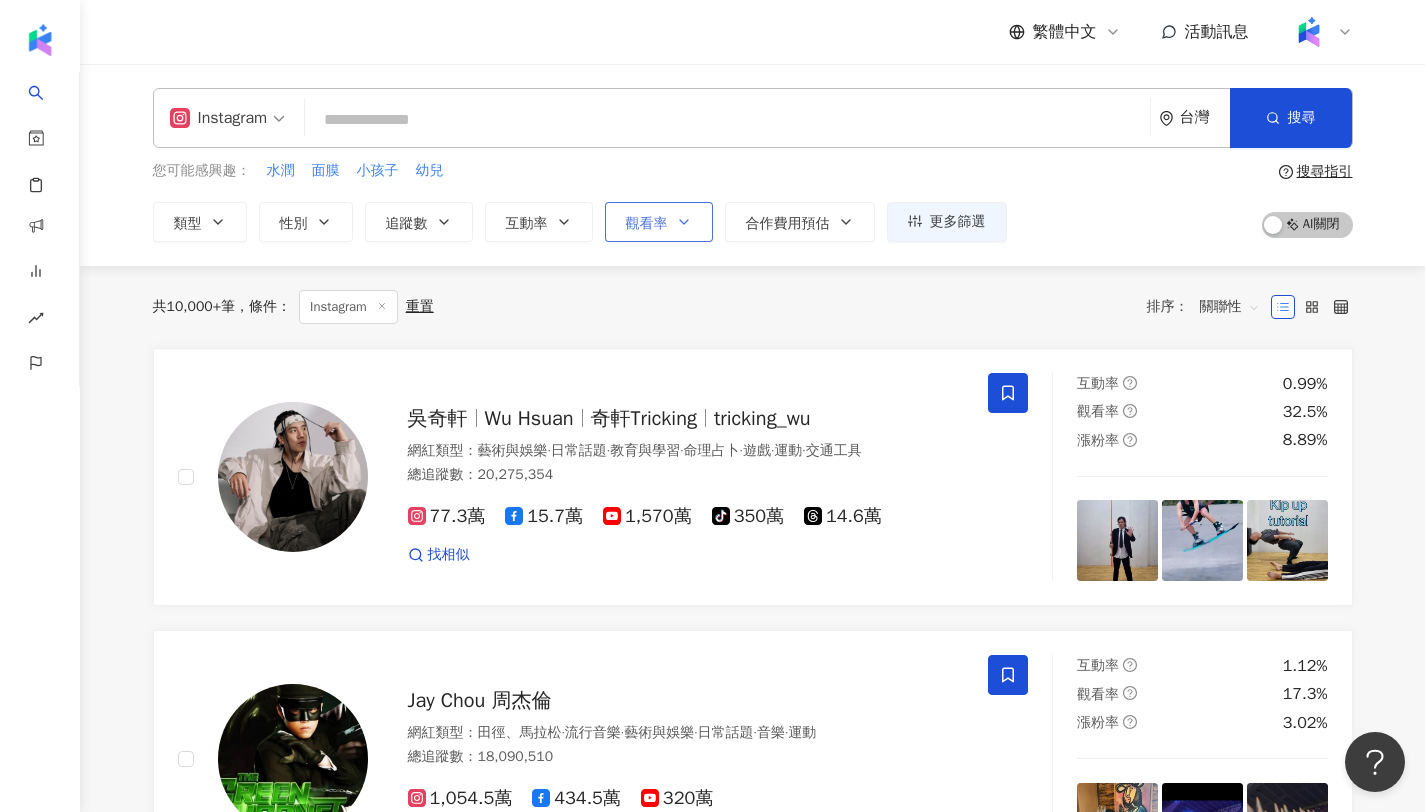 click on "觀看率" at bounding box center (647, 224) 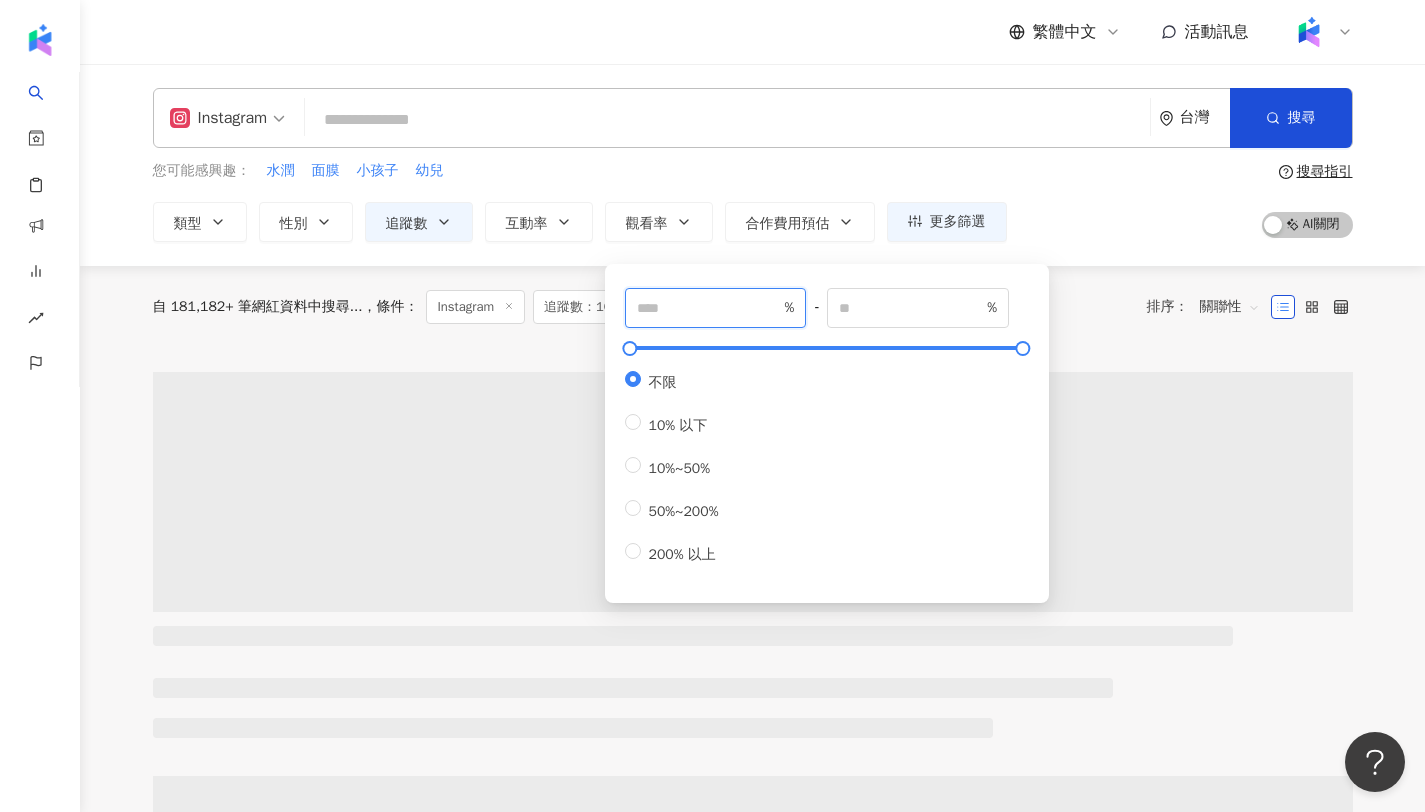 click at bounding box center (709, 308) 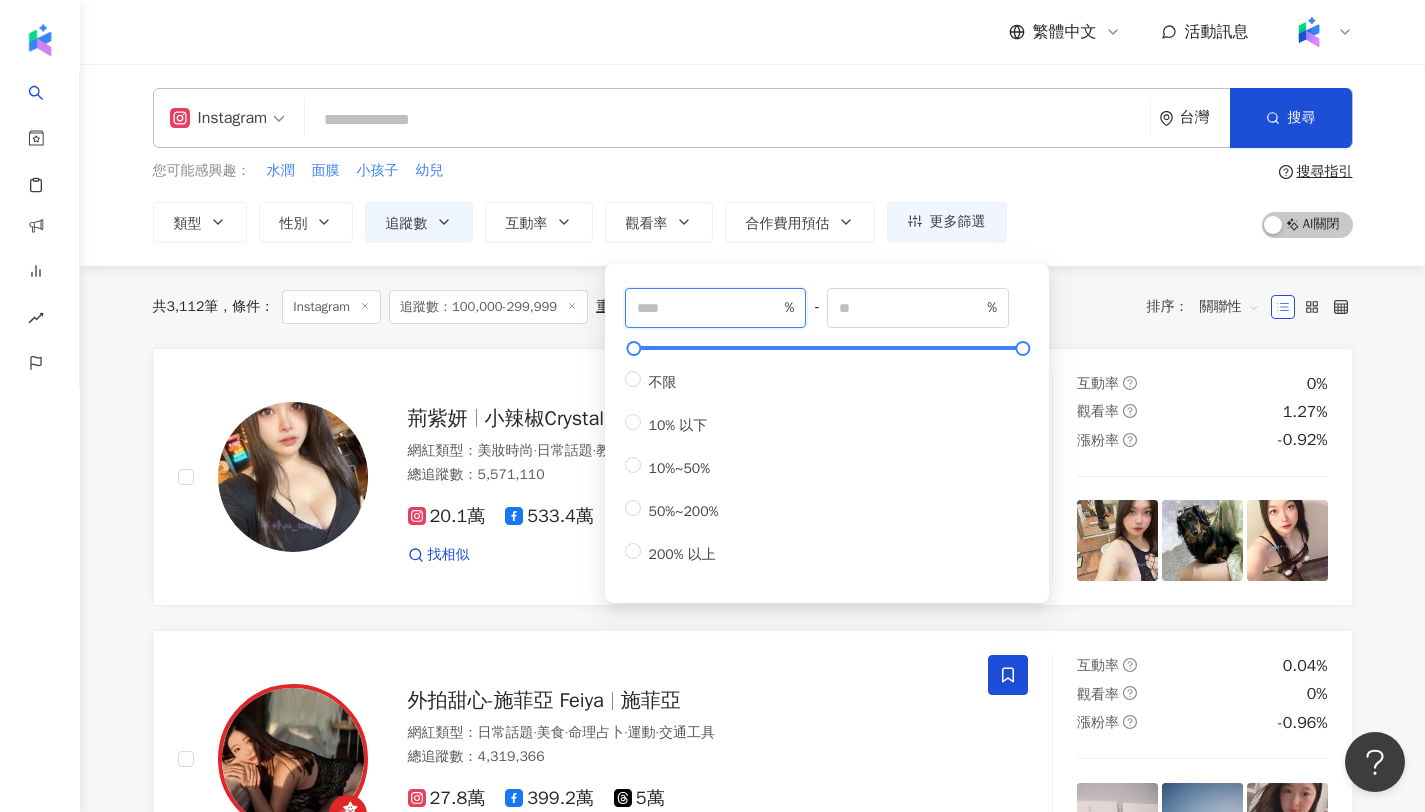 type on "***" 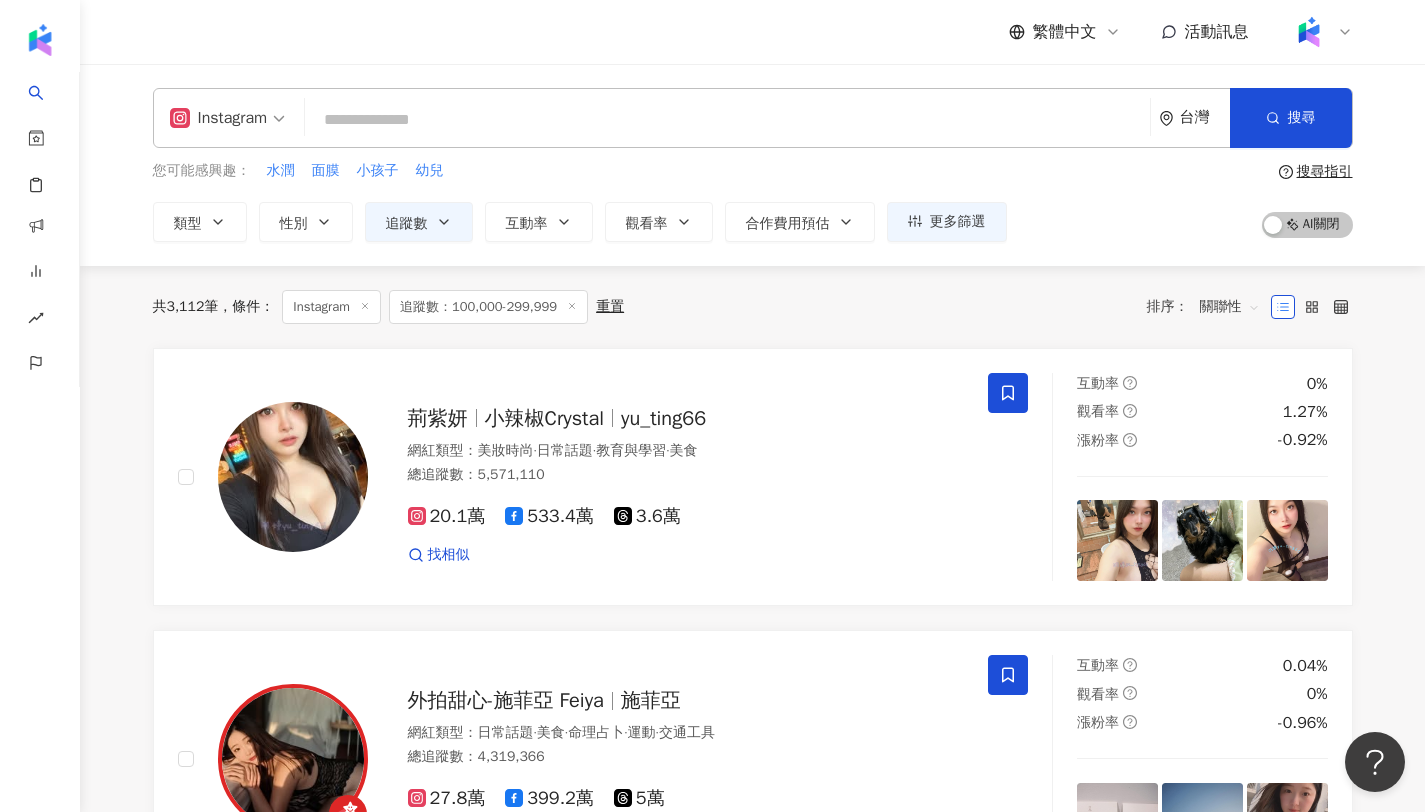 click on "共  3,112  筆 條件 ： Instagram 追蹤數：100,000-299,999 重置 排序： 關聯性" at bounding box center [753, 307] 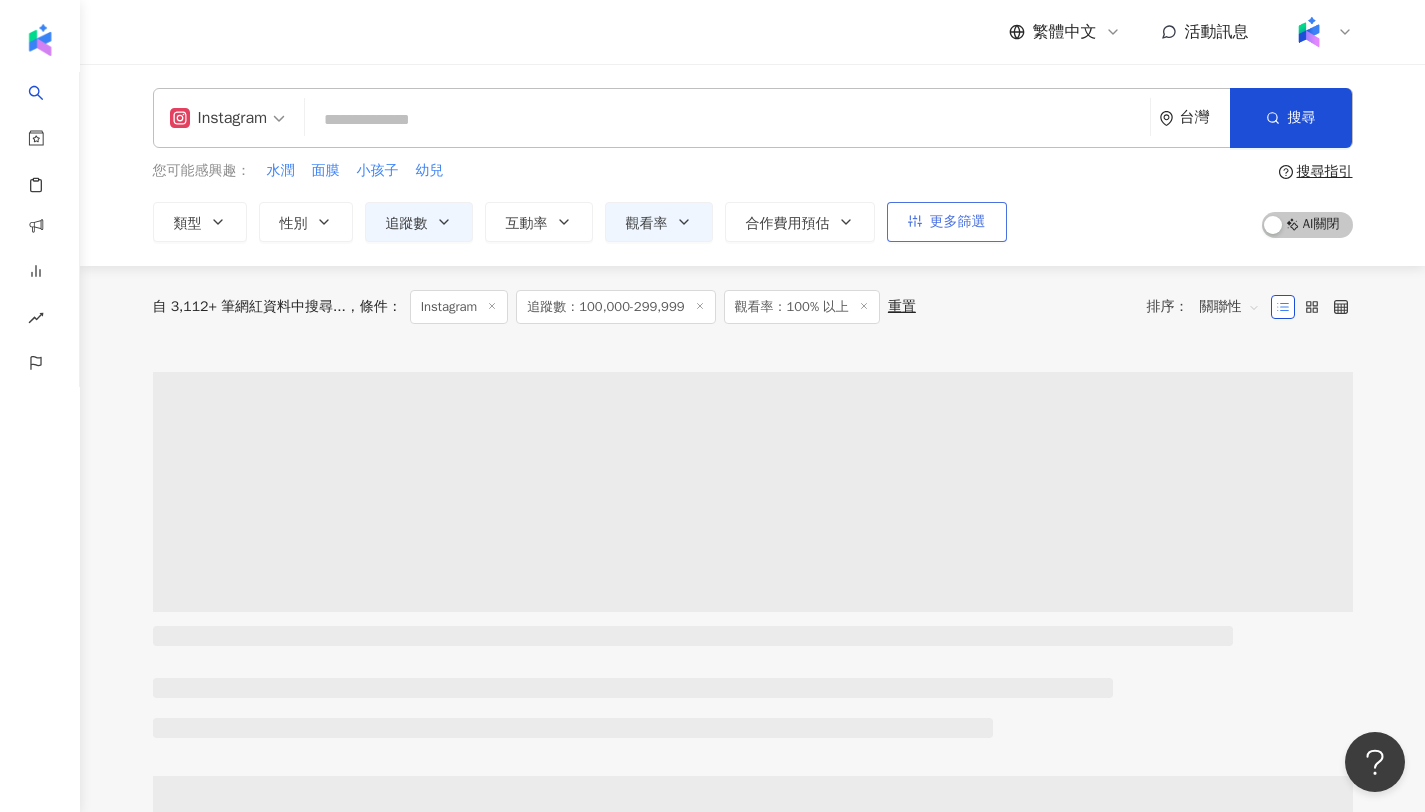 click on "更多篩選" at bounding box center (947, 222) 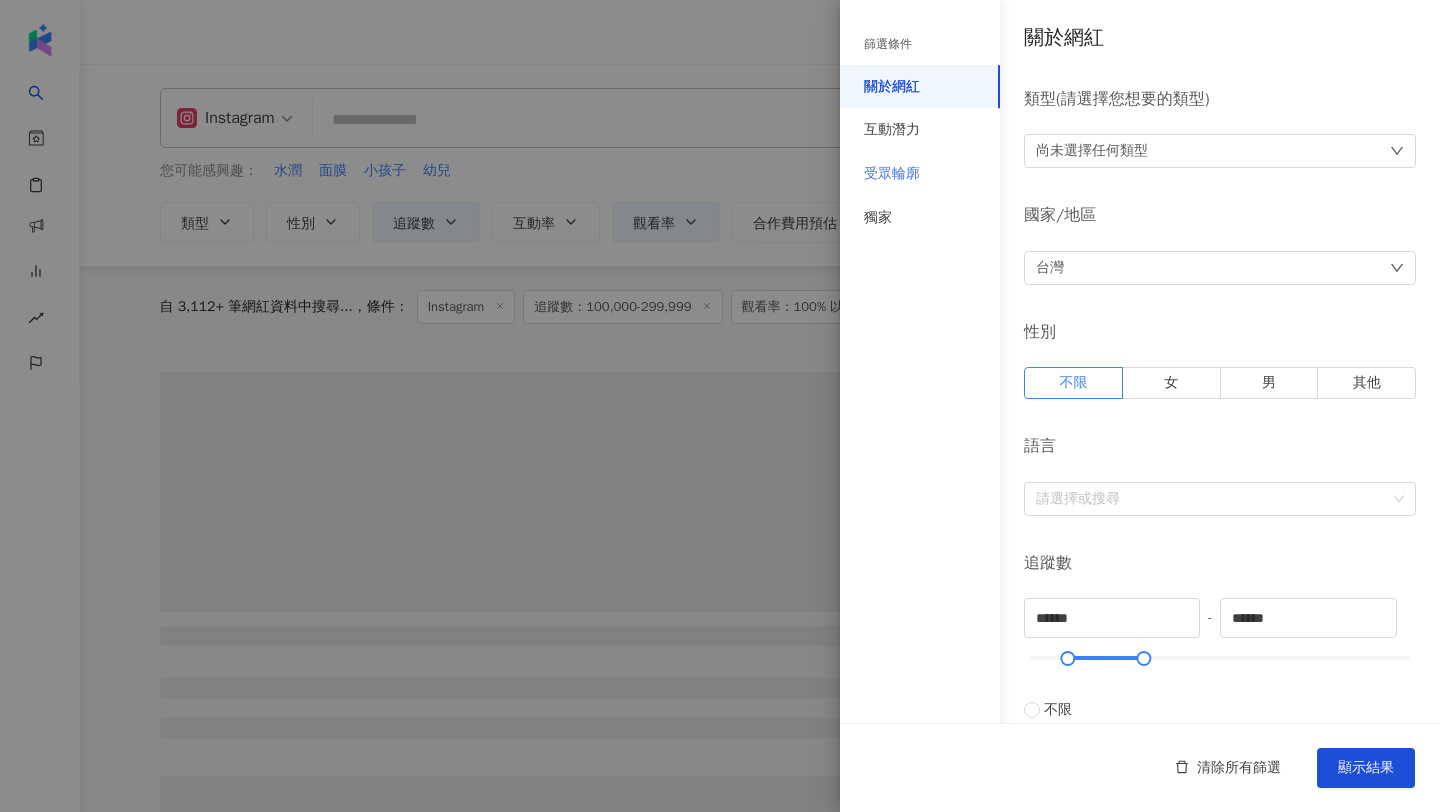 click on "受眾輪廓" at bounding box center (920, 174) 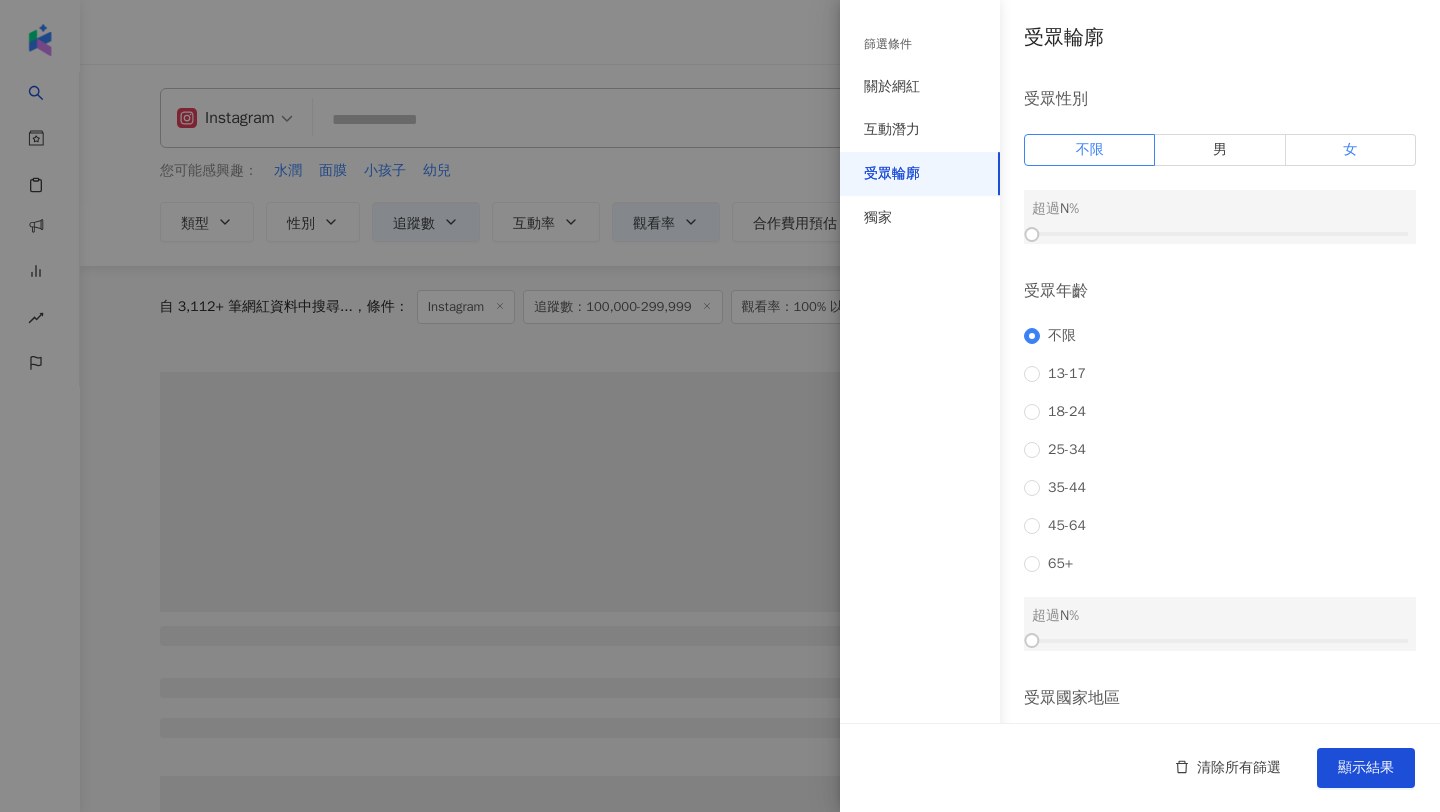 click on "女" at bounding box center (1351, 150) 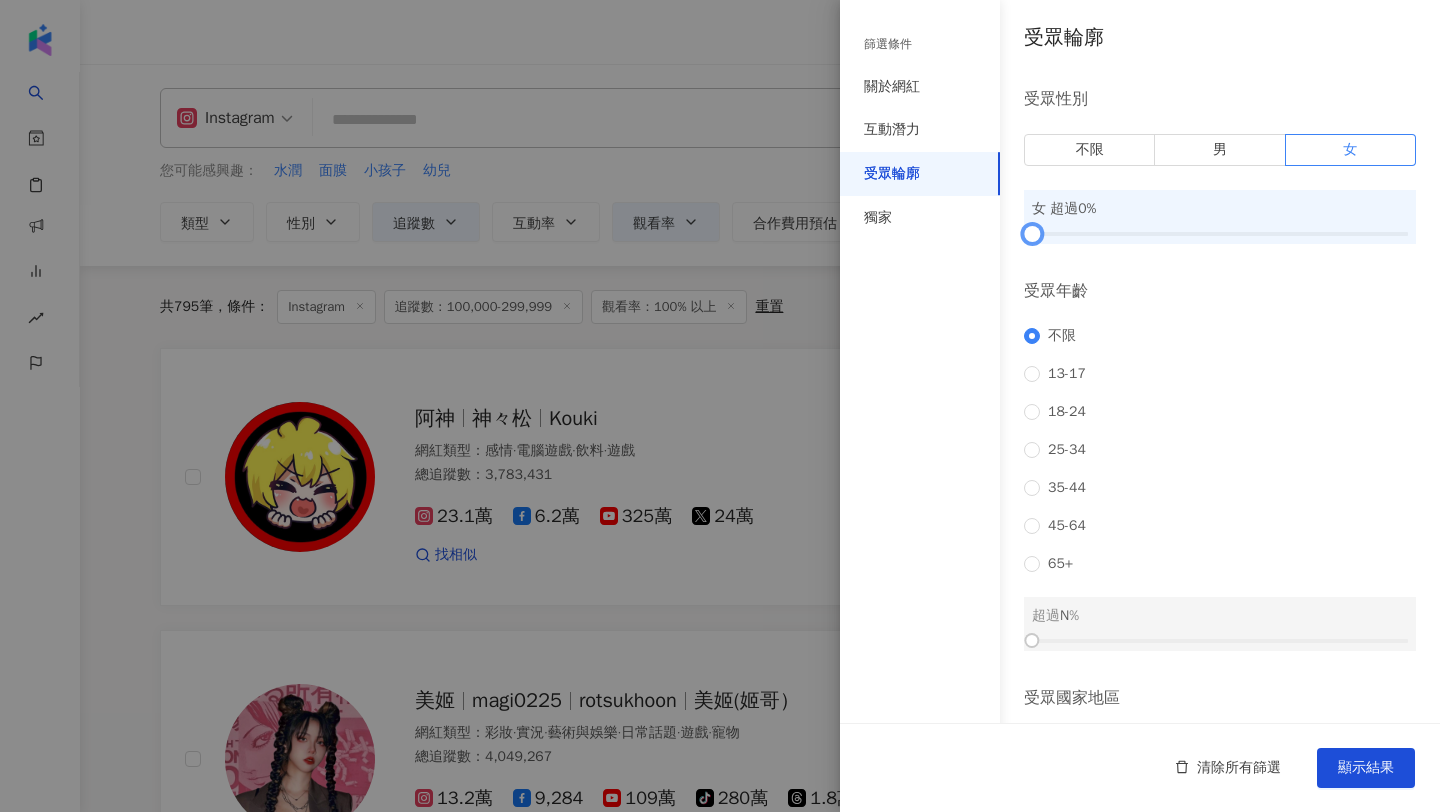 click at bounding box center (1220, 234) 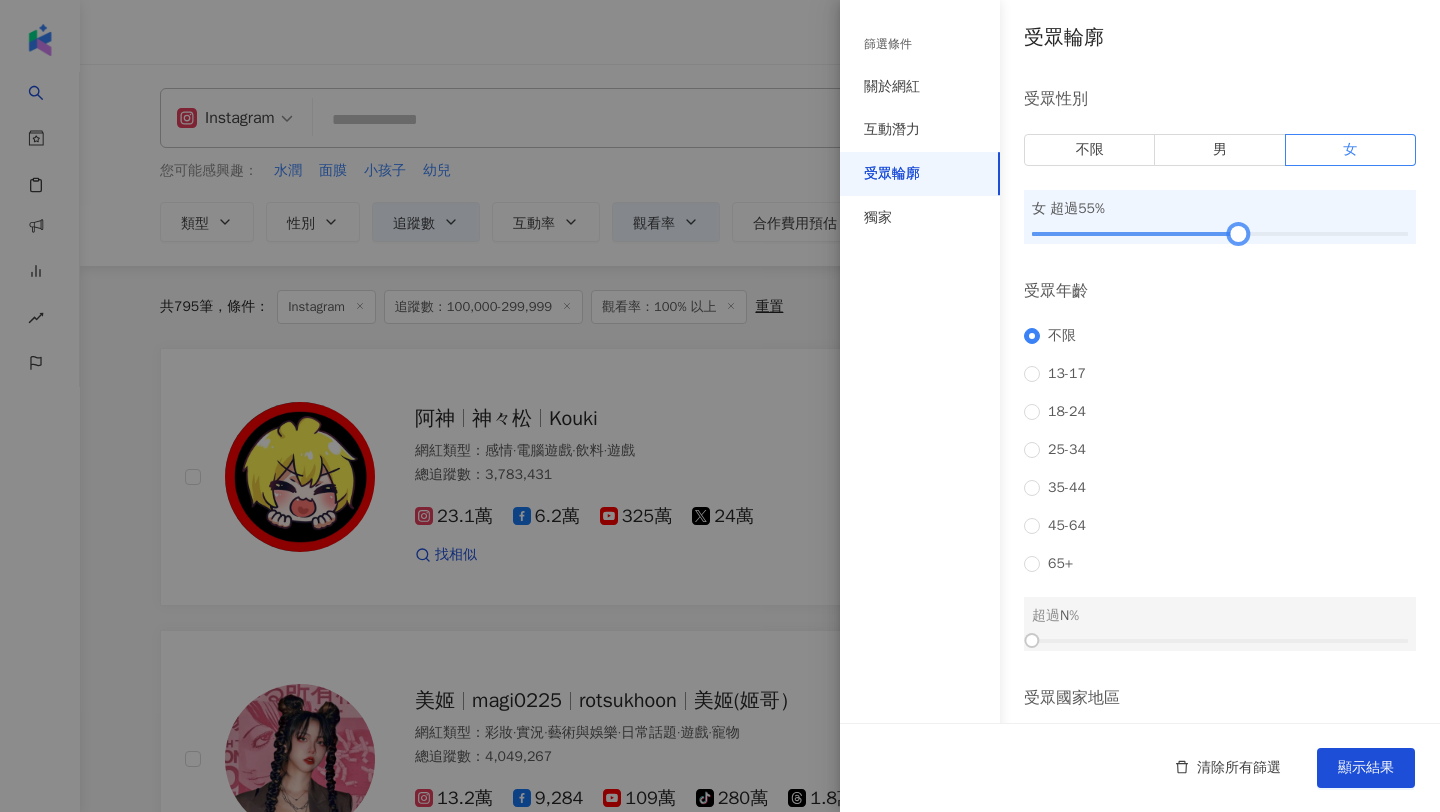 drag, startPoint x: 1195, startPoint y: 233, endPoint x: 1235, endPoint y: 232, distance: 40.012497 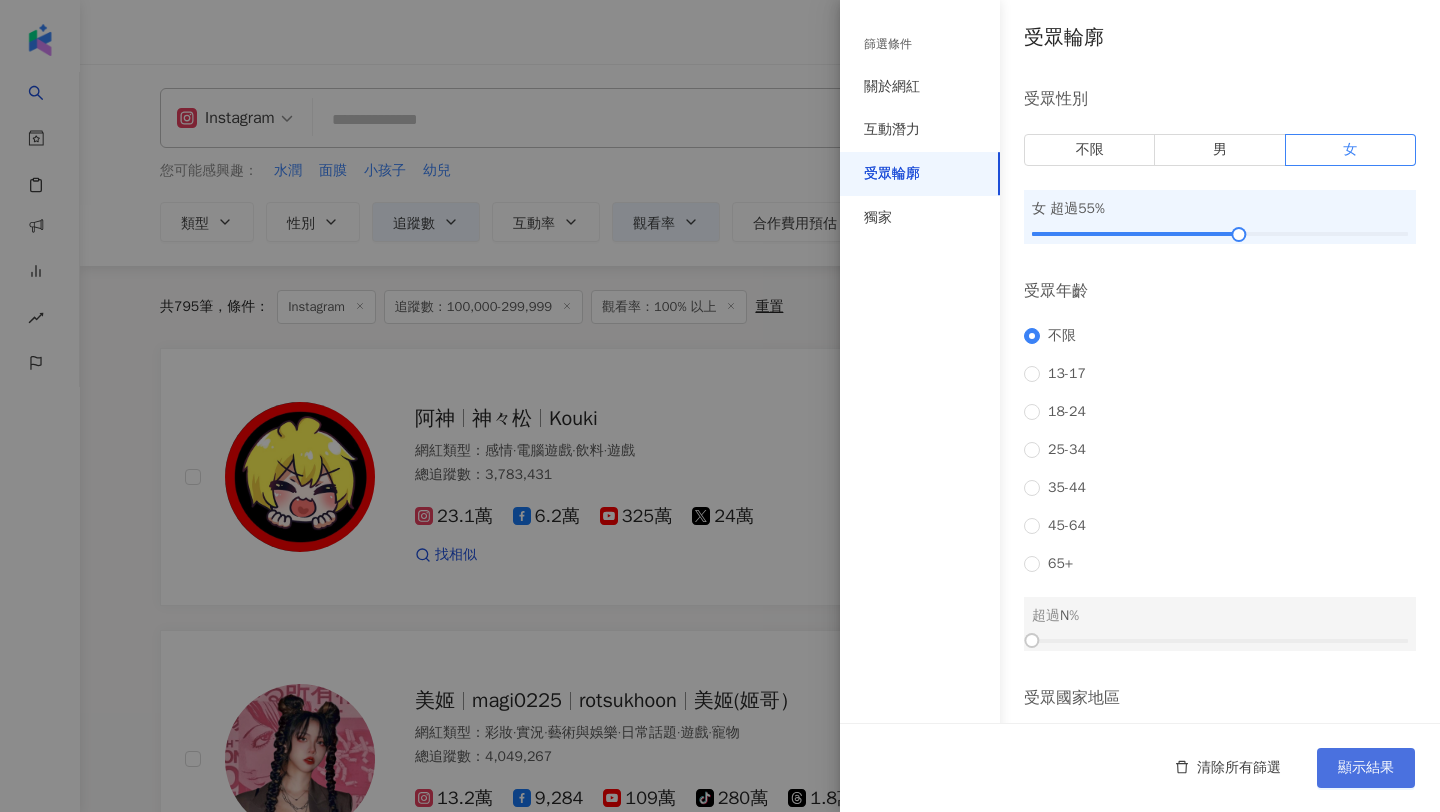 click on "顯示結果" at bounding box center (1366, 768) 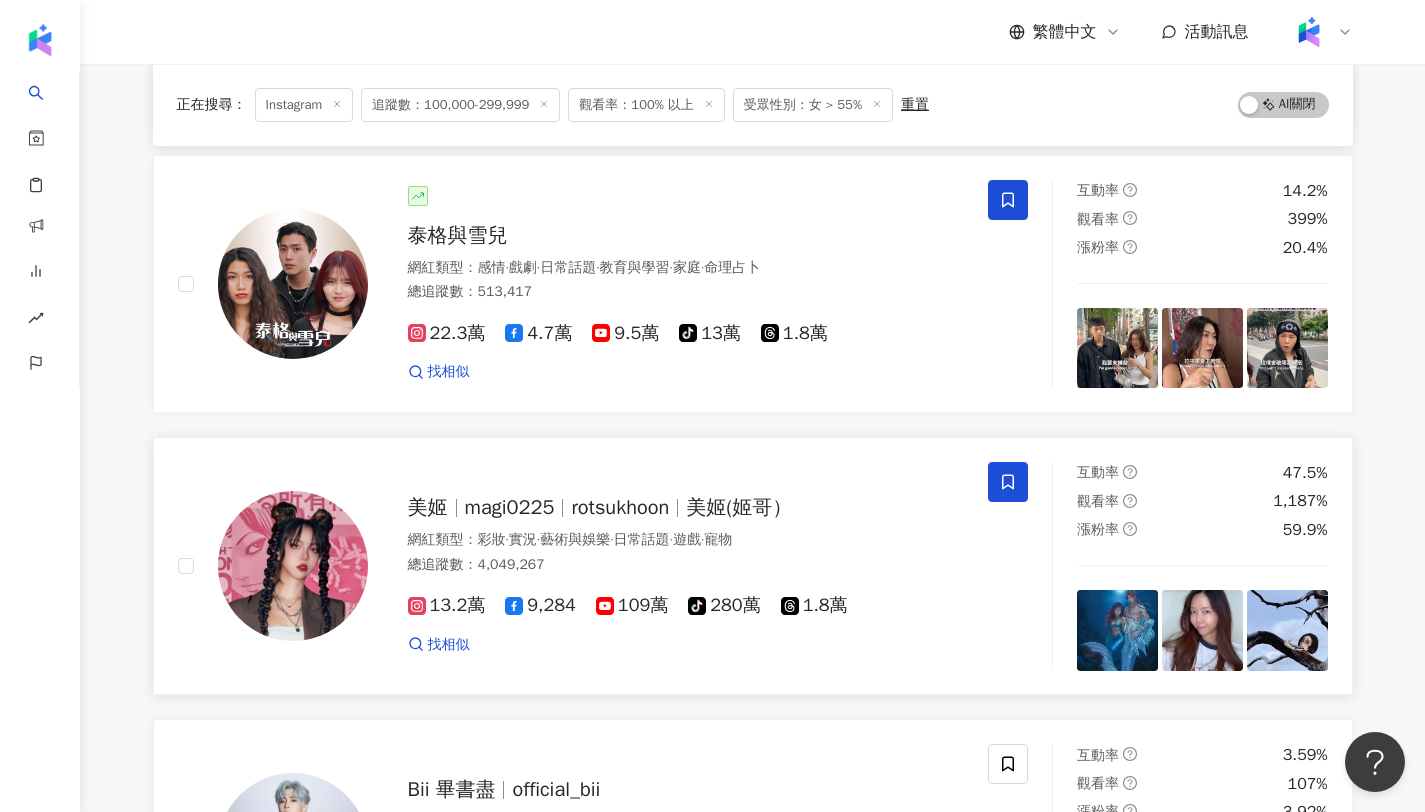 scroll, scrollTop: 702, scrollLeft: 0, axis: vertical 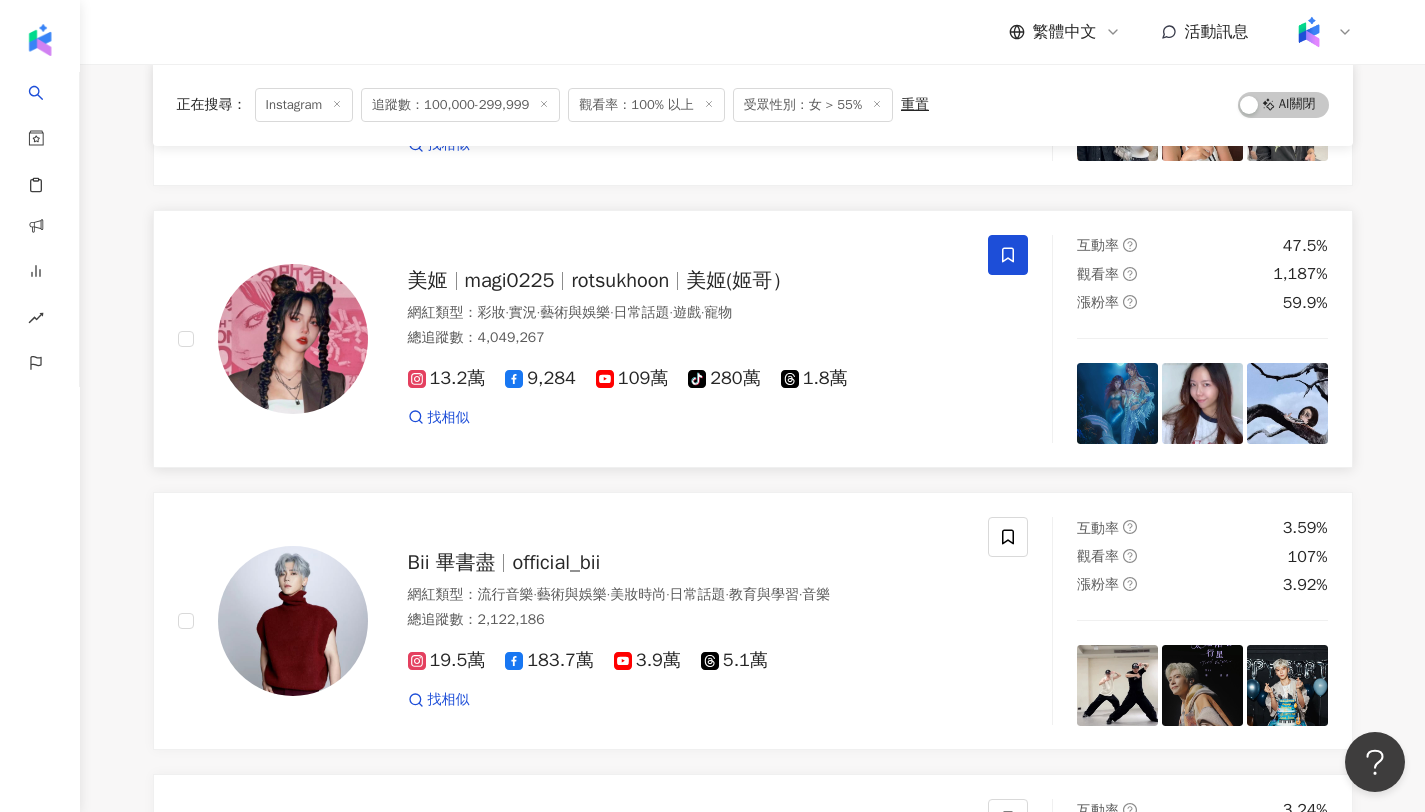 type 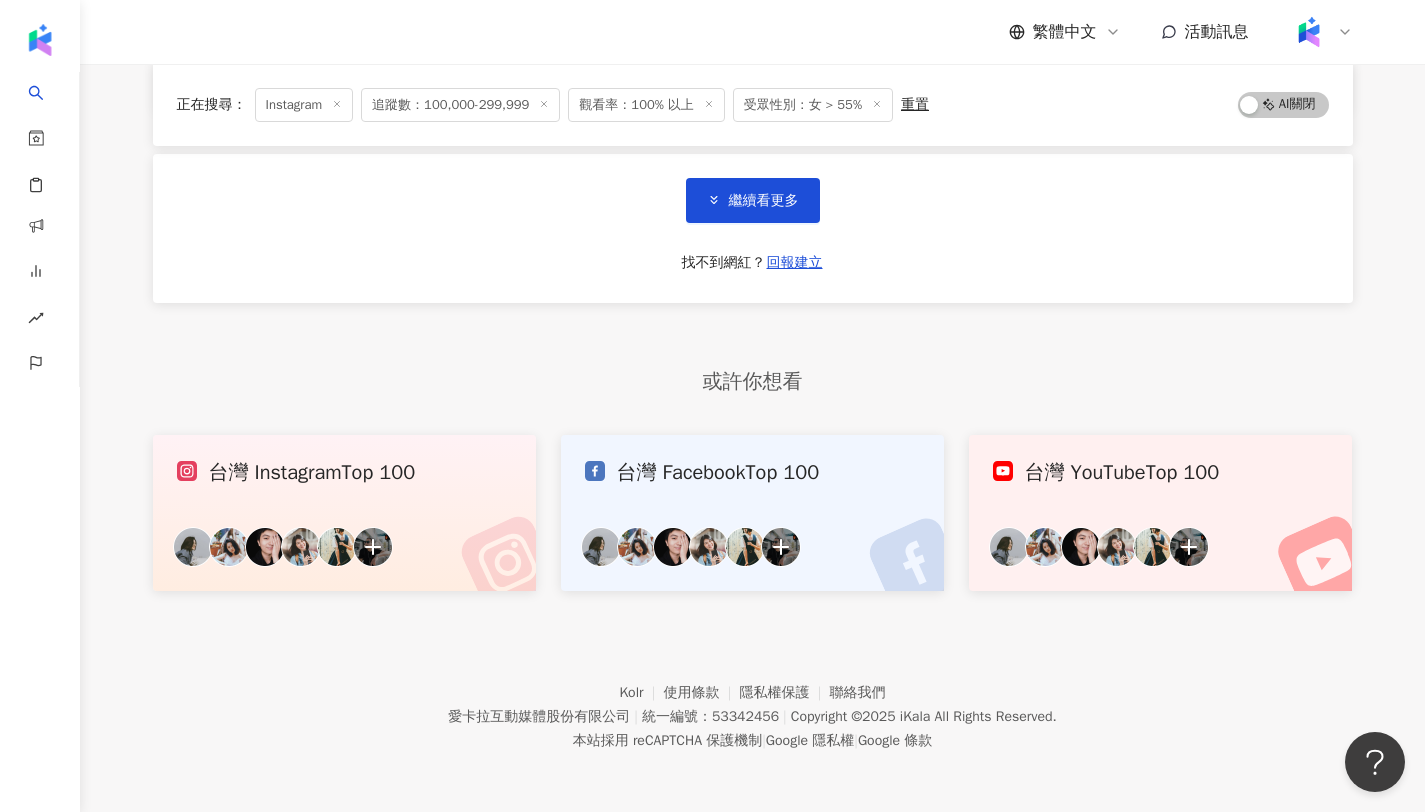 scroll, scrollTop: 3154, scrollLeft: 0, axis: vertical 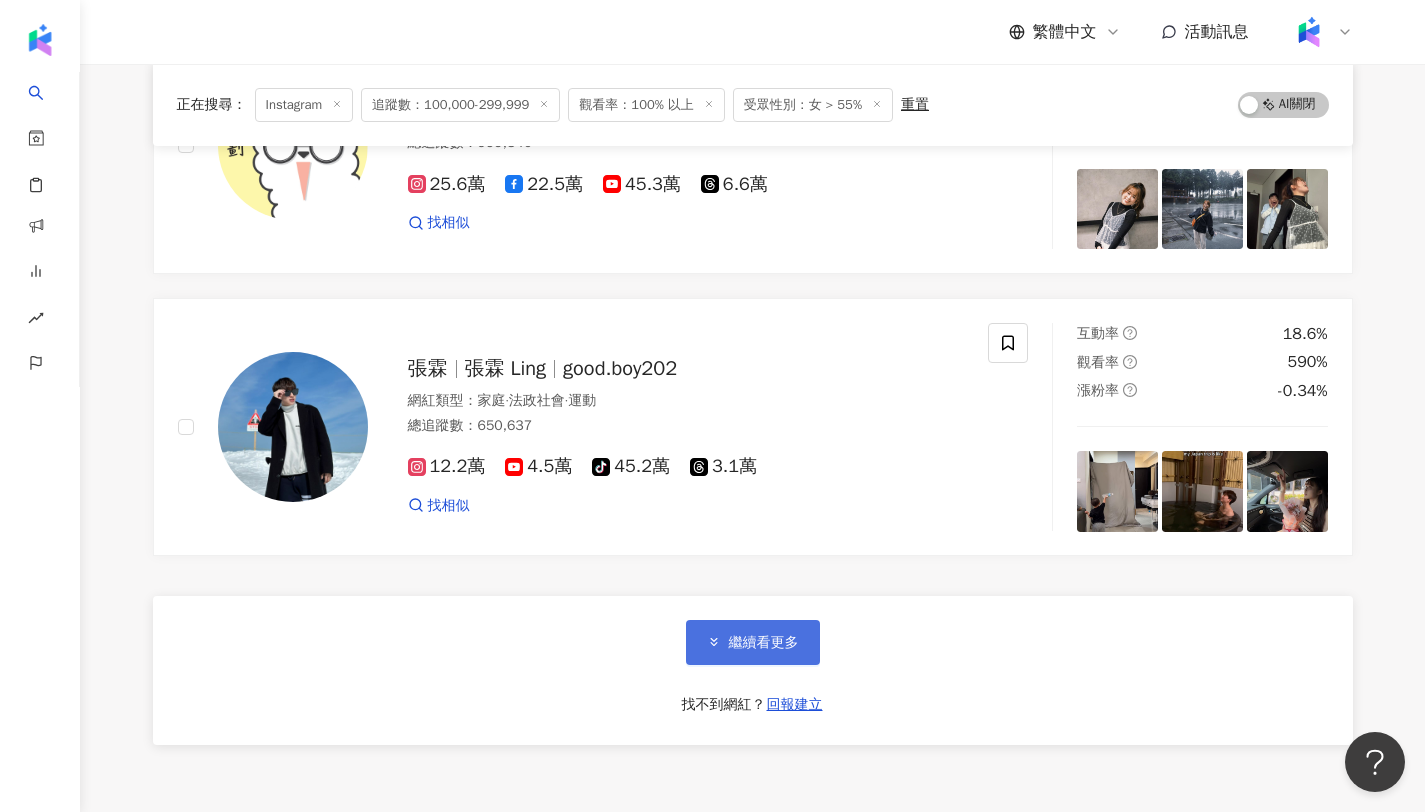 click on "繼續看更多" at bounding box center (764, 643) 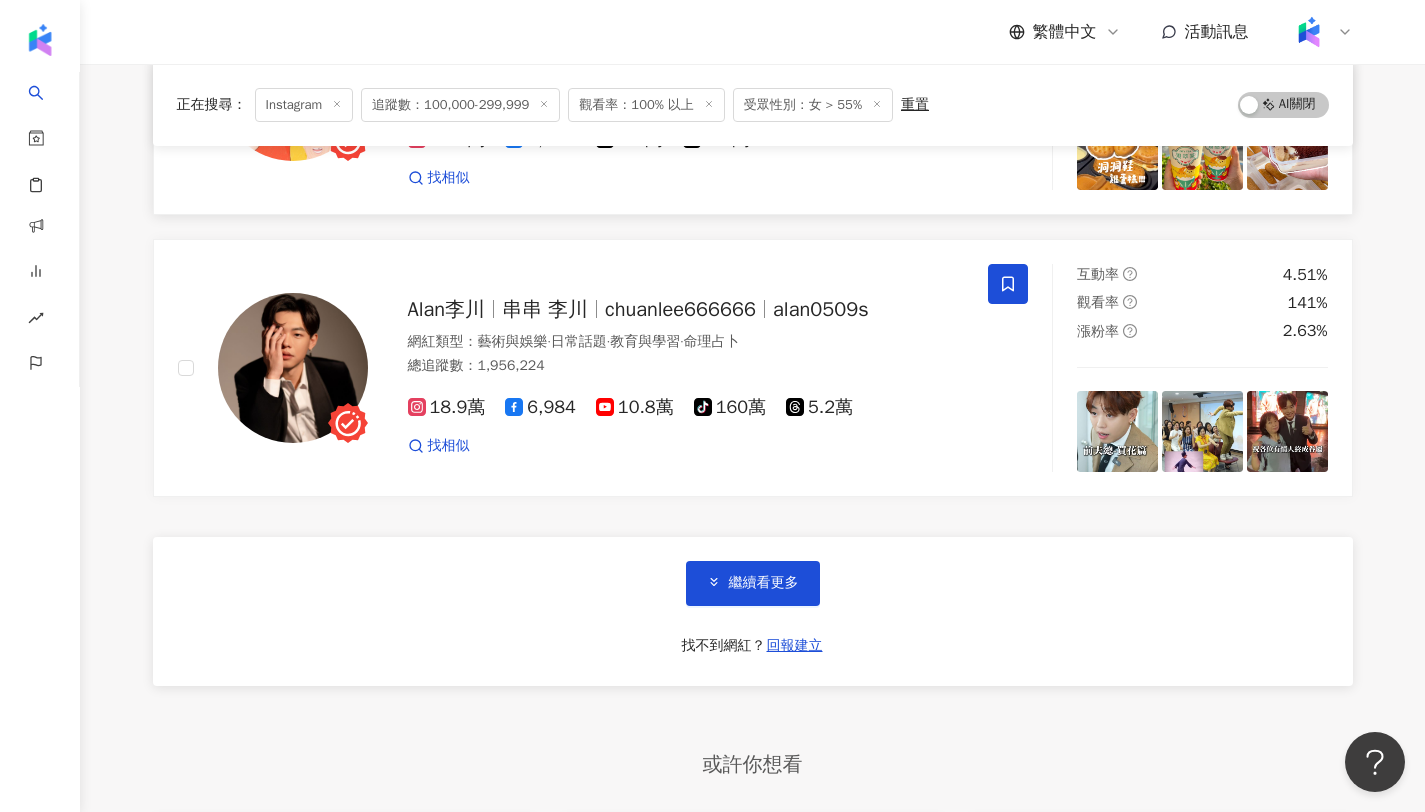 scroll, scrollTop: 6979, scrollLeft: 0, axis: vertical 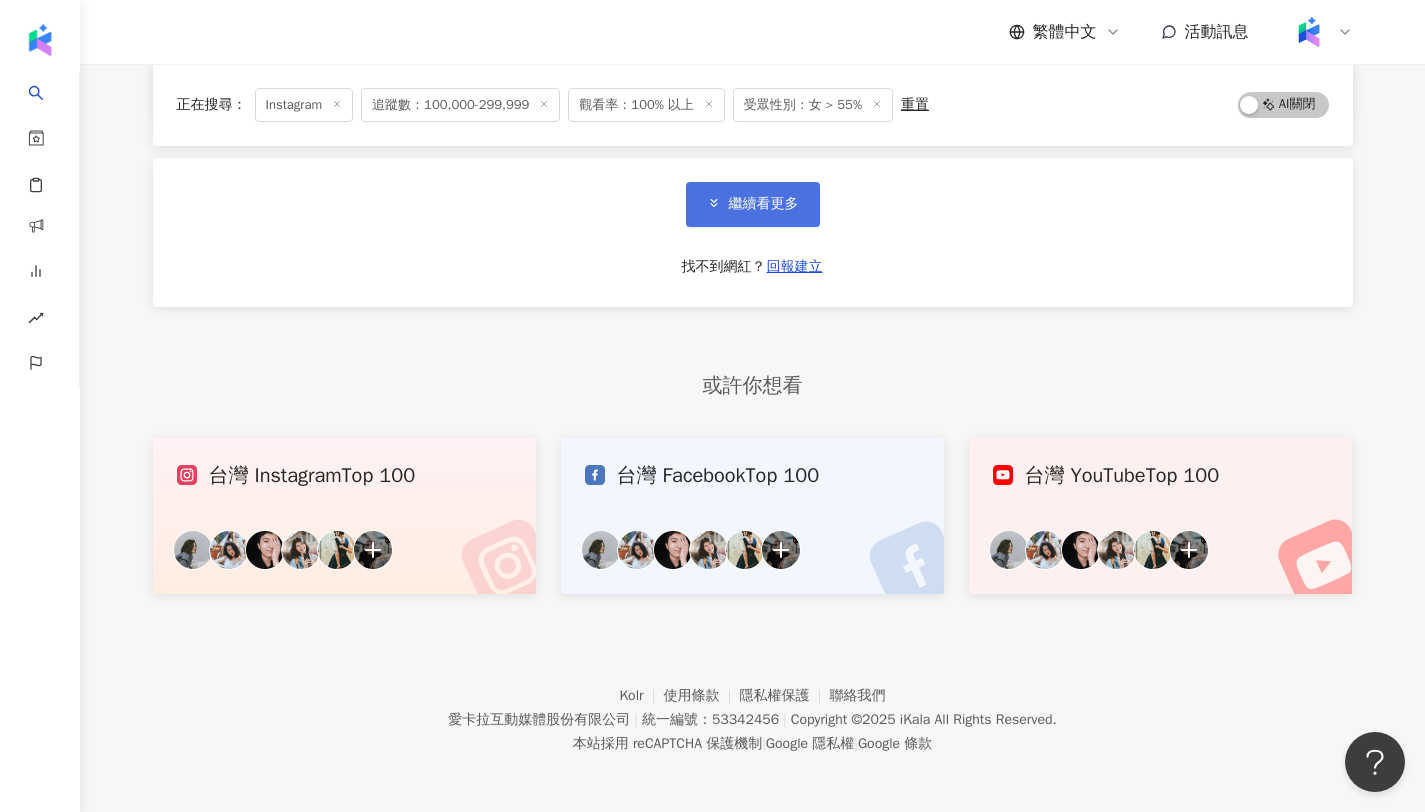 click on "繼續看更多" at bounding box center (764, 204) 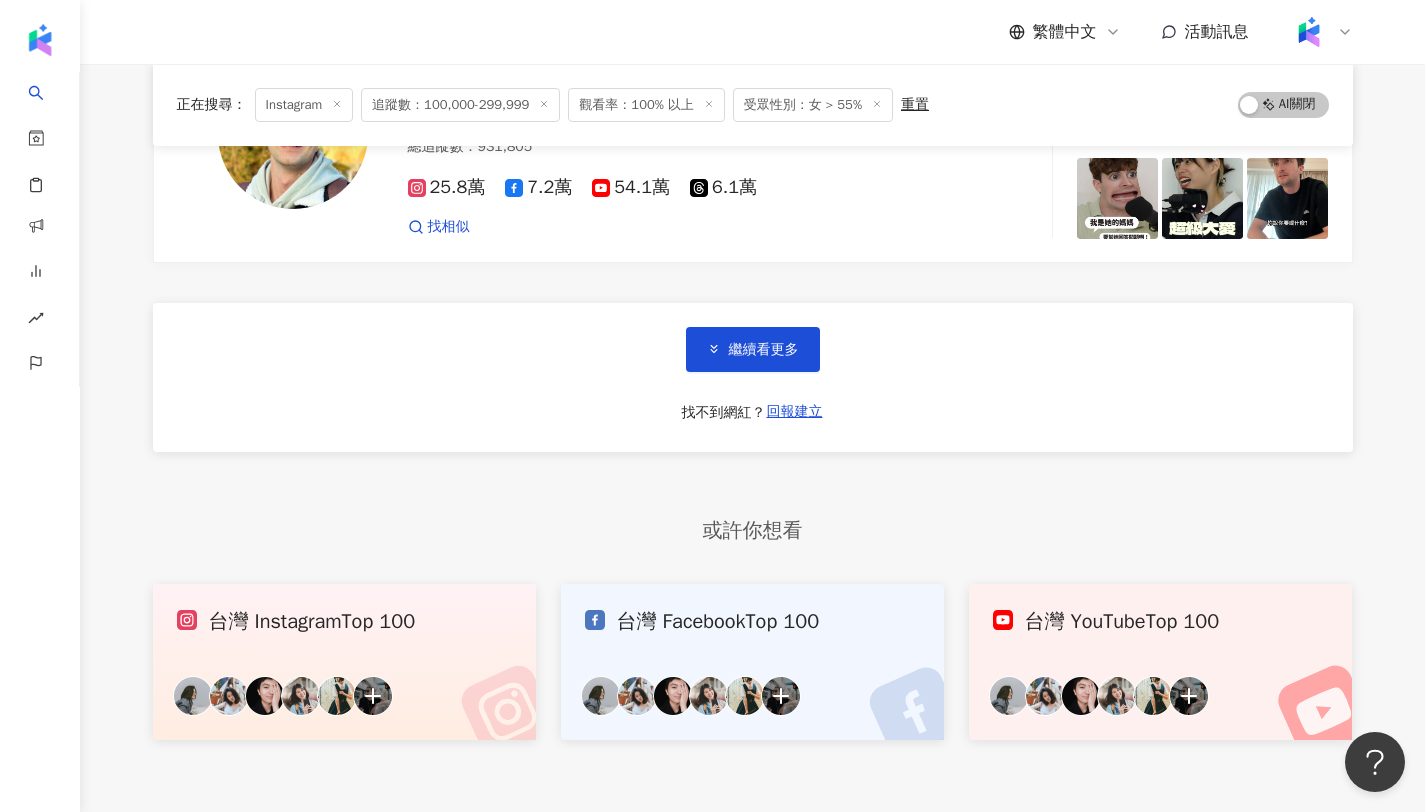 scroll, scrollTop: 10264, scrollLeft: 0, axis: vertical 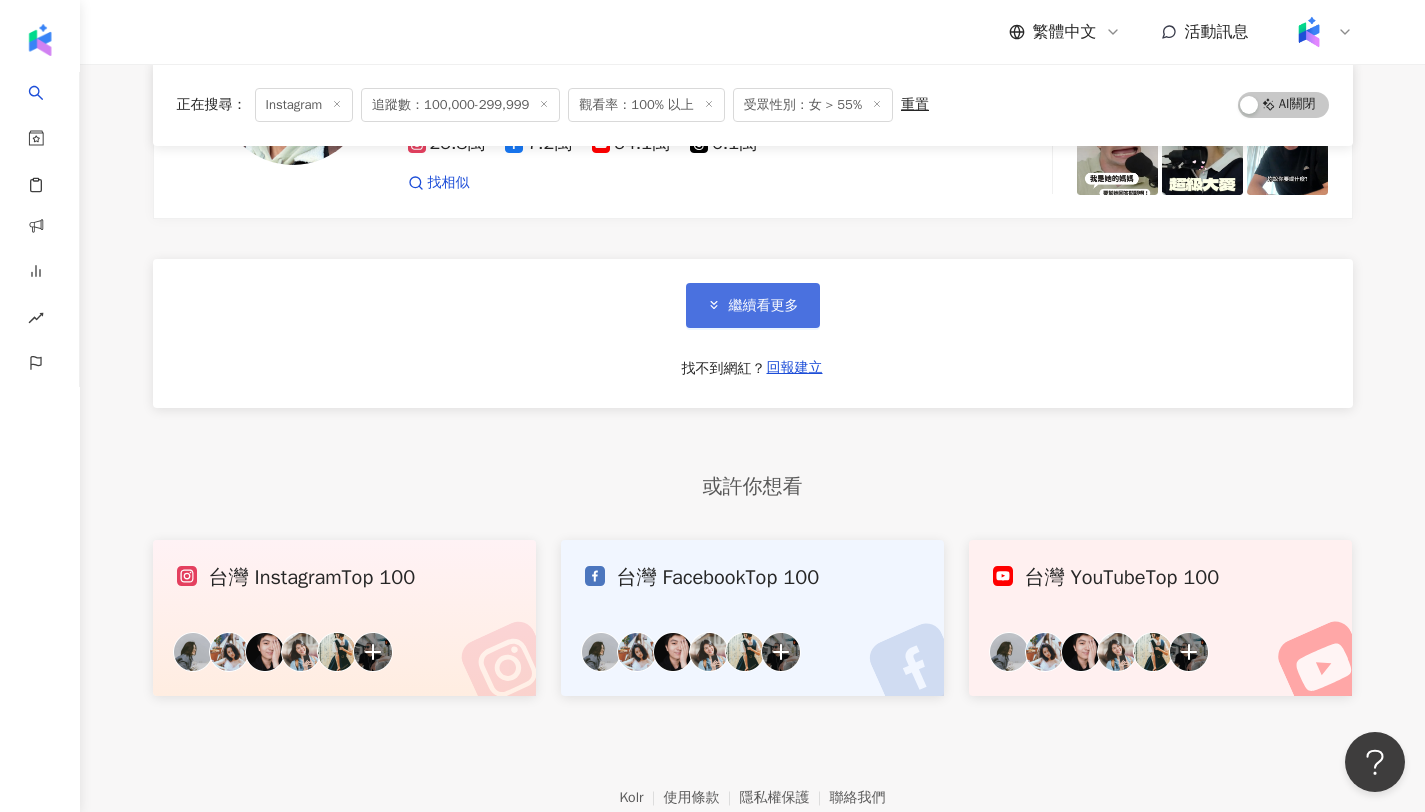 click on "繼續看更多" at bounding box center [753, 305] 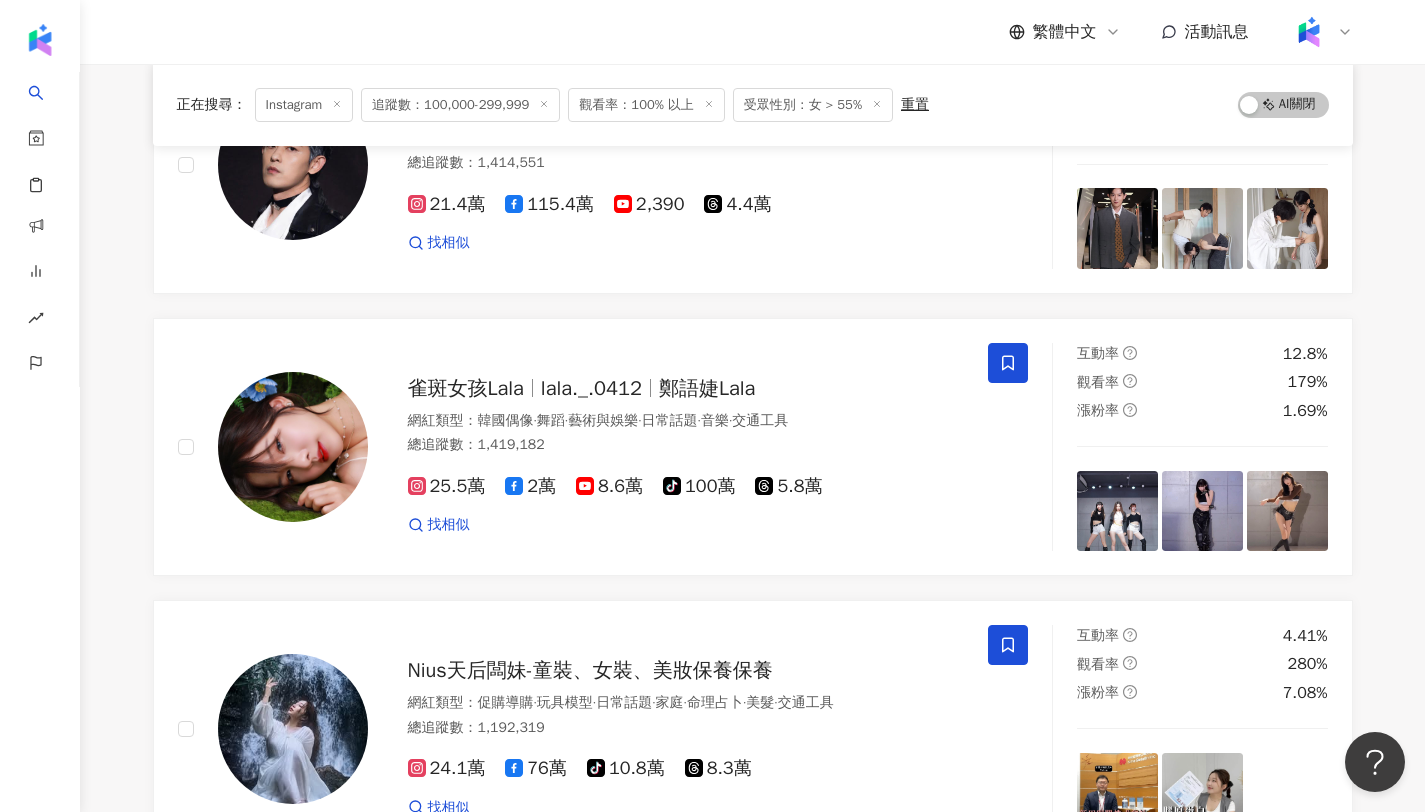 scroll, scrollTop: 0, scrollLeft: 0, axis: both 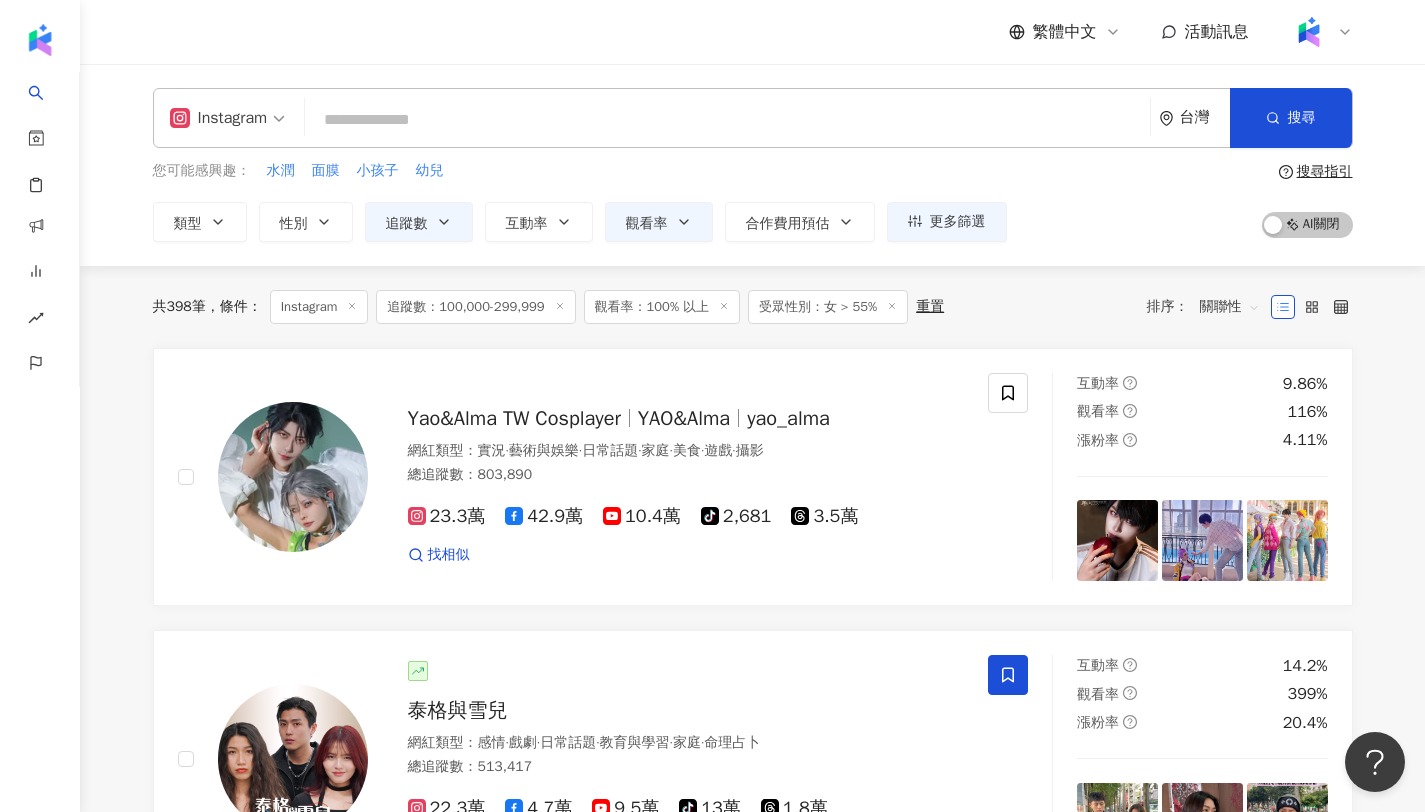 click at bounding box center (727, 120) 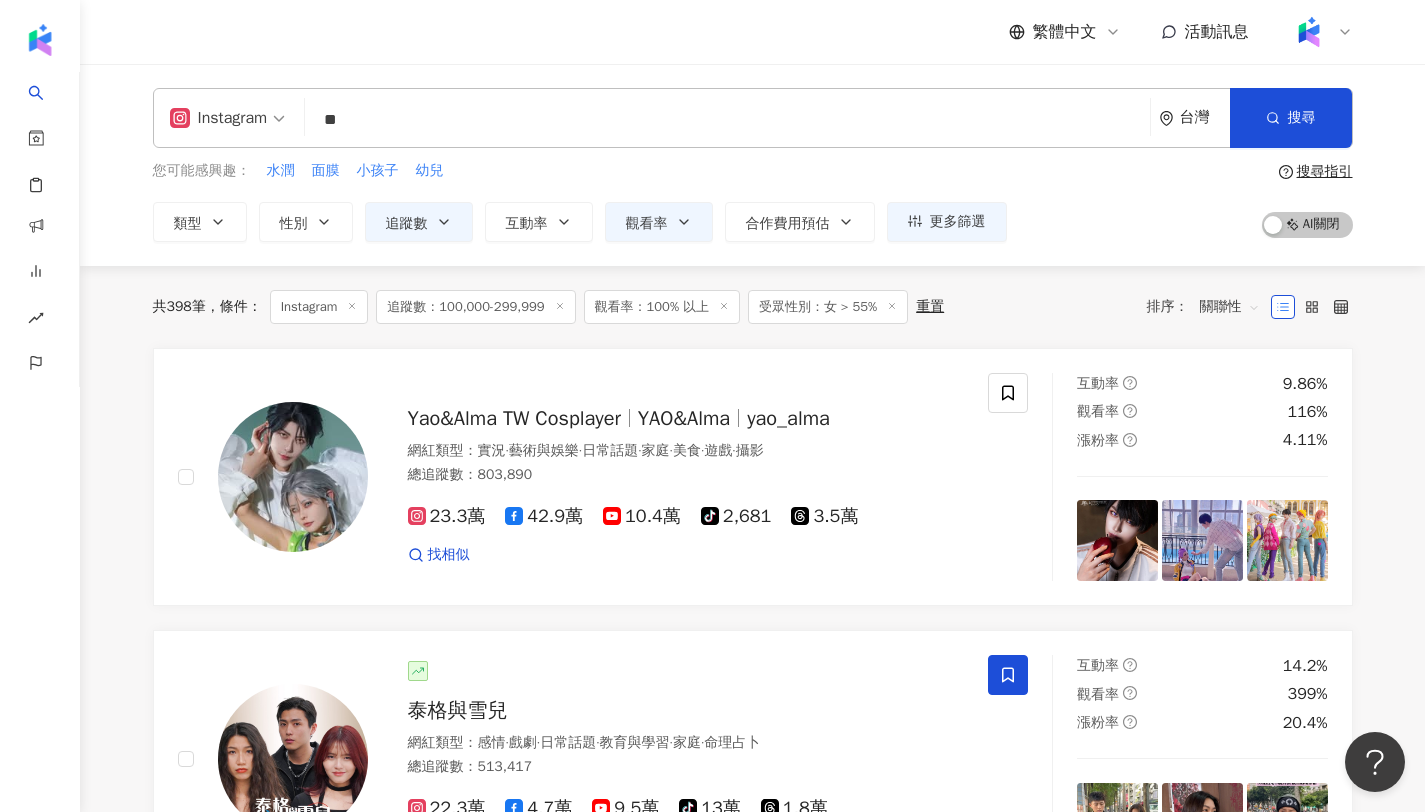 type on "**" 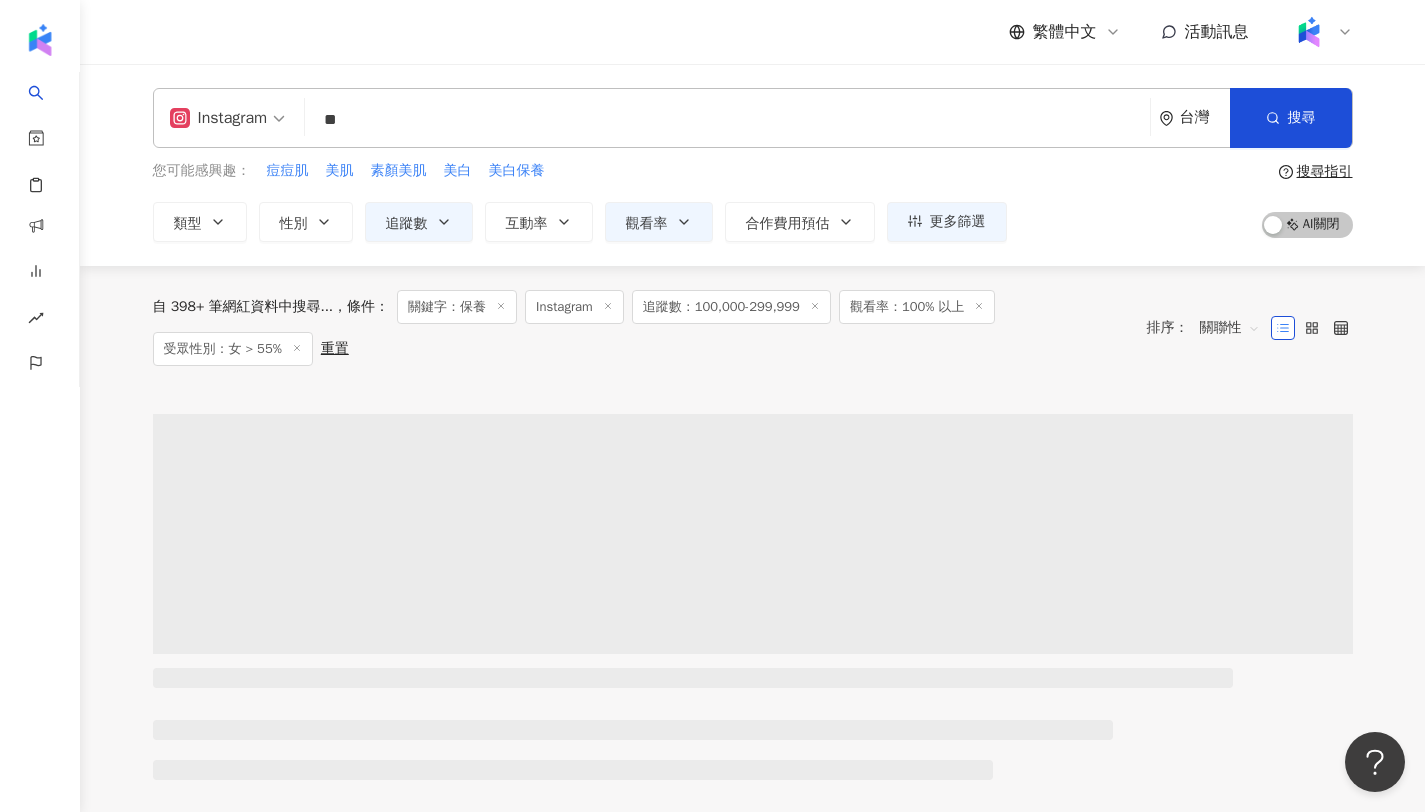 click on "繁體中文 活動訊息" at bounding box center (753, 32) 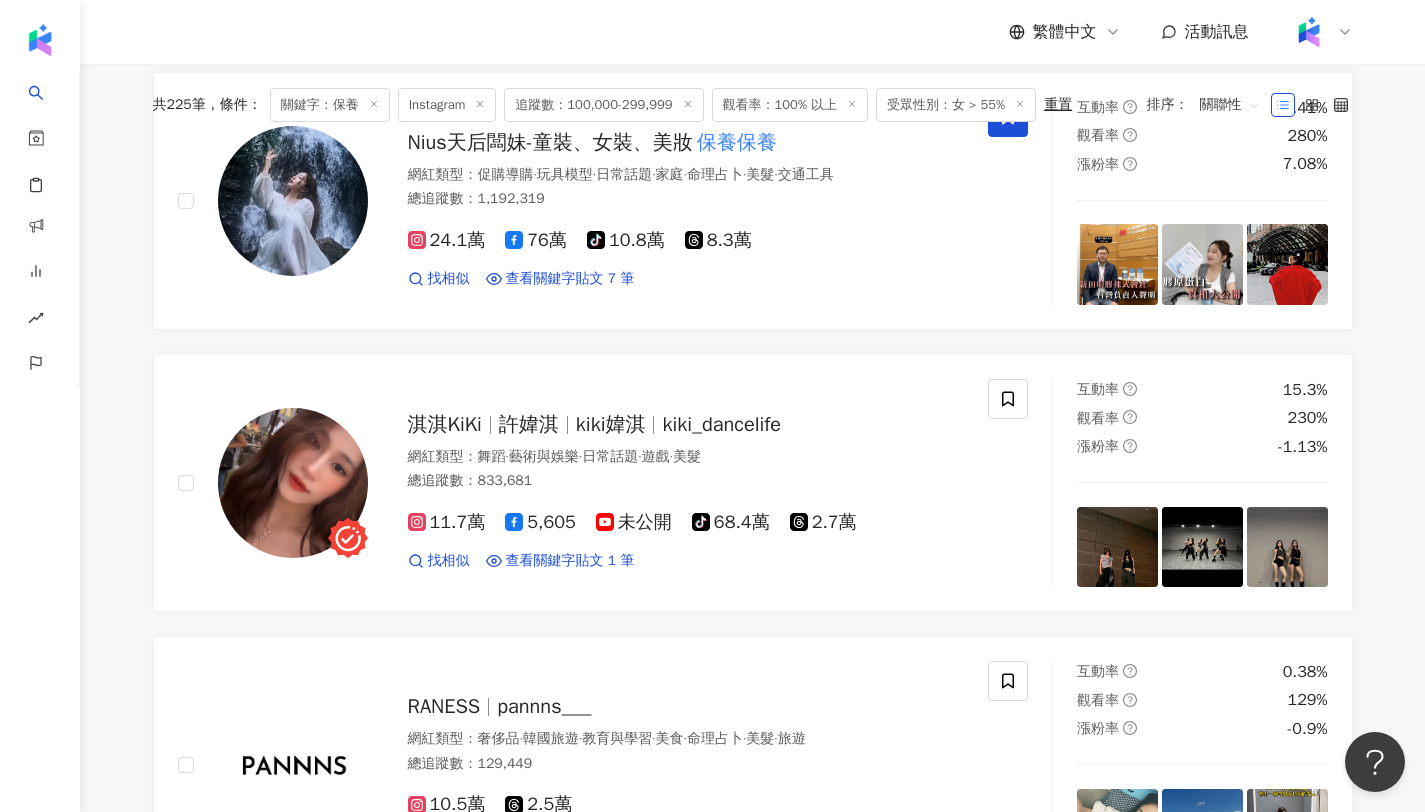 scroll, scrollTop: 0, scrollLeft: 0, axis: both 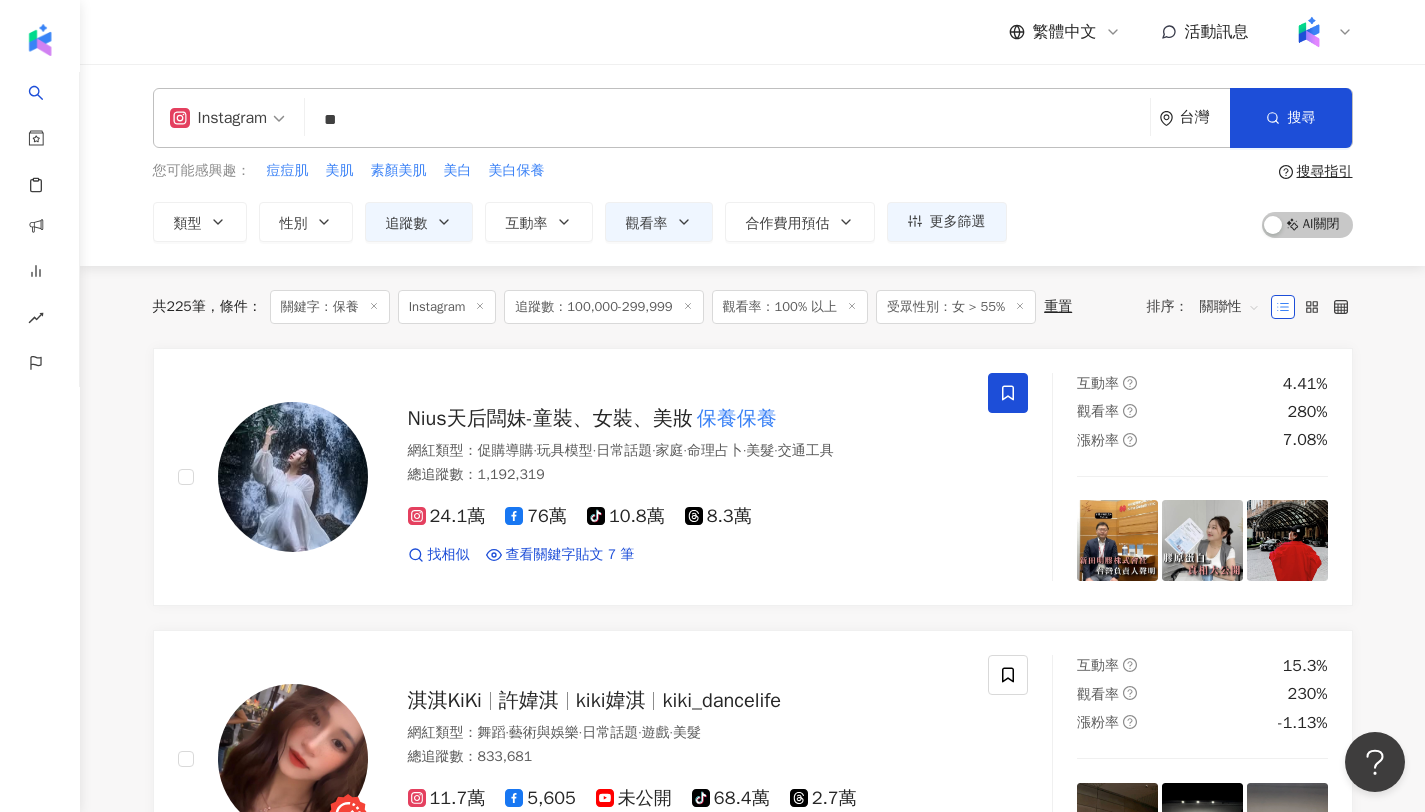 click on "關聯性" at bounding box center (1230, 307) 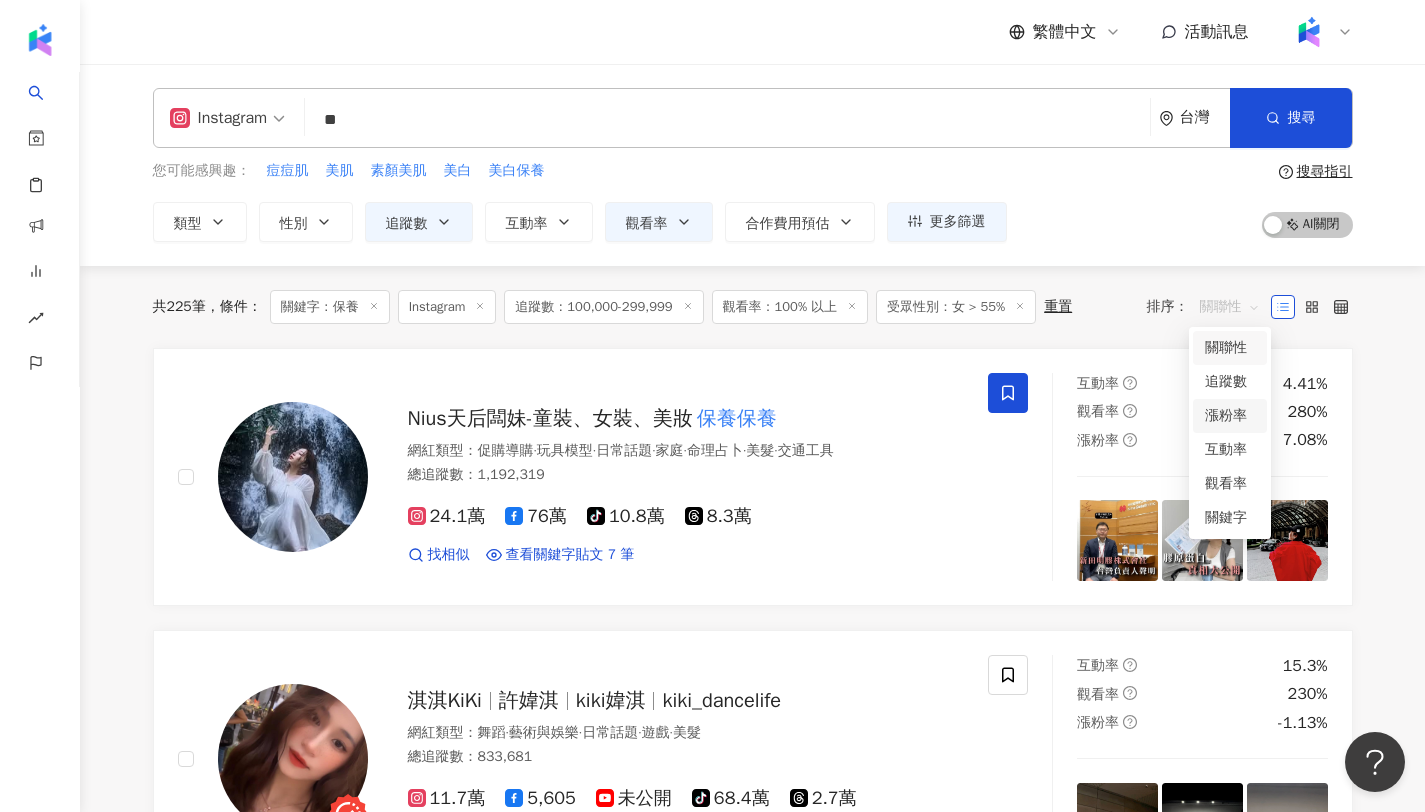 click on "漲粉率" at bounding box center [1230, 416] 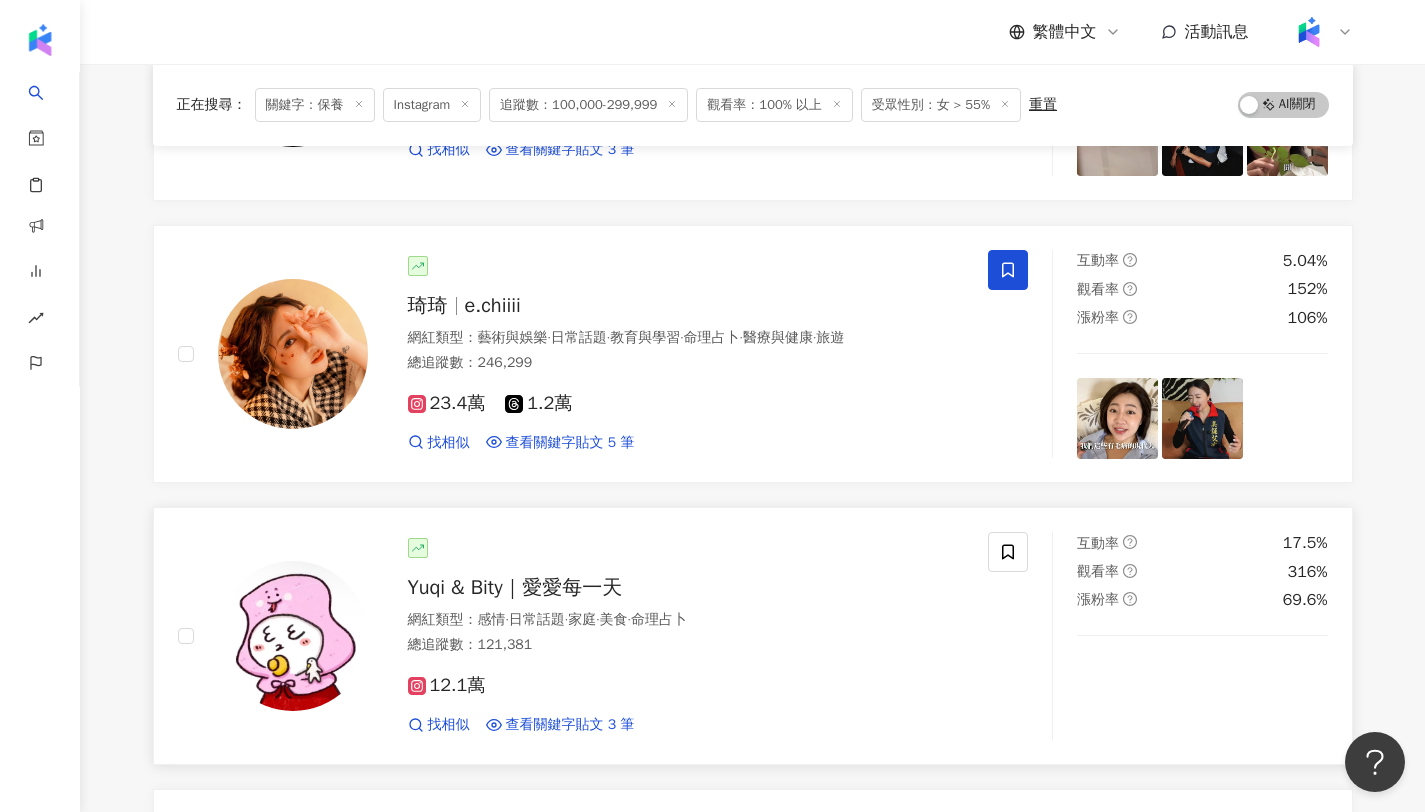 scroll, scrollTop: 705, scrollLeft: 0, axis: vertical 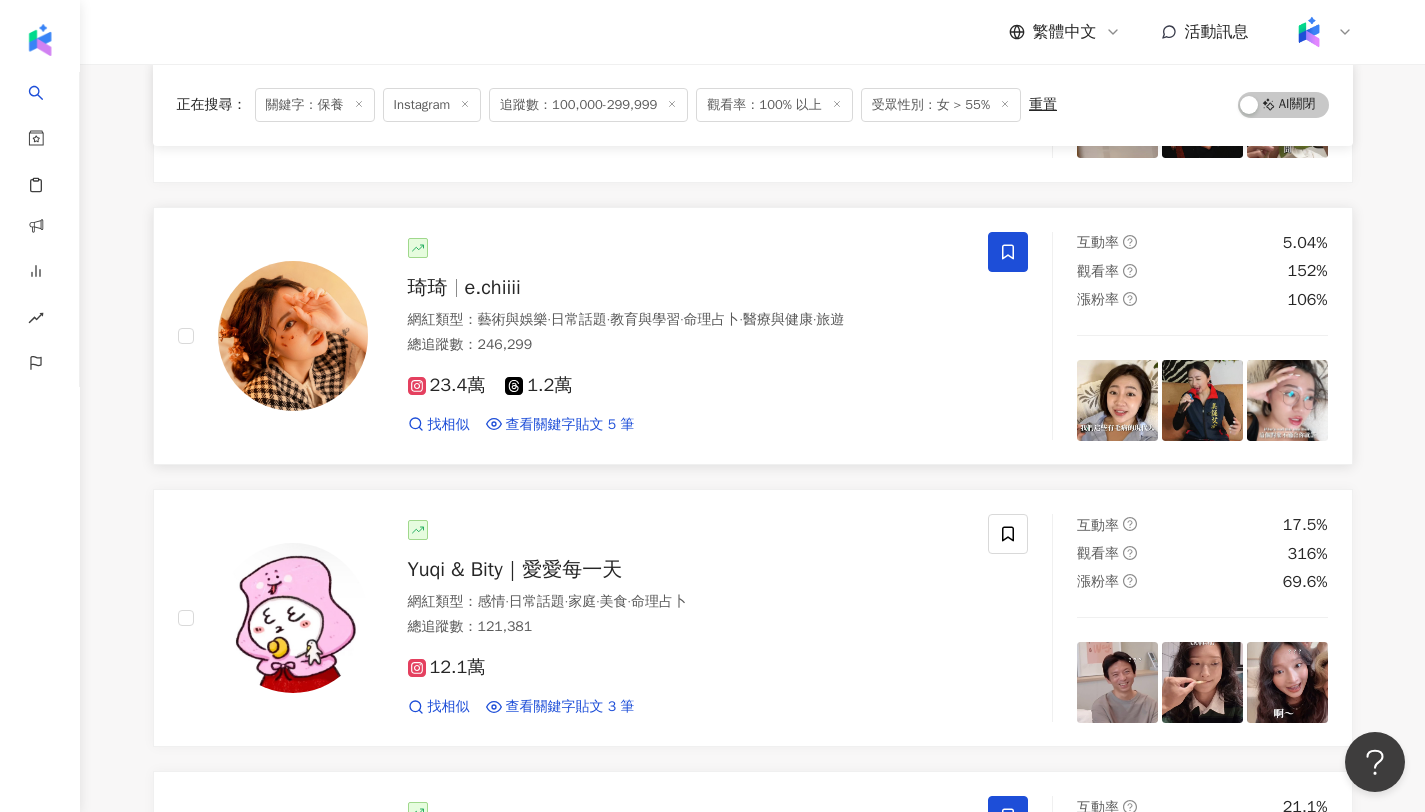 click on "e.chiiii" at bounding box center [493, 287] 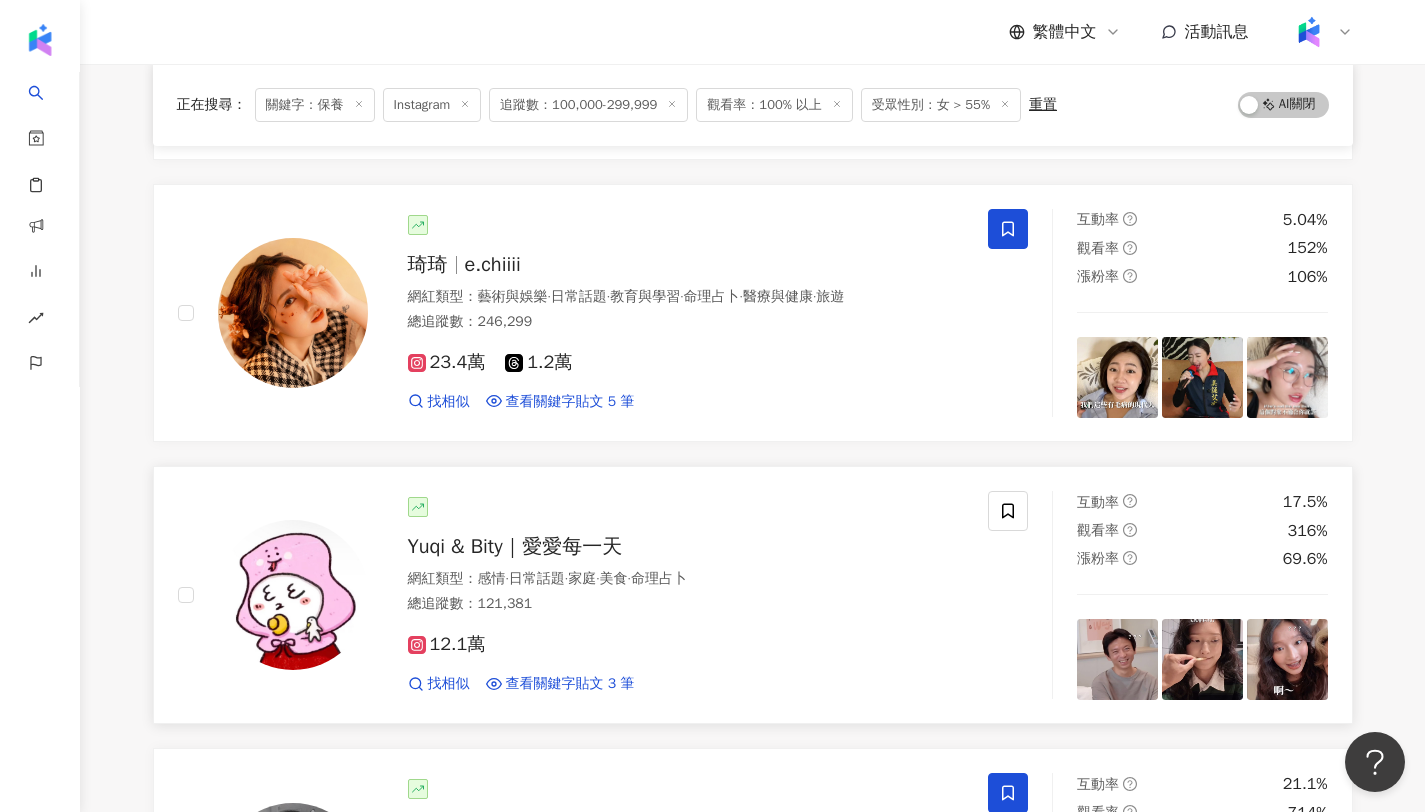 scroll, scrollTop: 746, scrollLeft: 0, axis: vertical 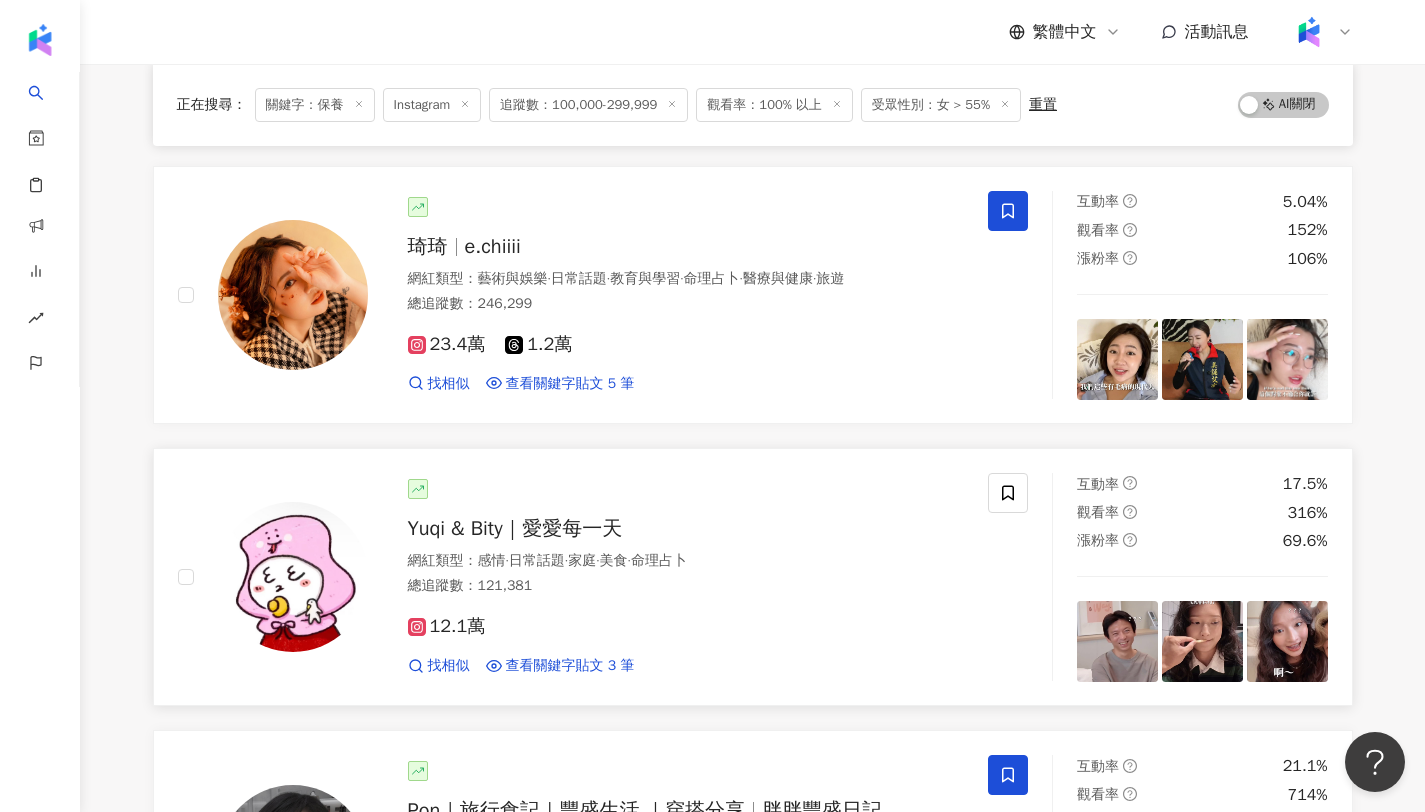 click on "Yuqi & Bity｜愛愛每一天" at bounding box center (515, 528) 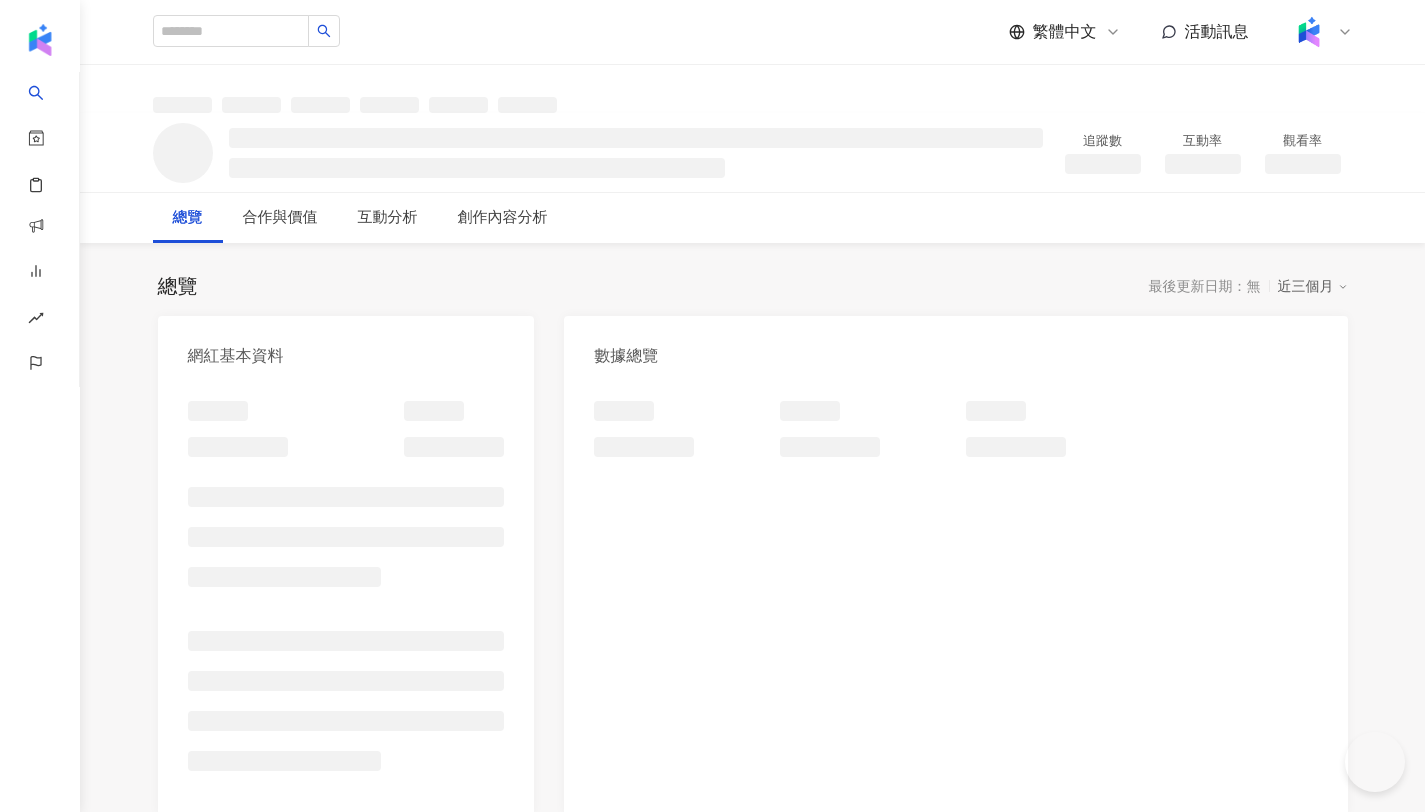 scroll, scrollTop: 0, scrollLeft: 0, axis: both 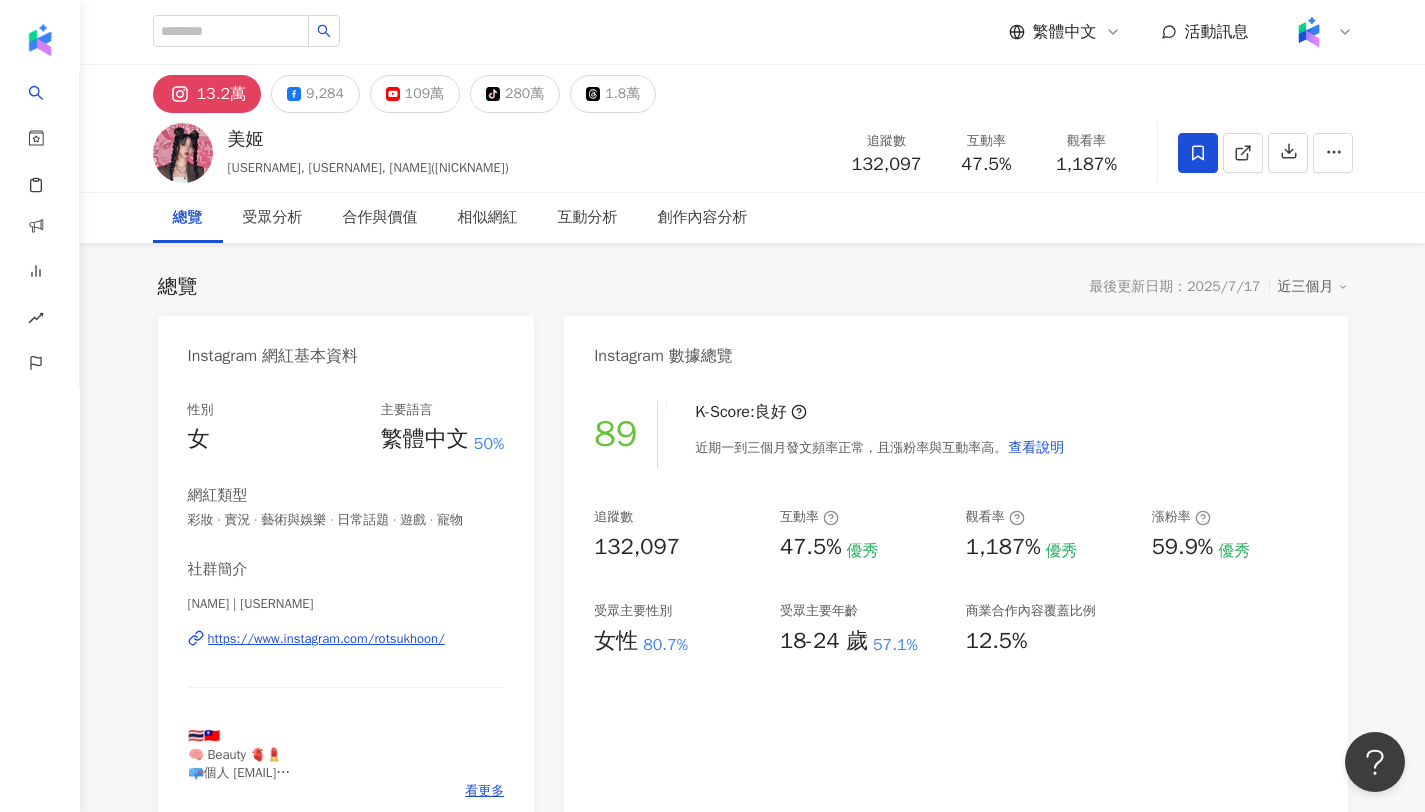 click on "https://www.instagram.com/rotsukhoon/" at bounding box center (326, 639) 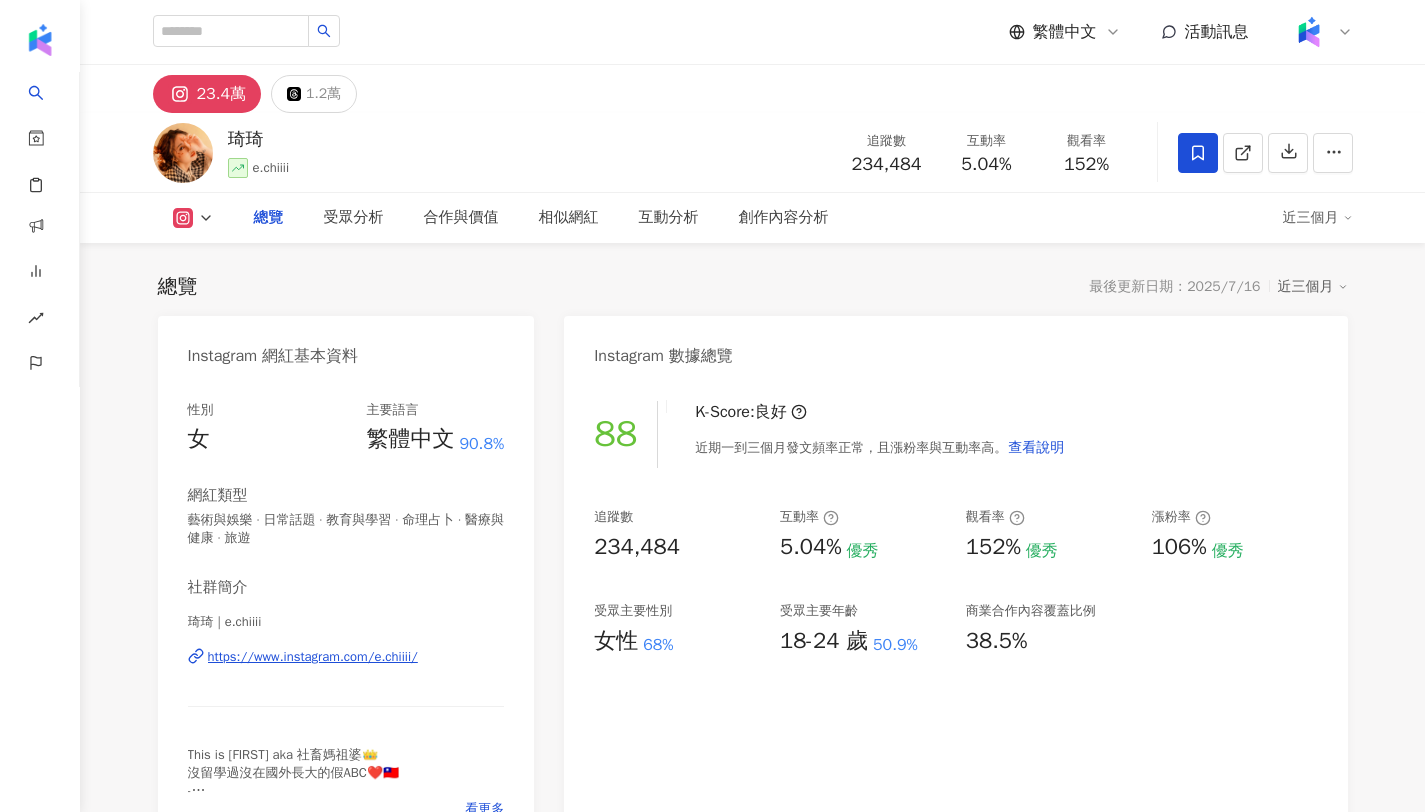 scroll, scrollTop: 0, scrollLeft: 0, axis: both 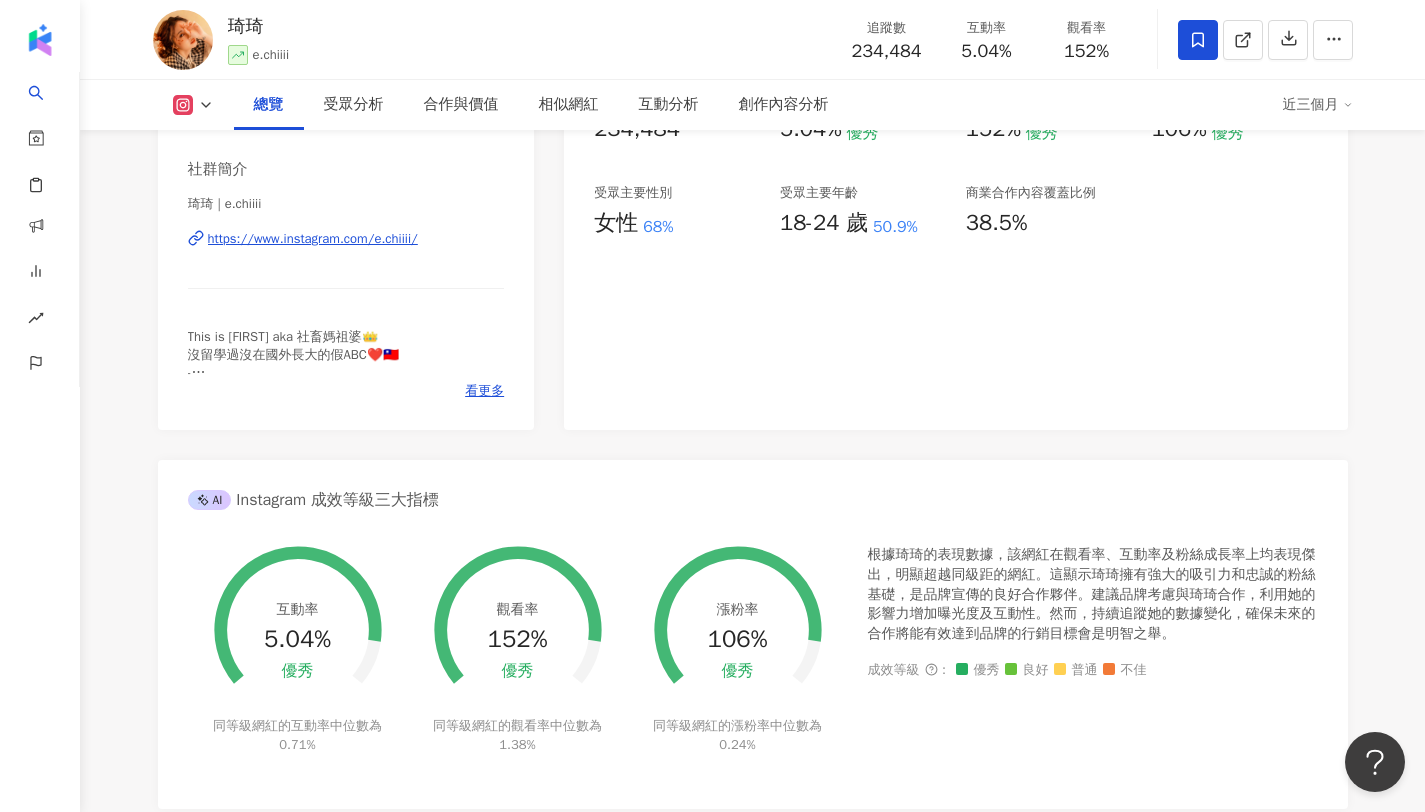 click on "https://www.instagram.com/e.chiiii/" at bounding box center [313, 239] 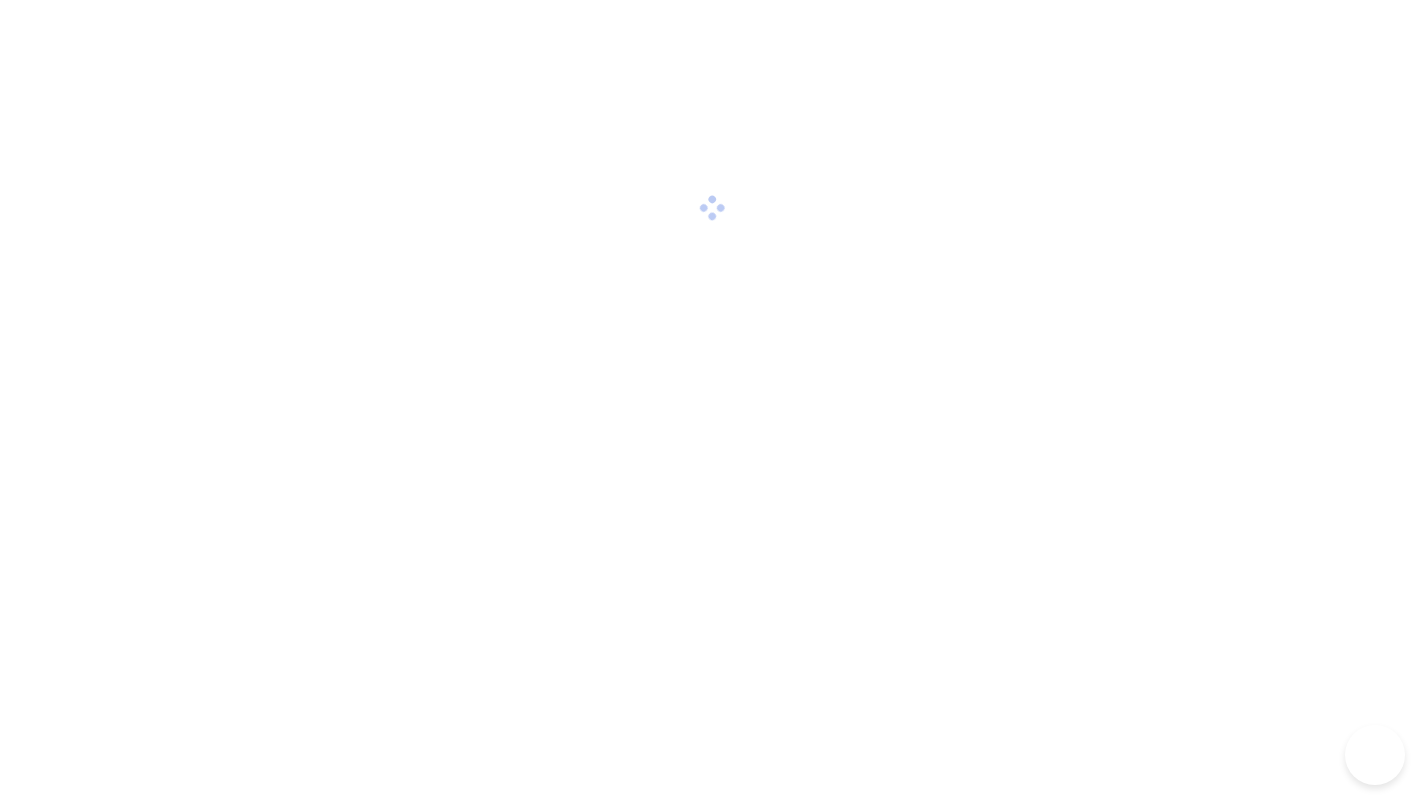 scroll, scrollTop: 0, scrollLeft: 0, axis: both 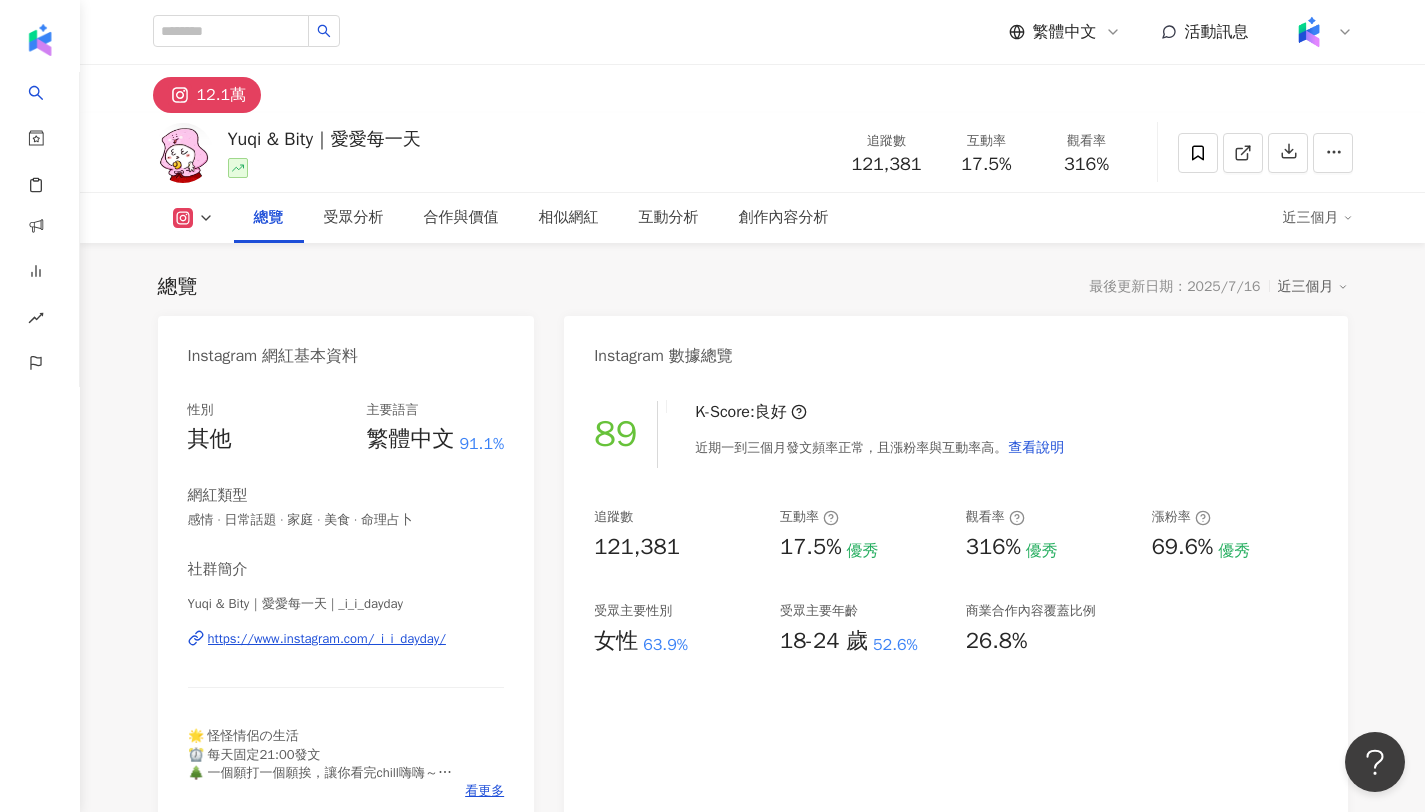 click on "https://www.instagram.com/_i_i_dayday/" at bounding box center (327, 639) 